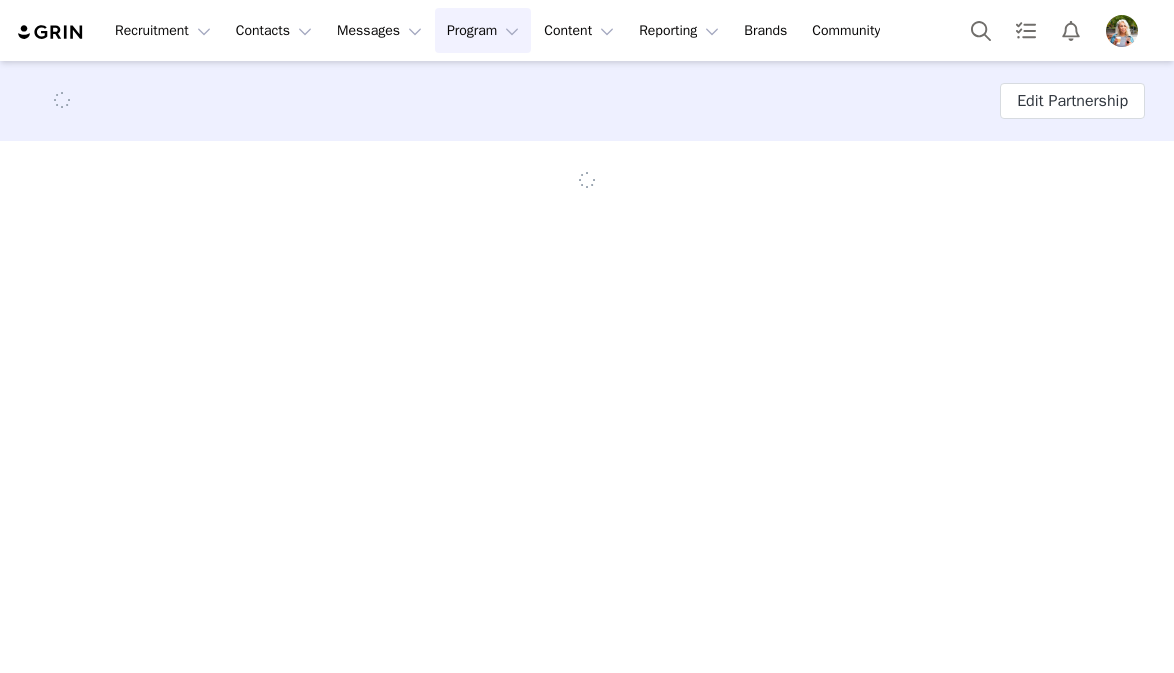 scroll, scrollTop: 0, scrollLeft: 0, axis: both 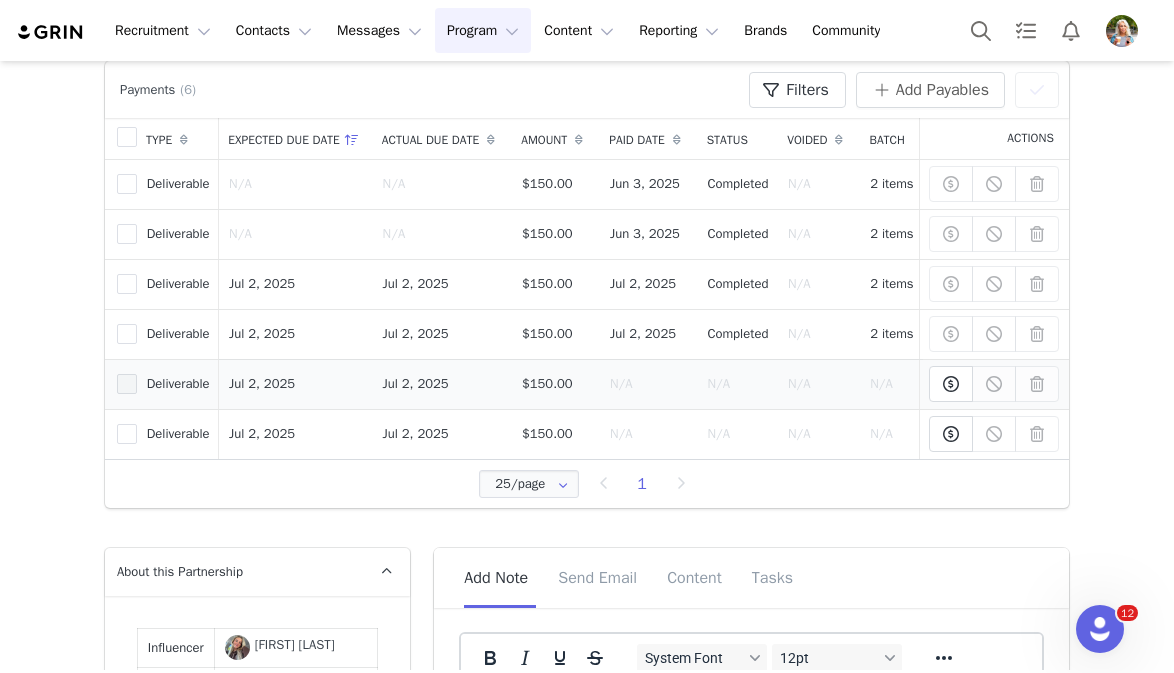 click at bounding box center (127, 384) 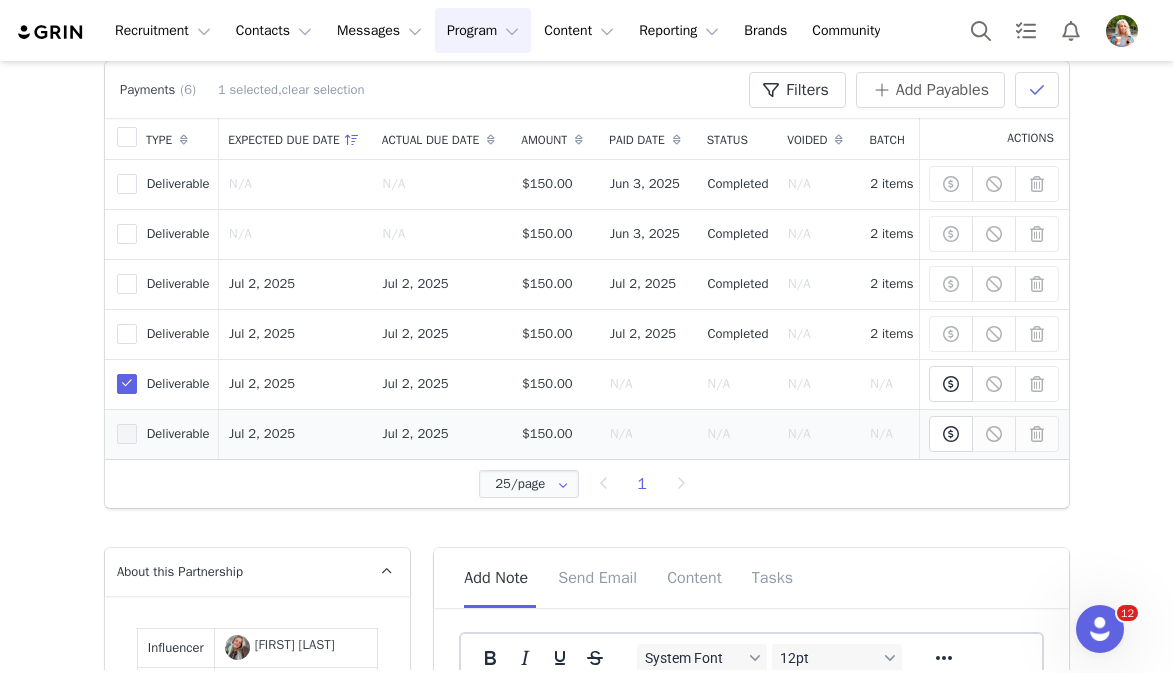 click at bounding box center (127, 435) 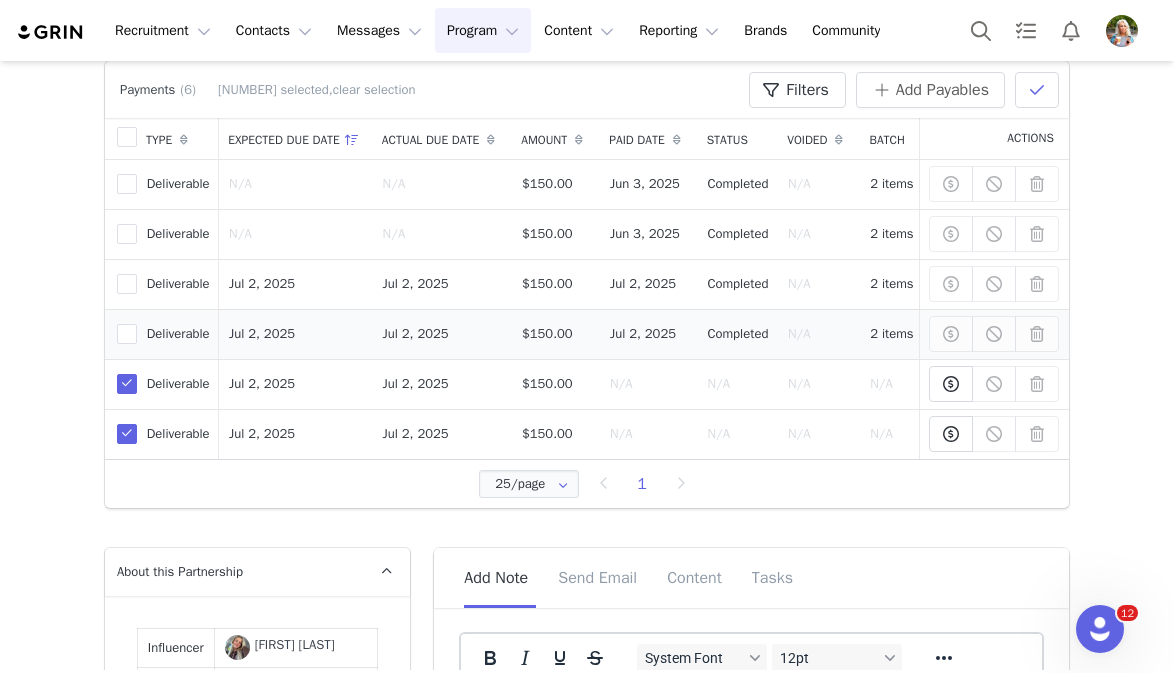 scroll, scrollTop: 618, scrollLeft: 0, axis: vertical 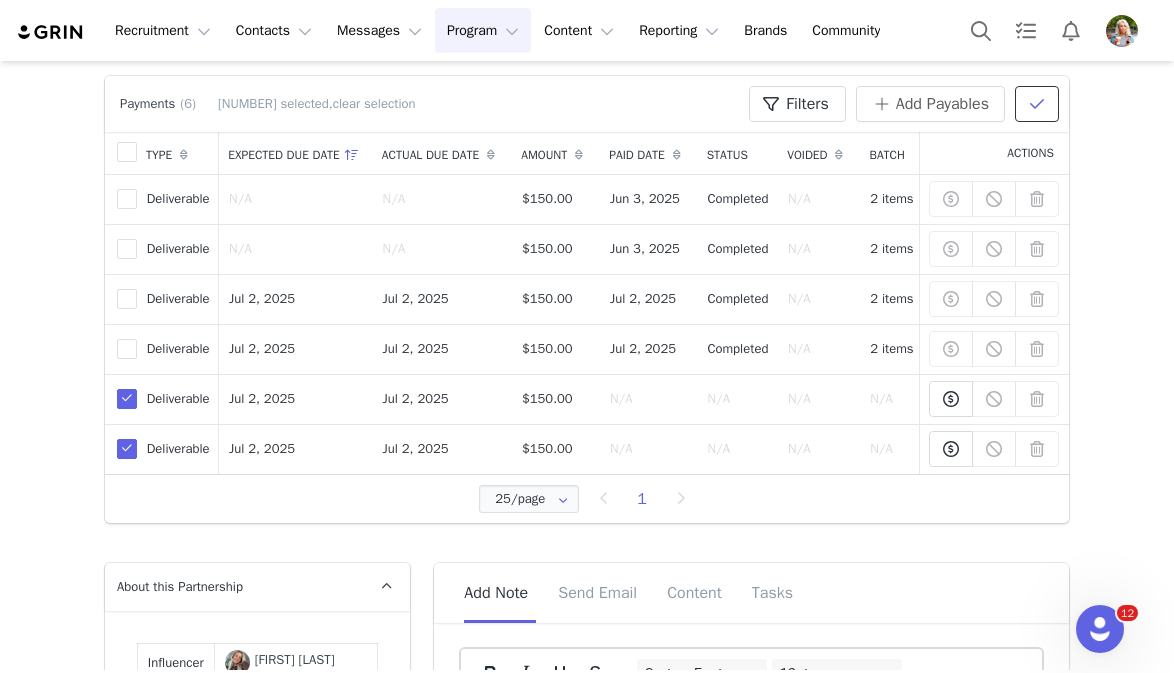 click at bounding box center (1037, 104) 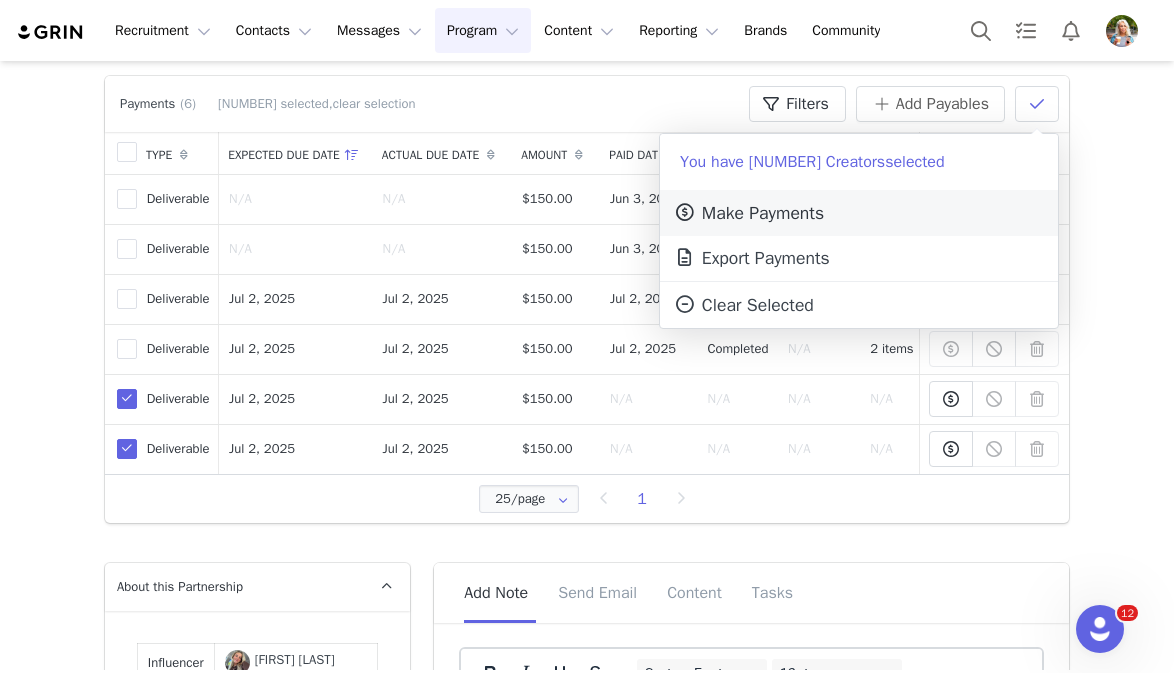 click on "Make Payments" at bounding box center [859, 213] 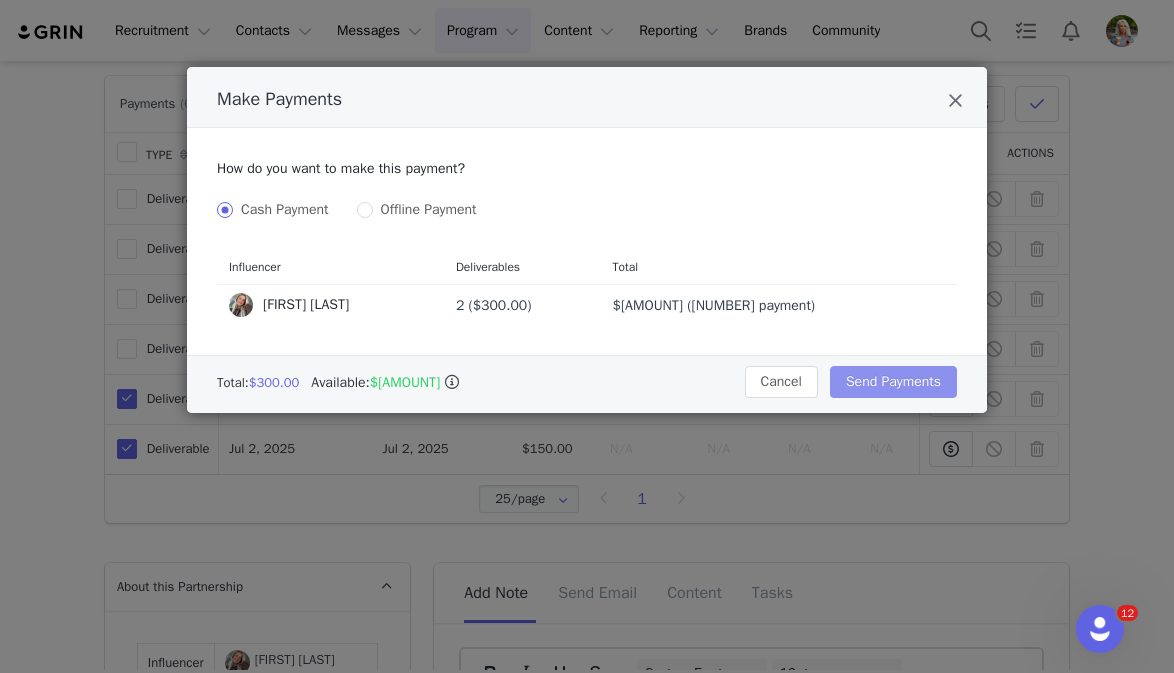 click on "Send Payments" at bounding box center [893, 382] 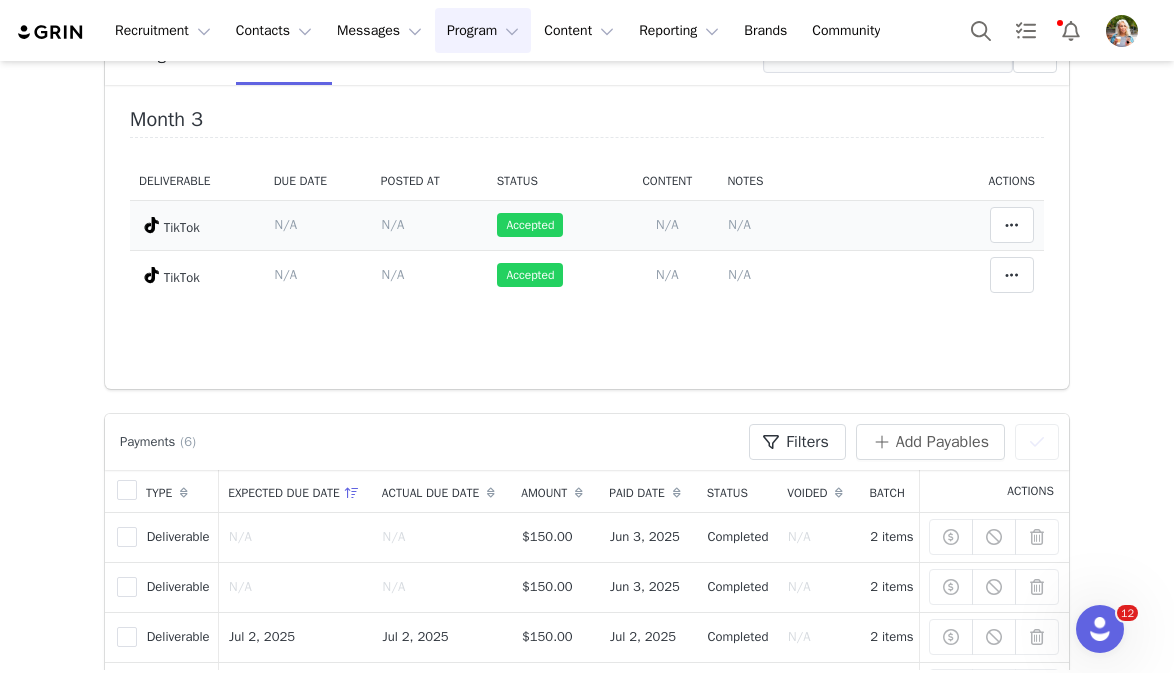 scroll, scrollTop: 0, scrollLeft: 0, axis: both 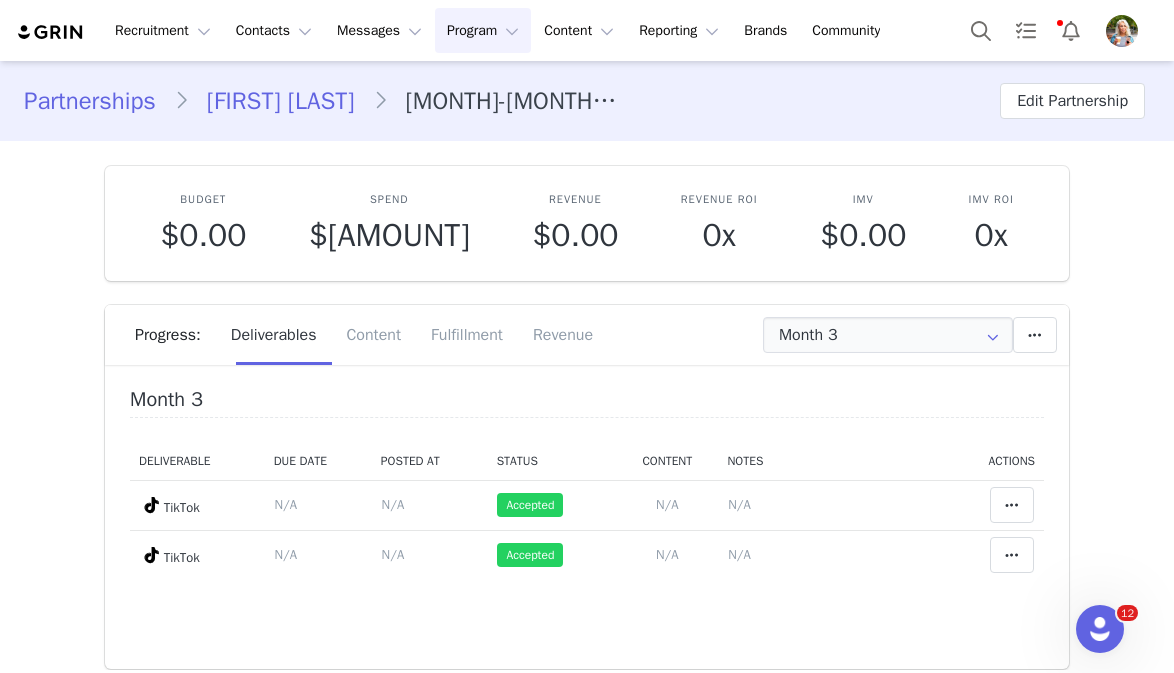 click on "Partnerships" at bounding box center (99, 101) 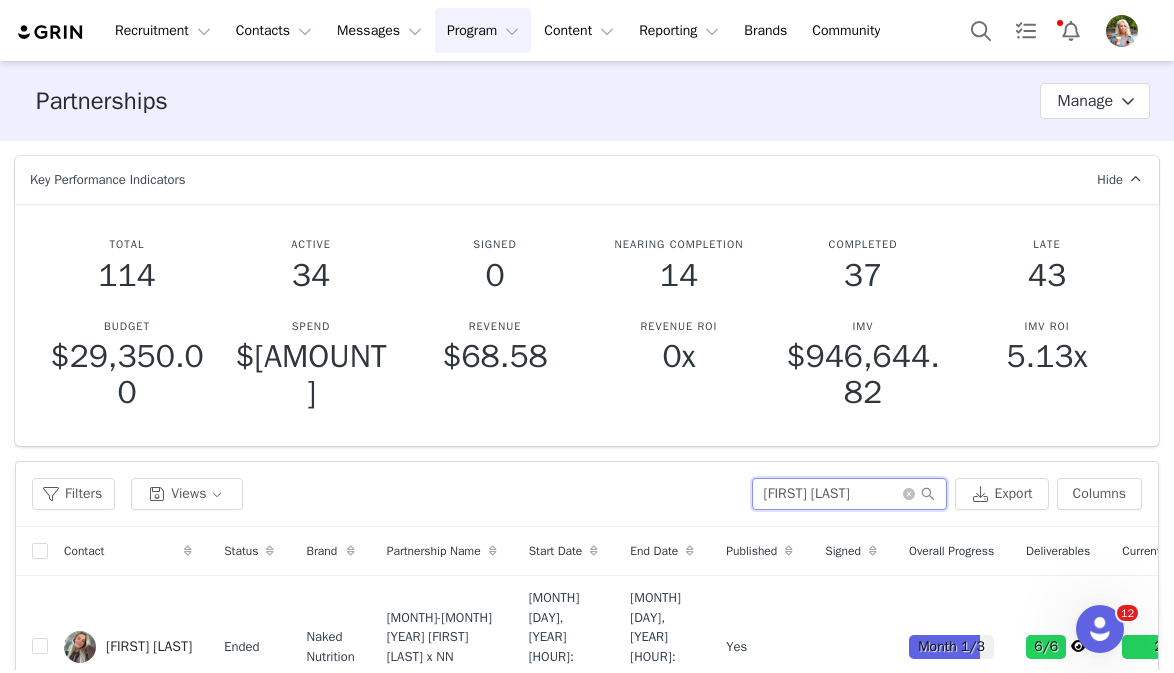 click on "katie wake" at bounding box center (849, 494) 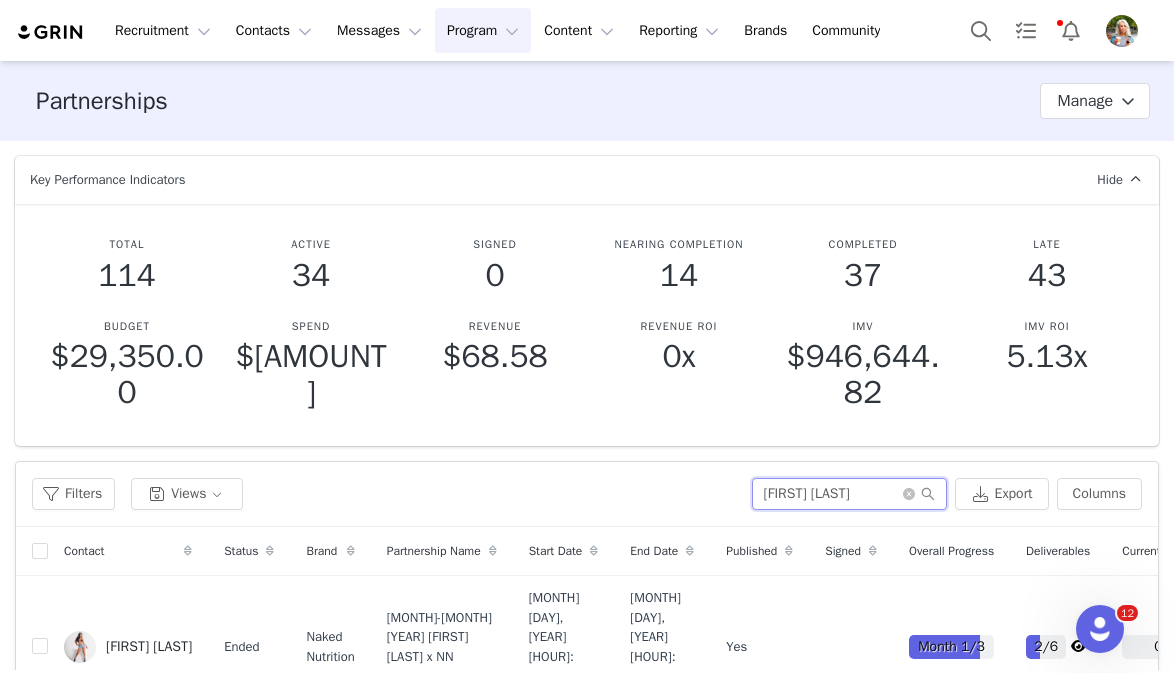 scroll, scrollTop: 266, scrollLeft: 0, axis: vertical 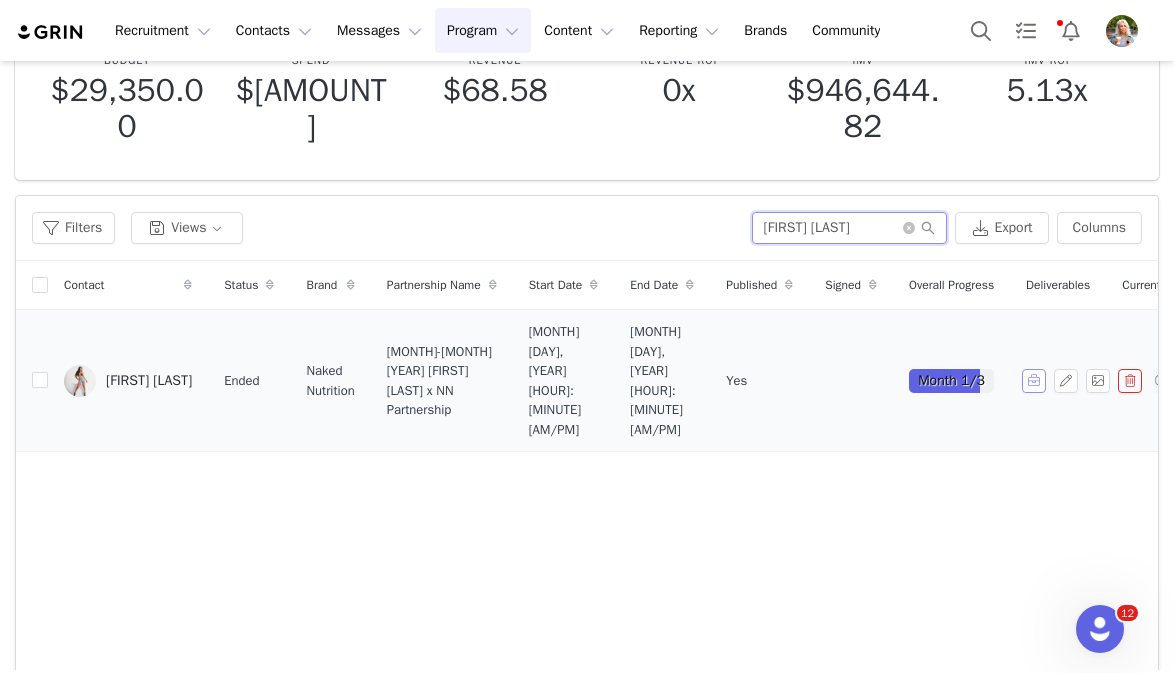 type on "selena gar" 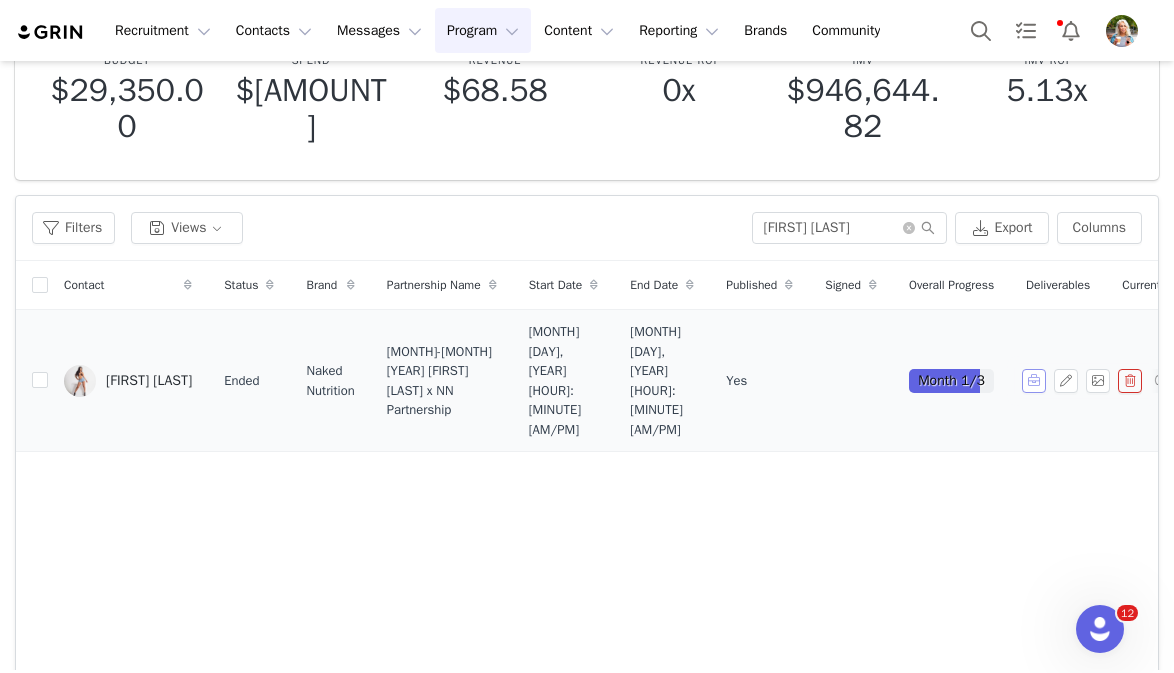 click at bounding box center [1034, 381] 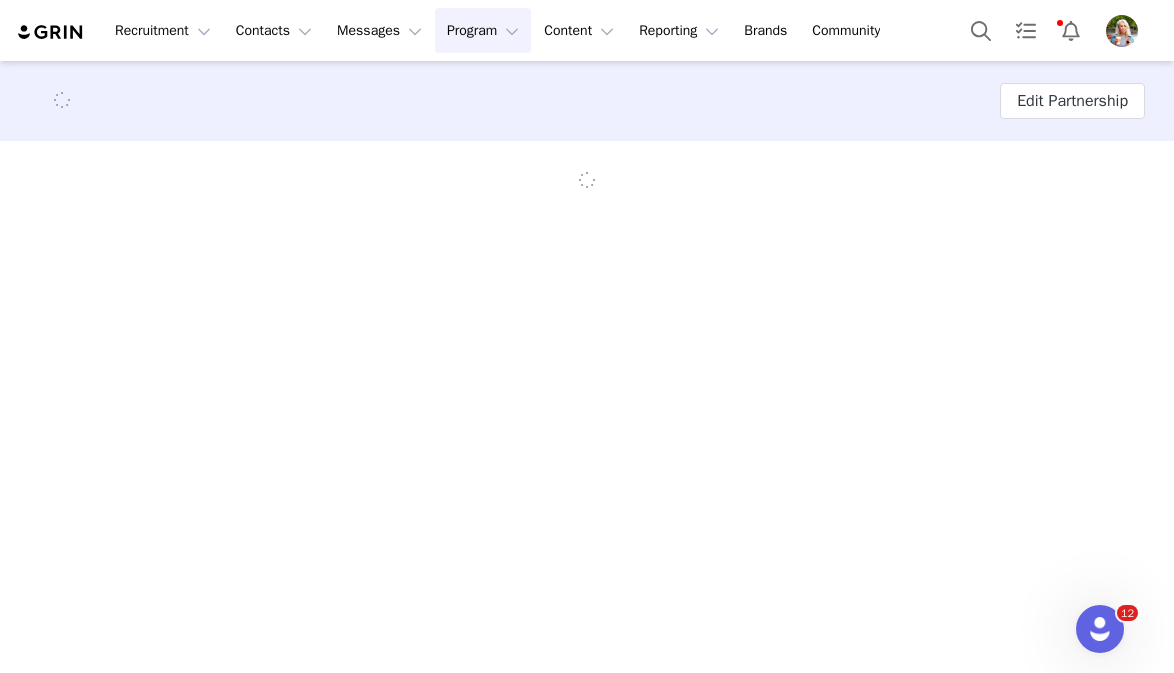 scroll, scrollTop: 0, scrollLeft: 0, axis: both 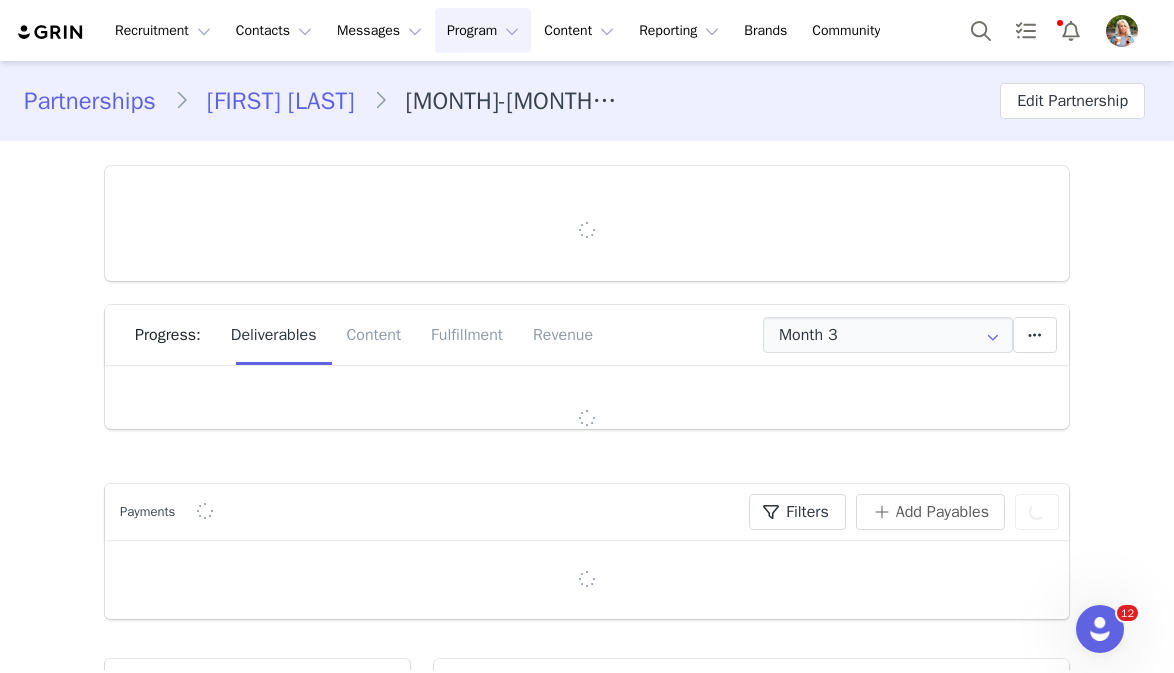 type on "+1 (United States)" 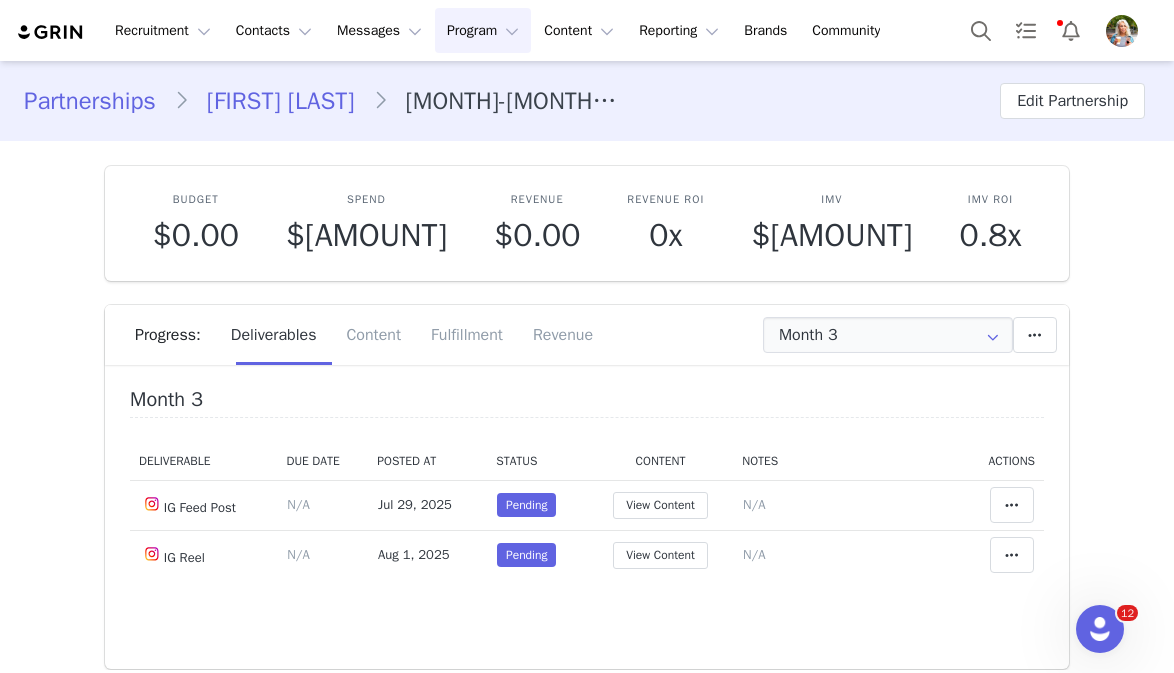 scroll, scrollTop: 367, scrollLeft: 0, axis: vertical 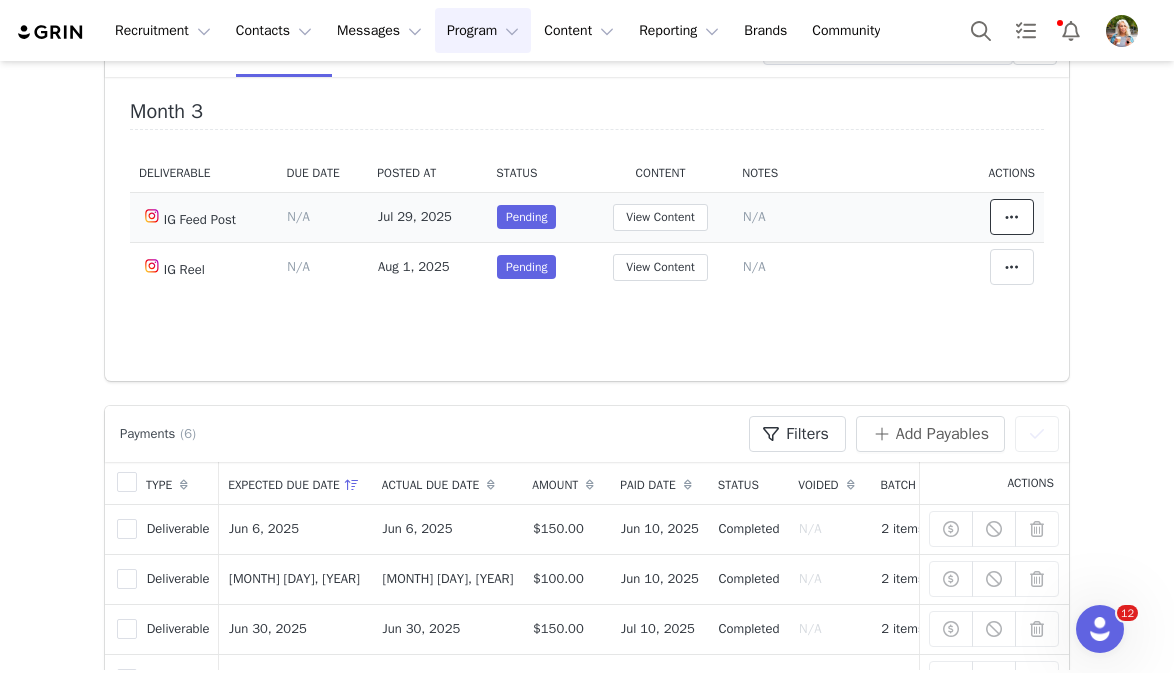 click at bounding box center [1012, 217] 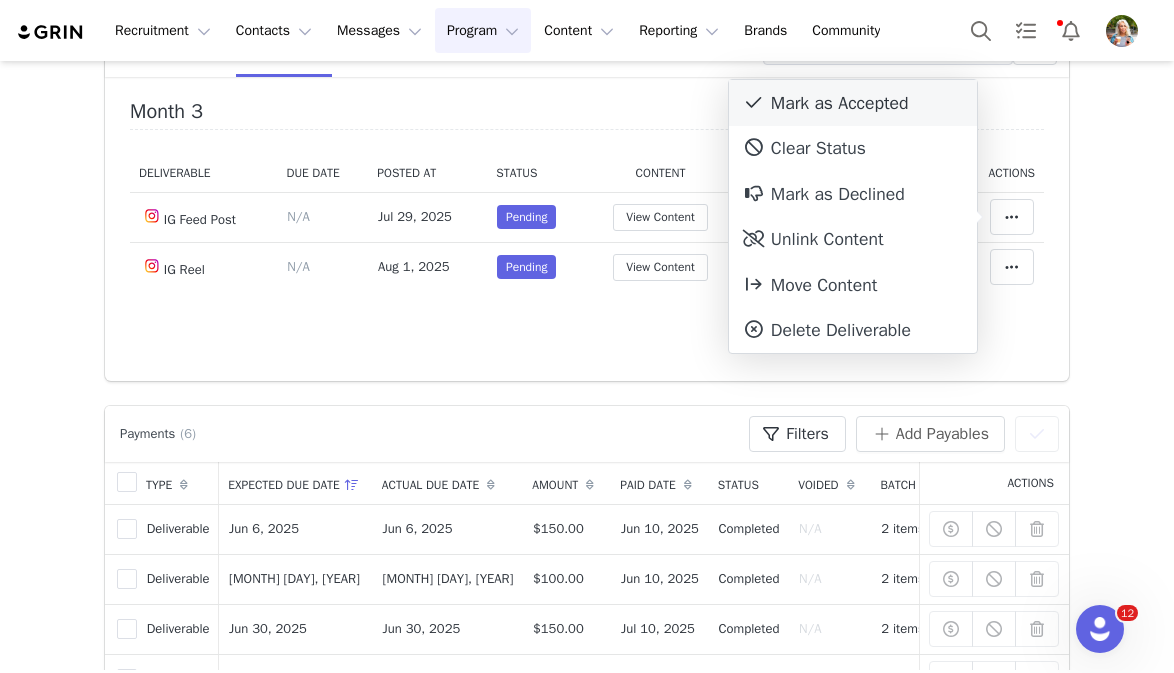click on "Mark as Accepted" at bounding box center (853, 103) 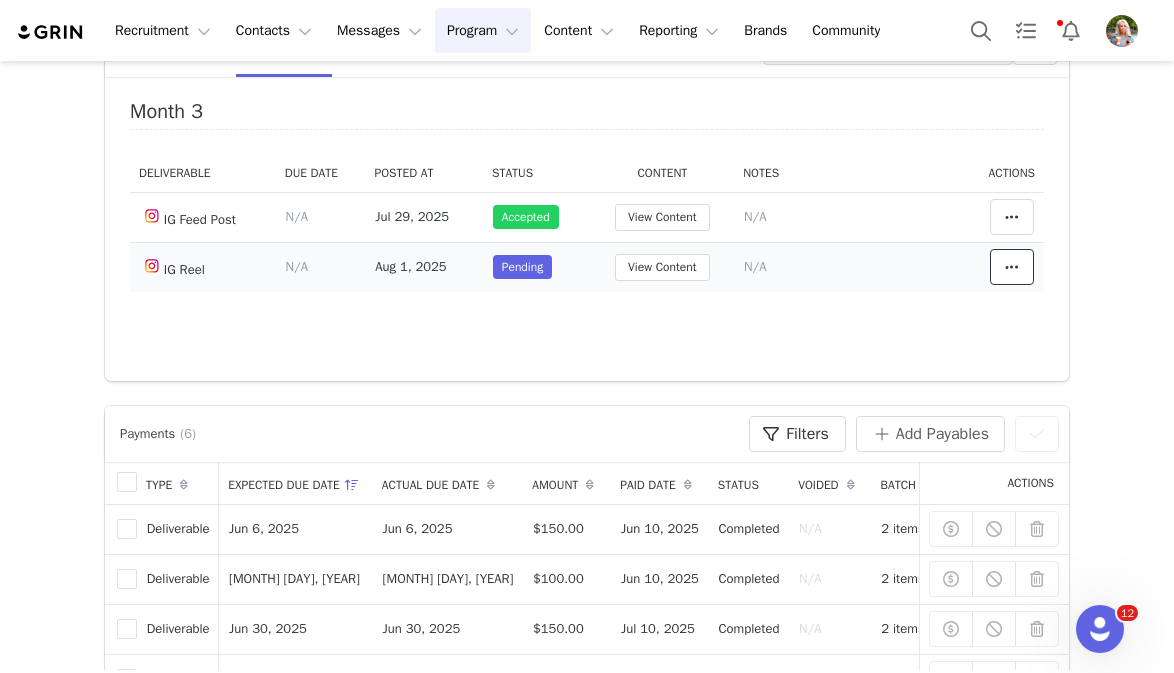 click at bounding box center (1012, 267) 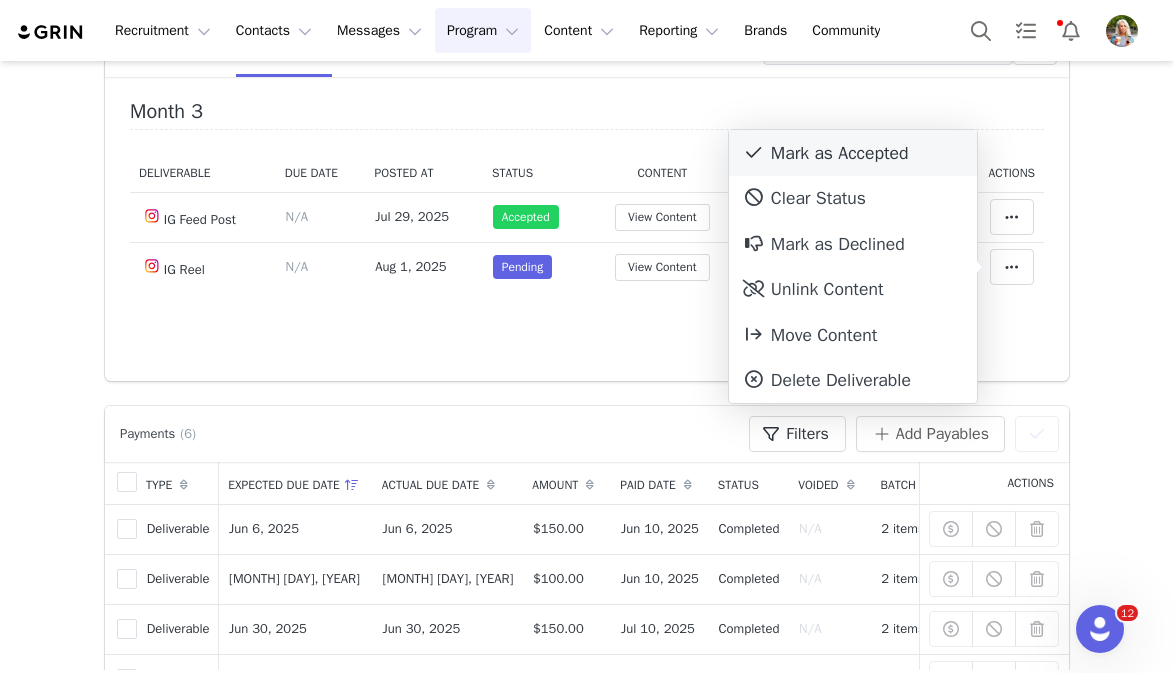 click on "Mark as Accepted" at bounding box center (853, 153) 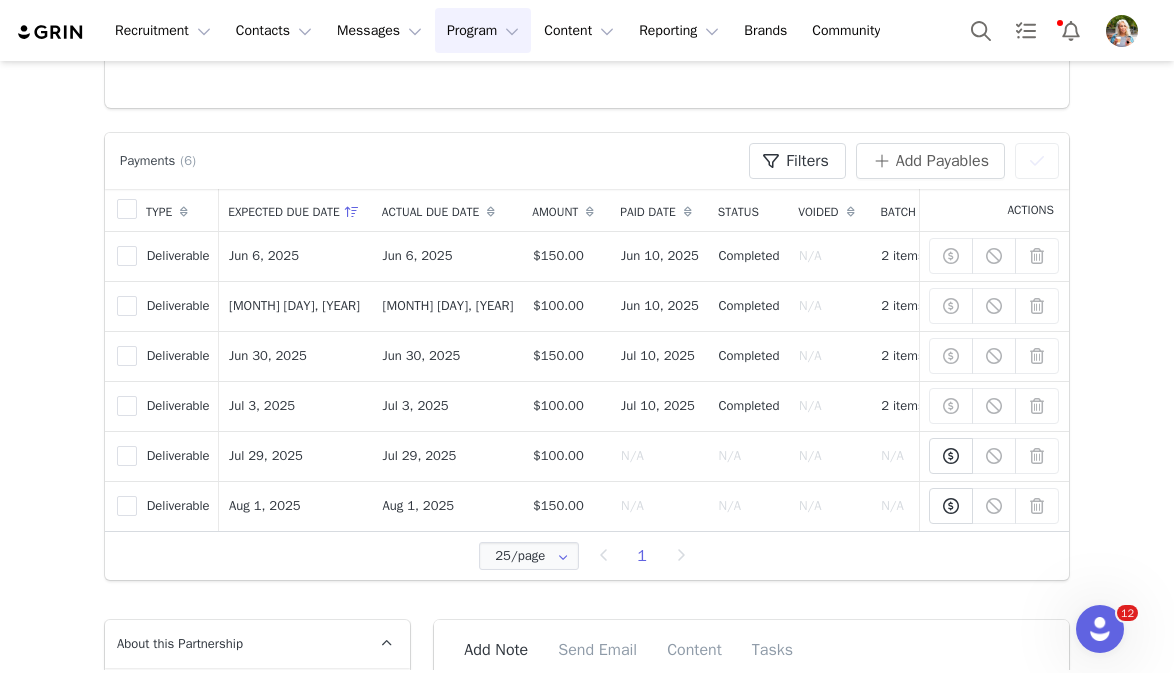 scroll, scrollTop: 602, scrollLeft: 0, axis: vertical 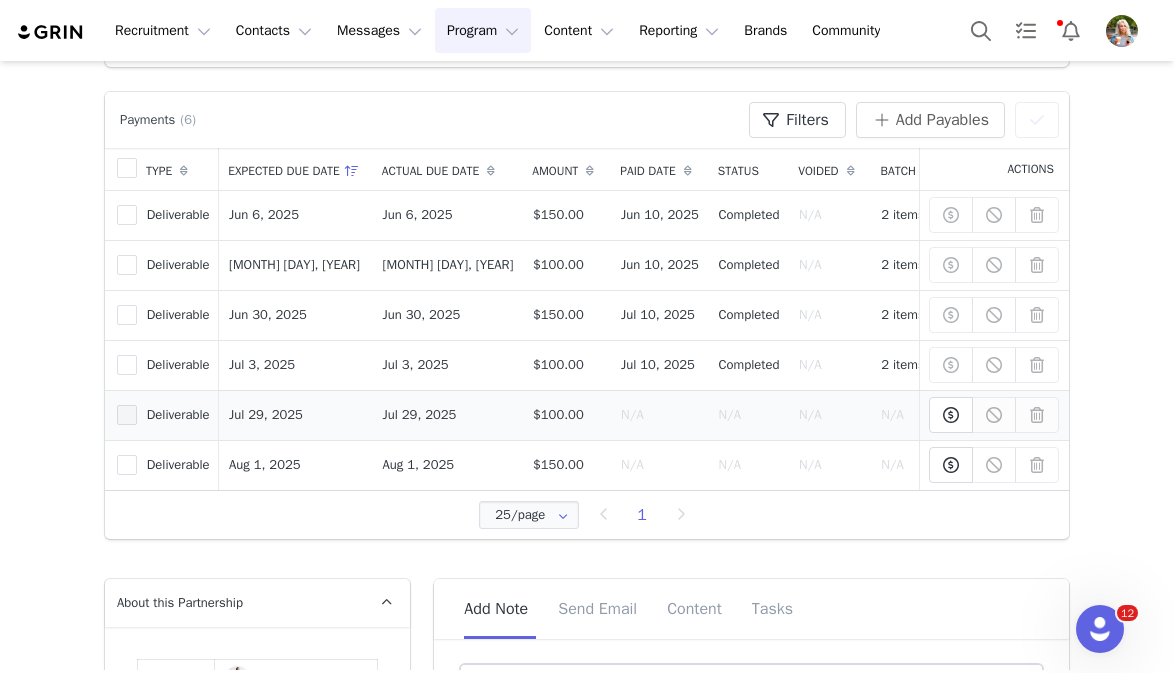 click at bounding box center (127, 415) 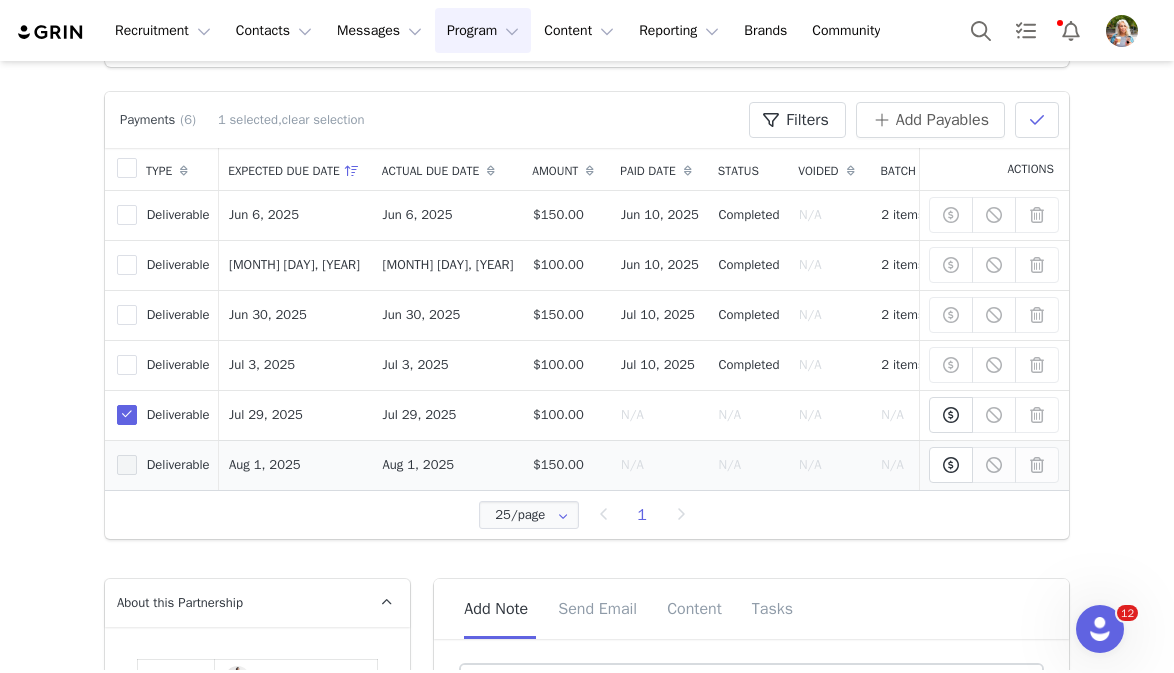 click at bounding box center (127, 465) 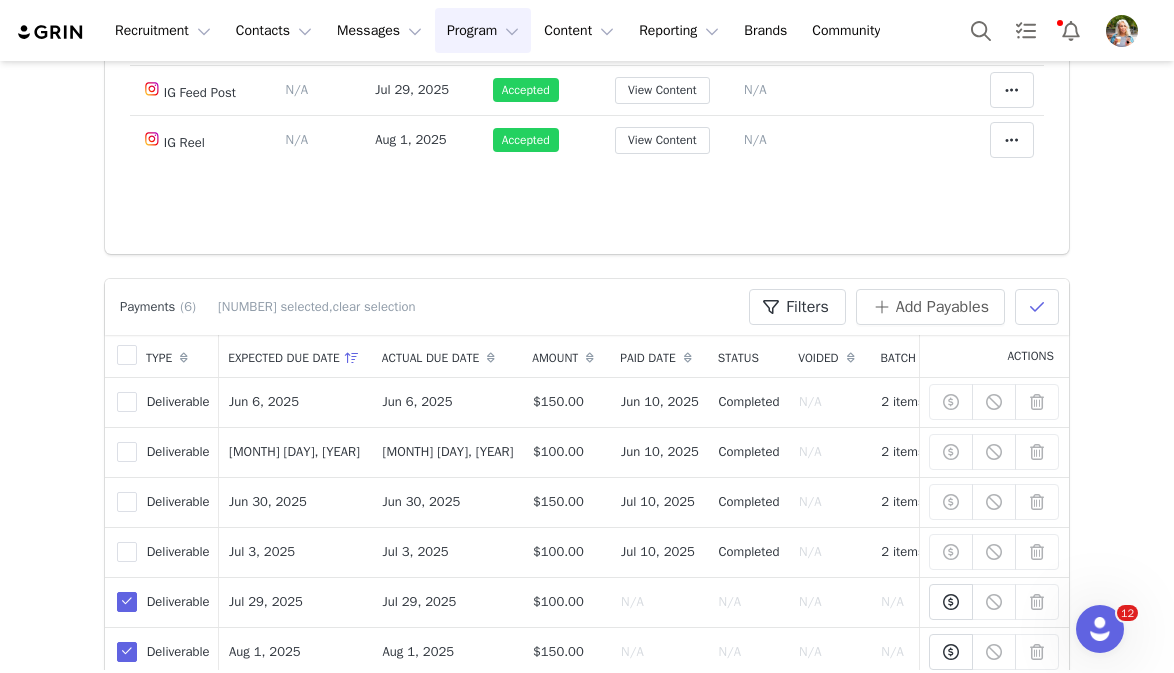 scroll, scrollTop: 401, scrollLeft: 0, axis: vertical 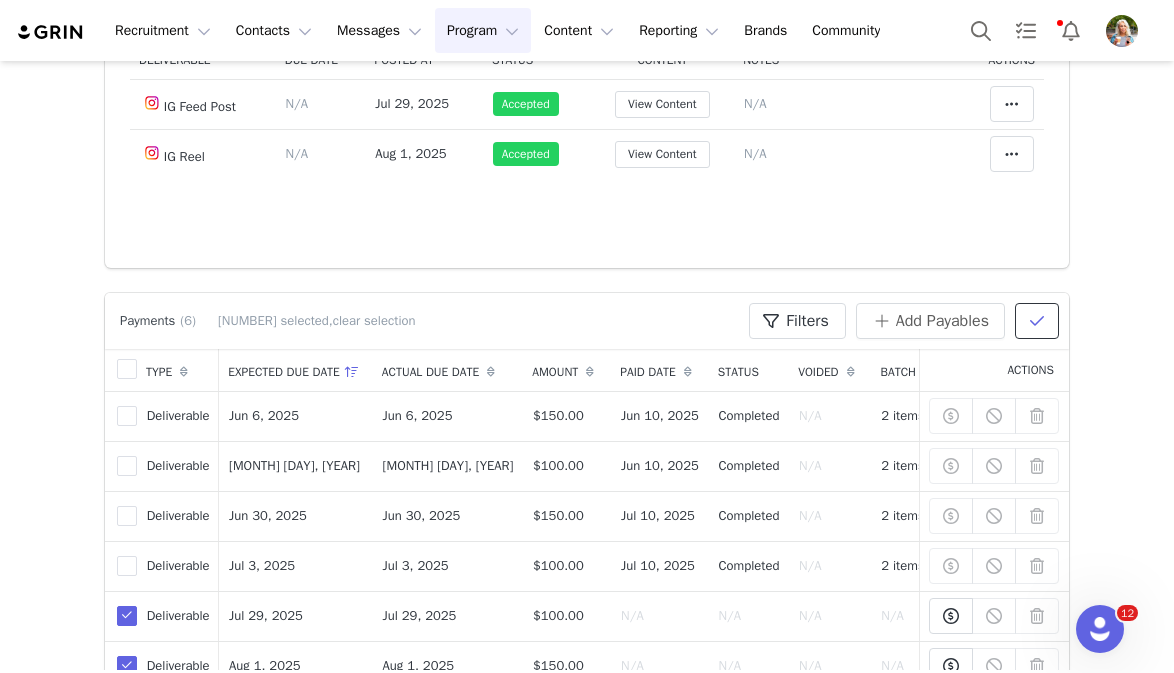 click at bounding box center [1037, 321] 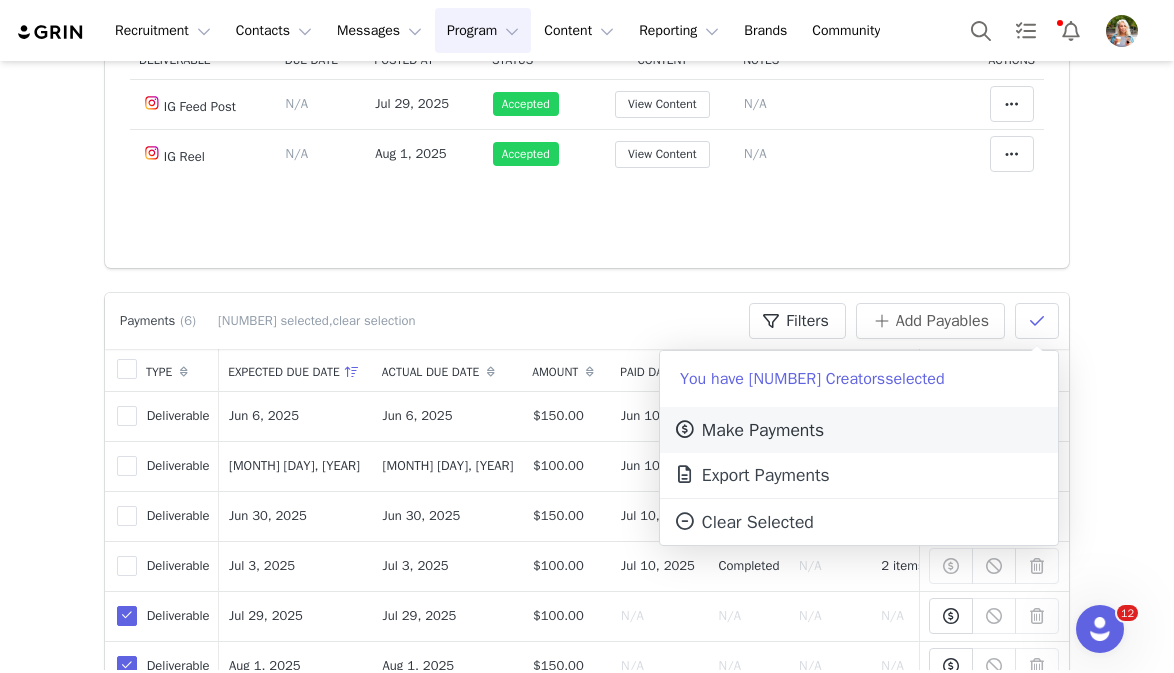 click on "Make Payments" at bounding box center (748, 430) 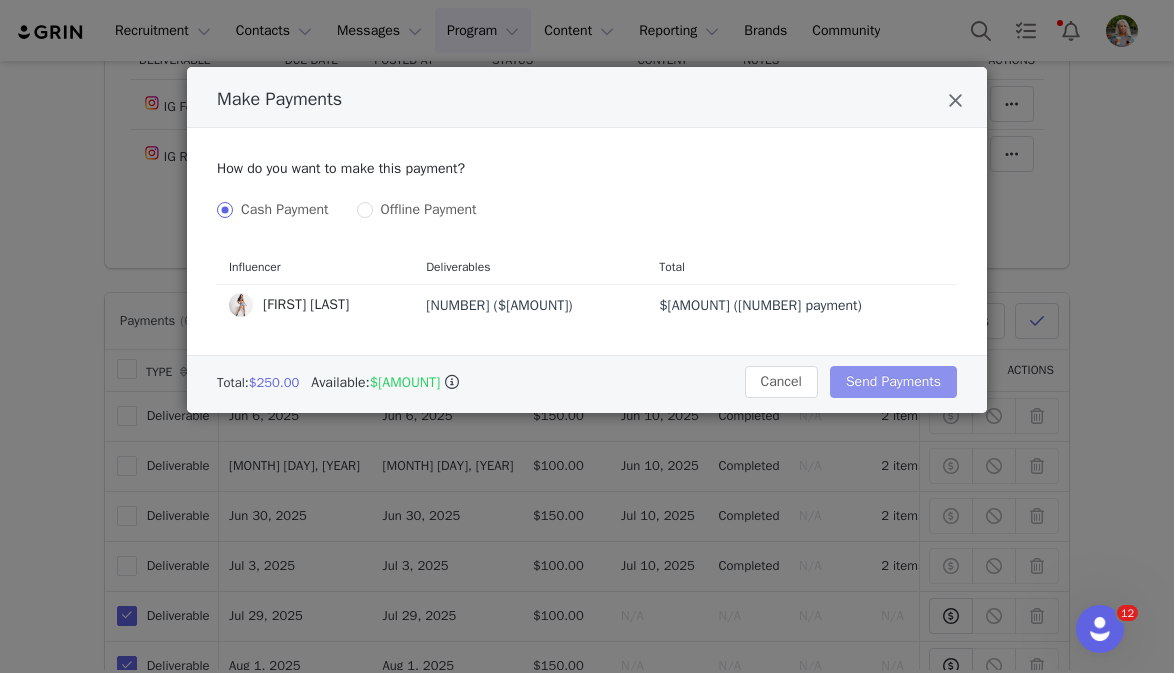 click on "Send Payments" at bounding box center (893, 382) 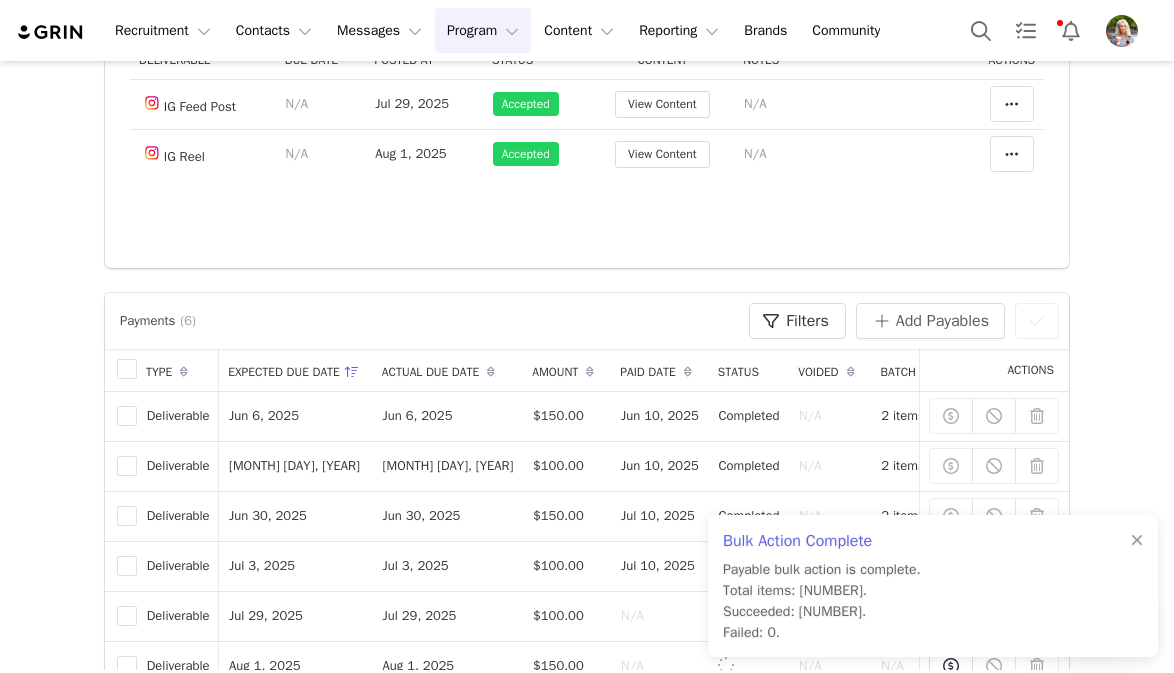 scroll, scrollTop: 0, scrollLeft: 0, axis: both 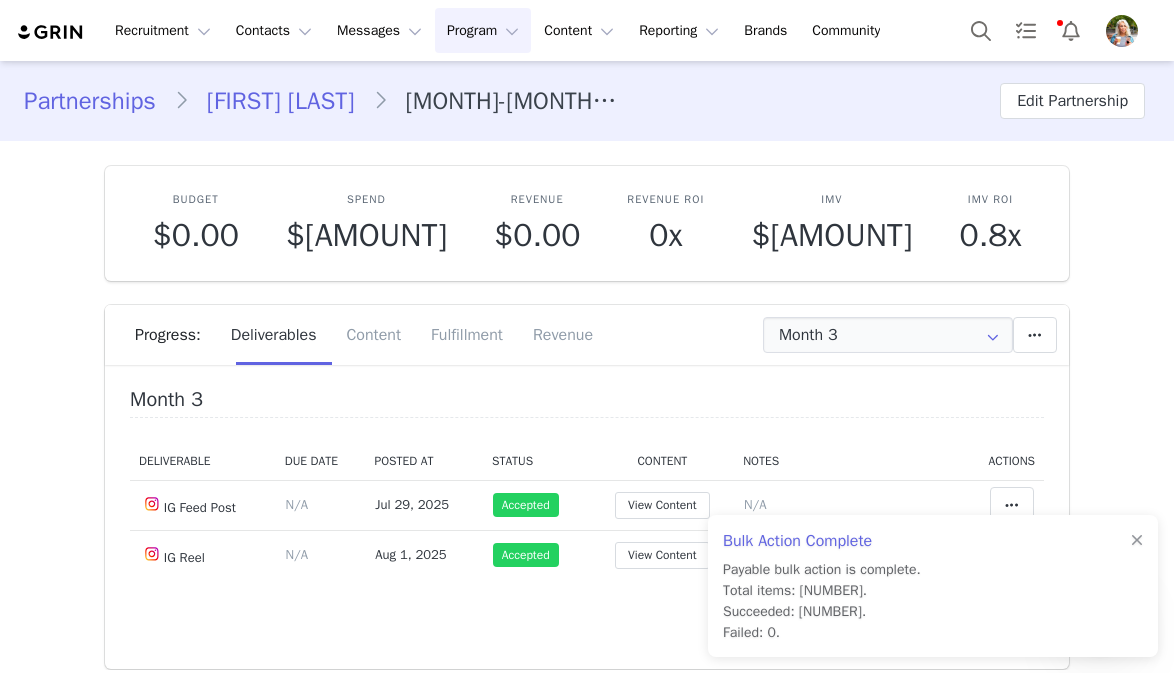 drag, startPoint x: 84, startPoint y: 97, endPoint x: 902, endPoint y: 518, distance: 919.98096 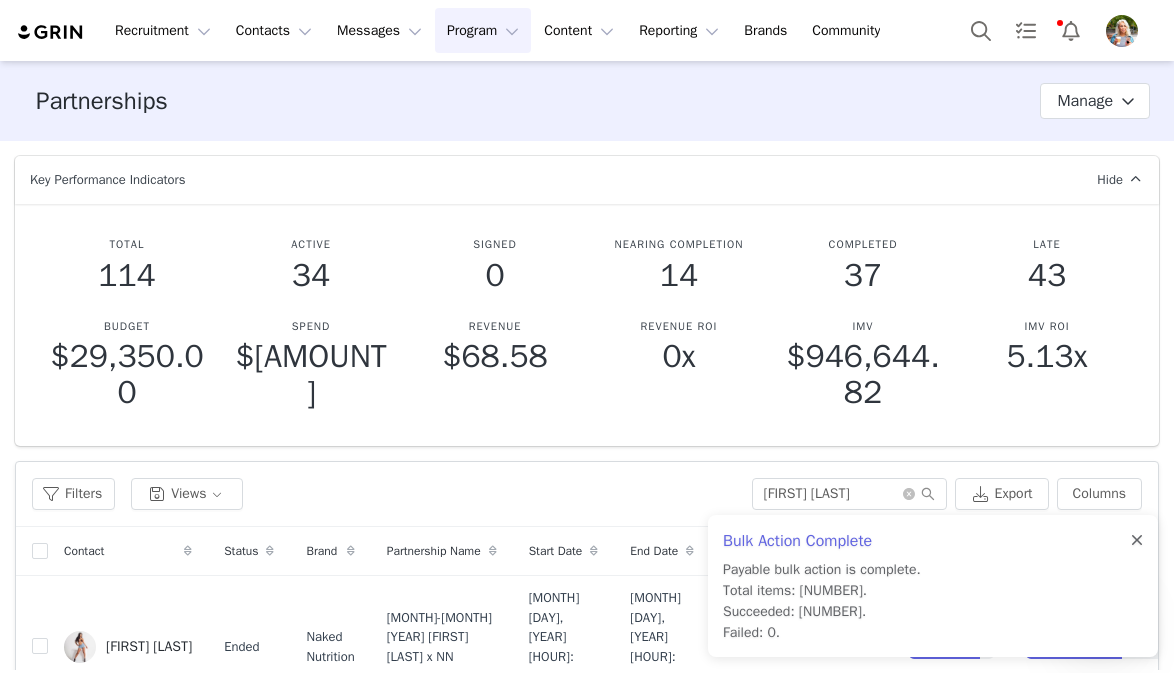 click at bounding box center (1137, 541) 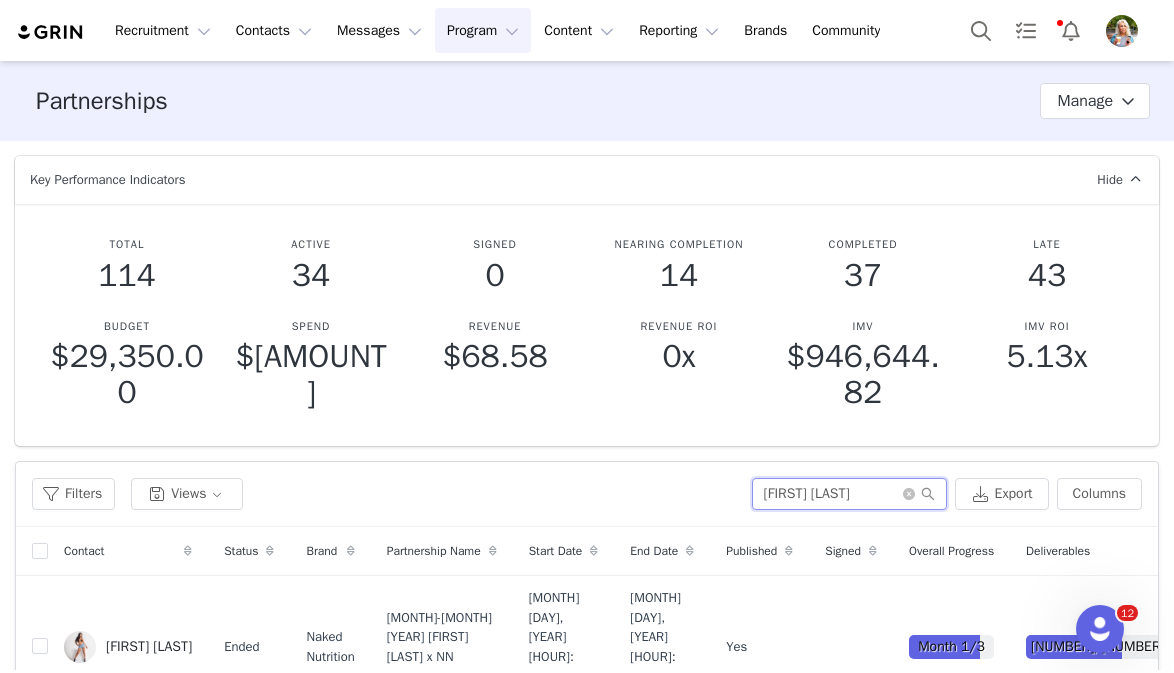 click on "selena gar" at bounding box center [849, 494] 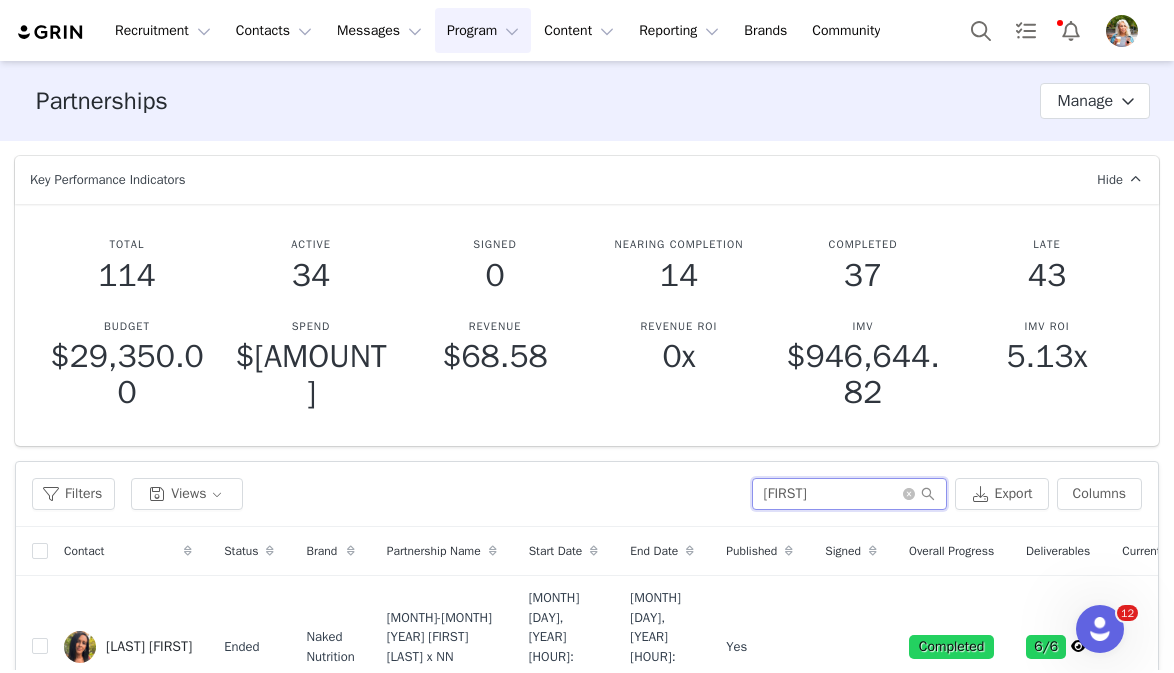 scroll, scrollTop: 165, scrollLeft: 0, axis: vertical 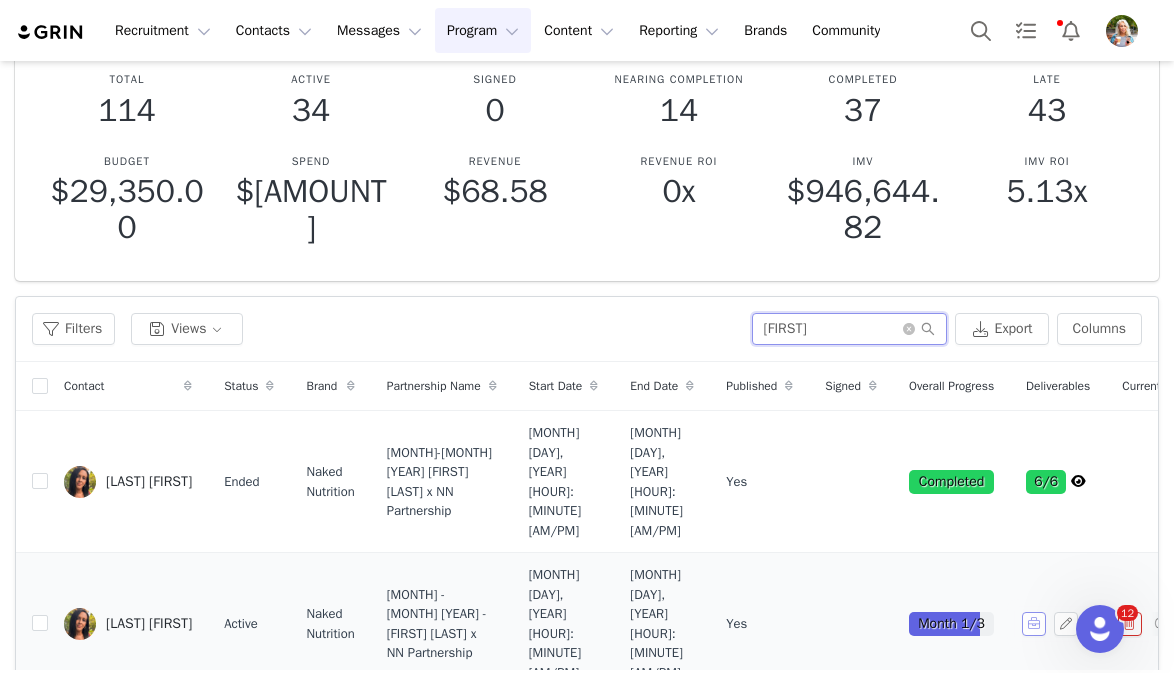 type on "[PERSON]" 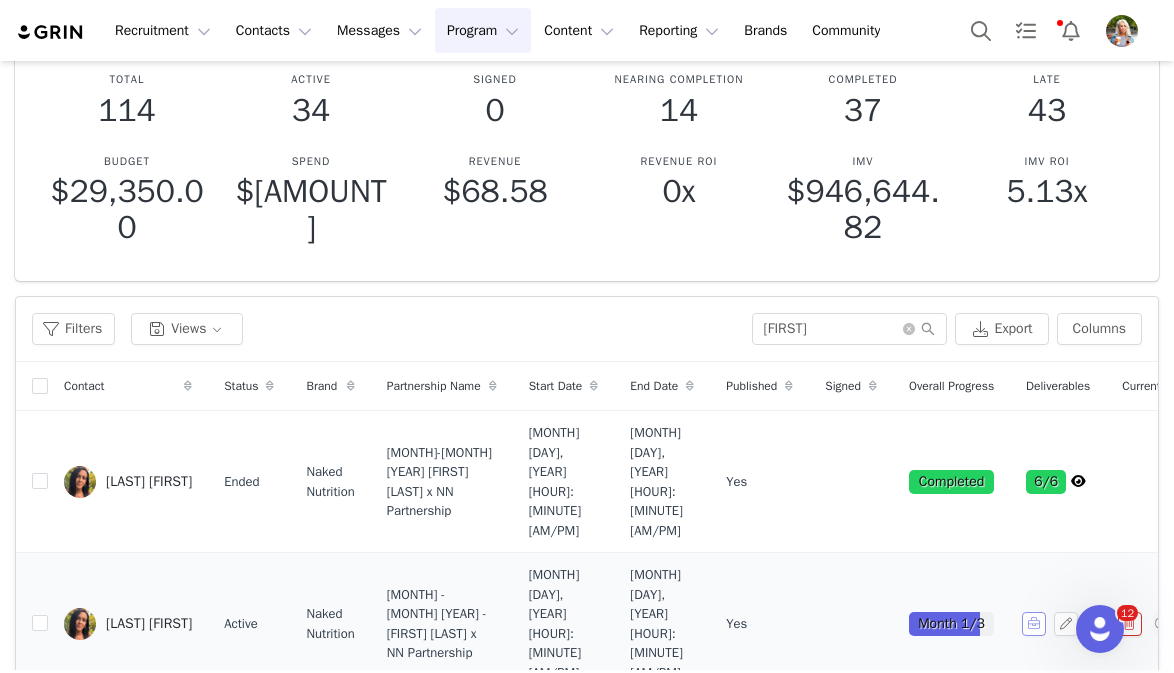 click at bounding box center (1034, 624) 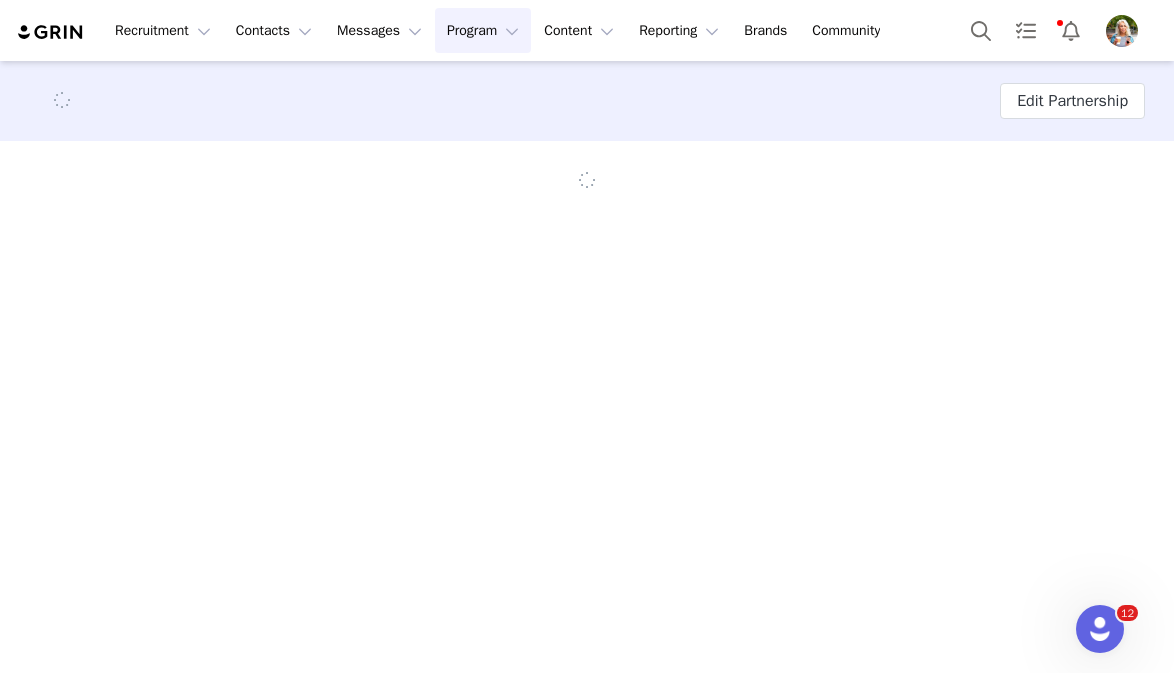 scroll, scrollTop: 0, scrollLeft: 0, axis: both 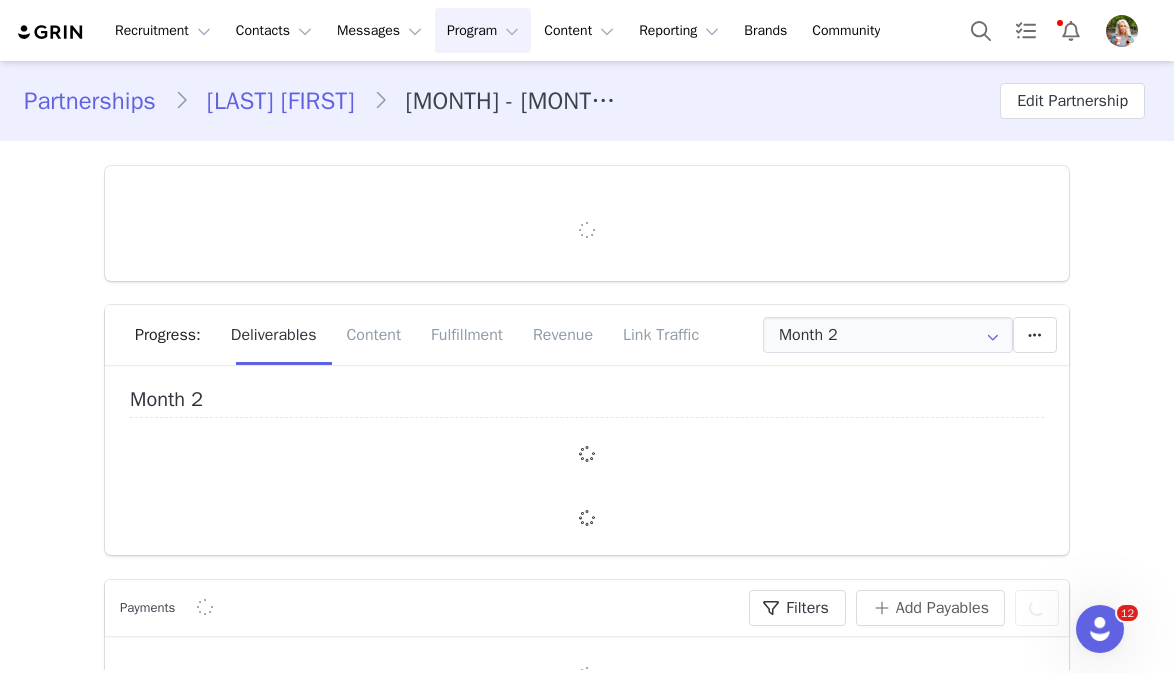 type on "+1 (United States)" 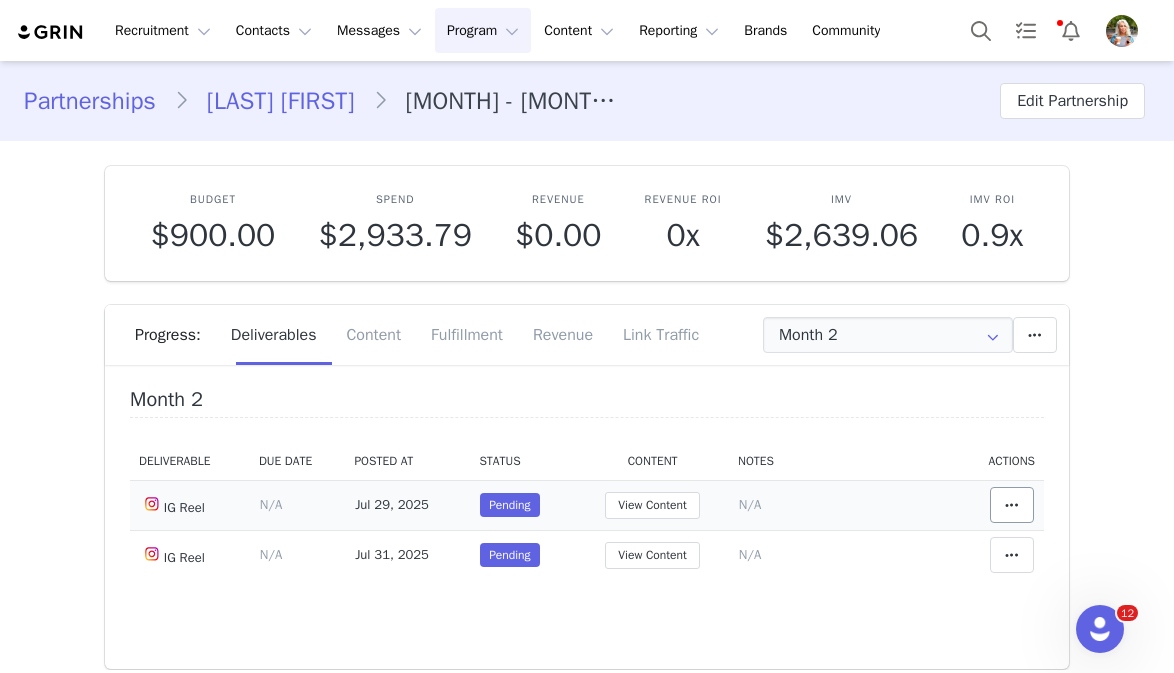 scroll, scrollTop: 226, scrollLeft: 0, axis: vertical 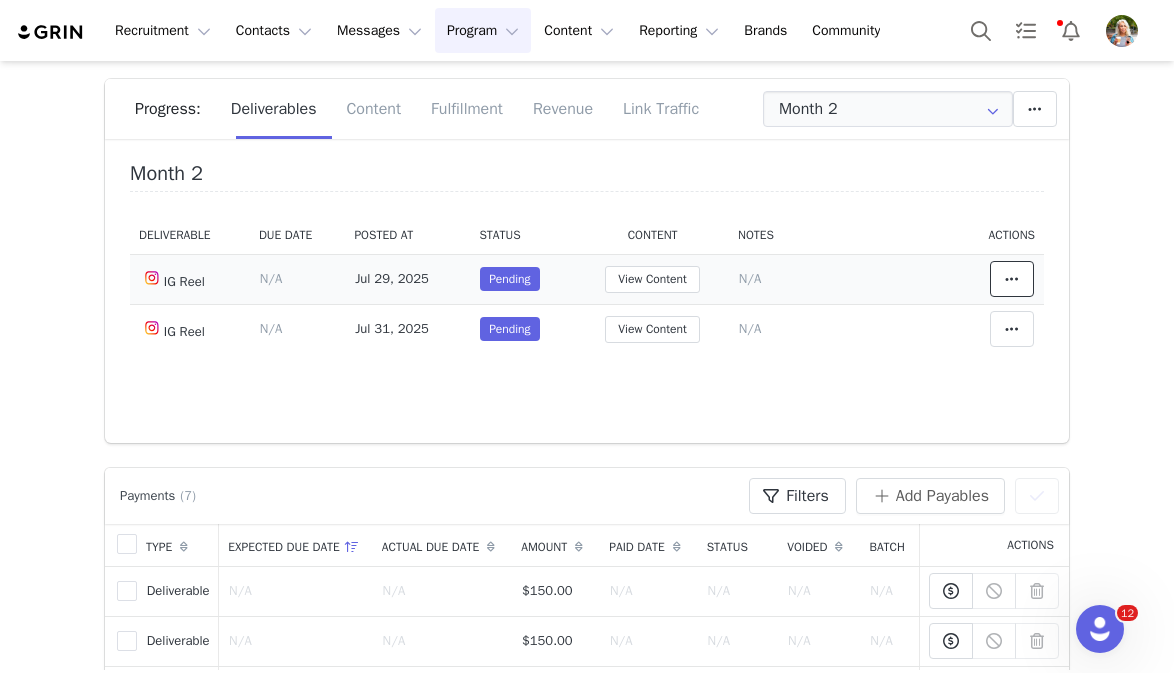 click at bounding box center (1012, 279) 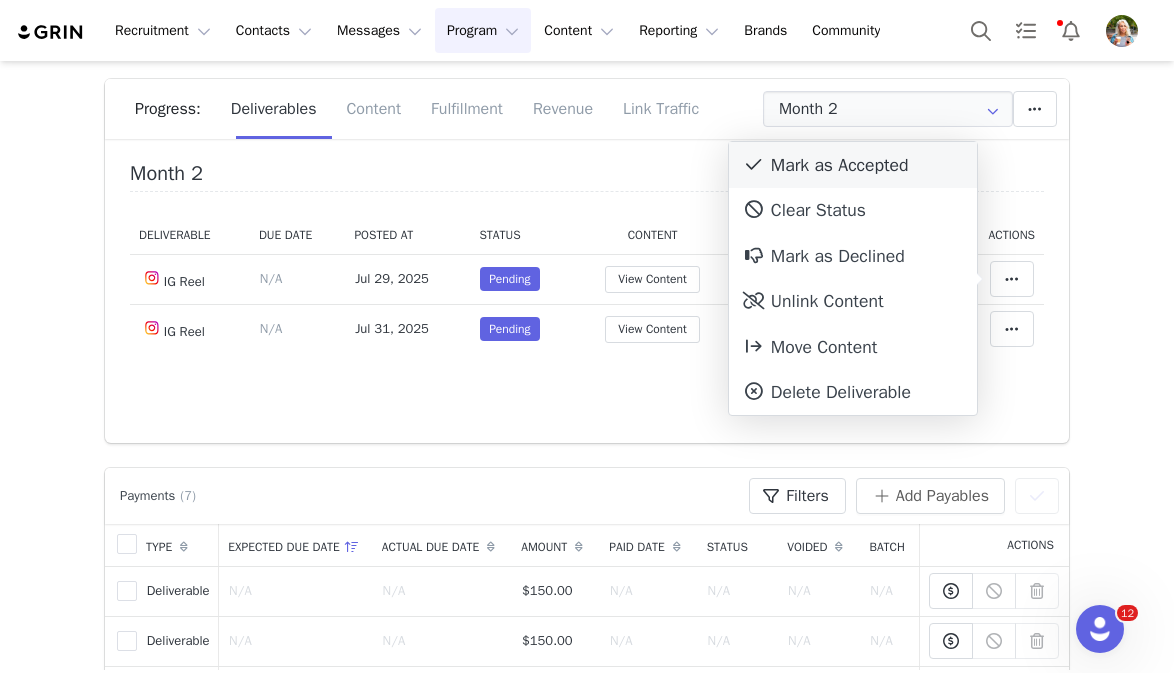 click on "Mark as Accepted" at bounding box center (853, 165) 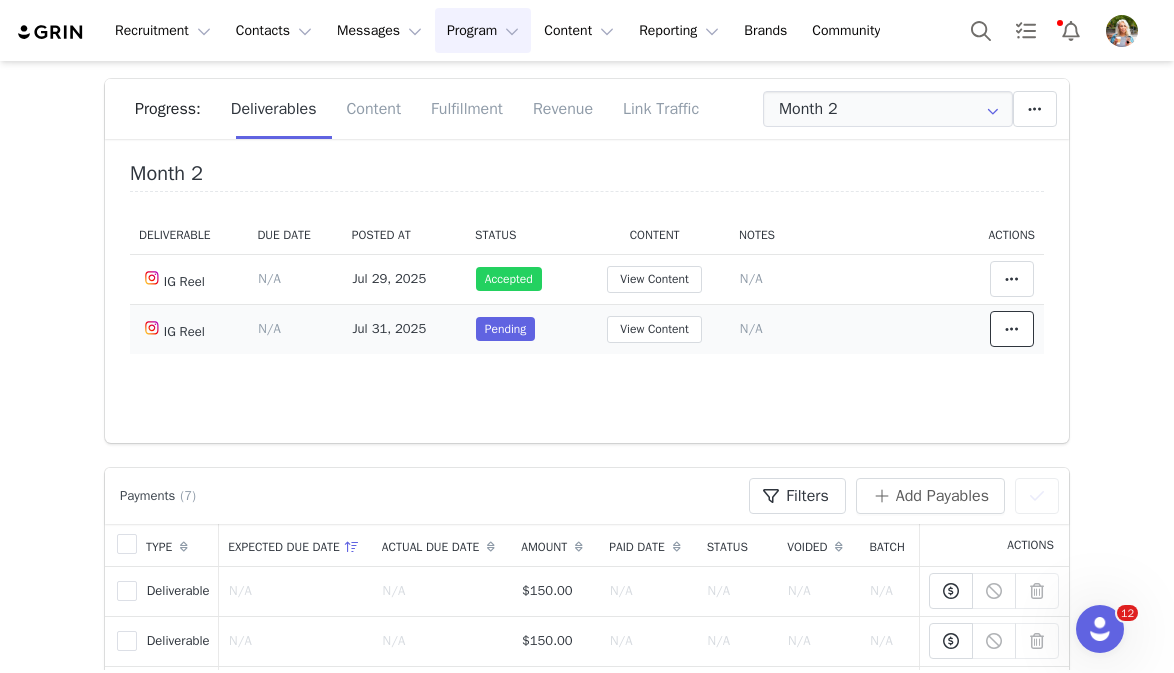 click at bounding box center (1012, 329) 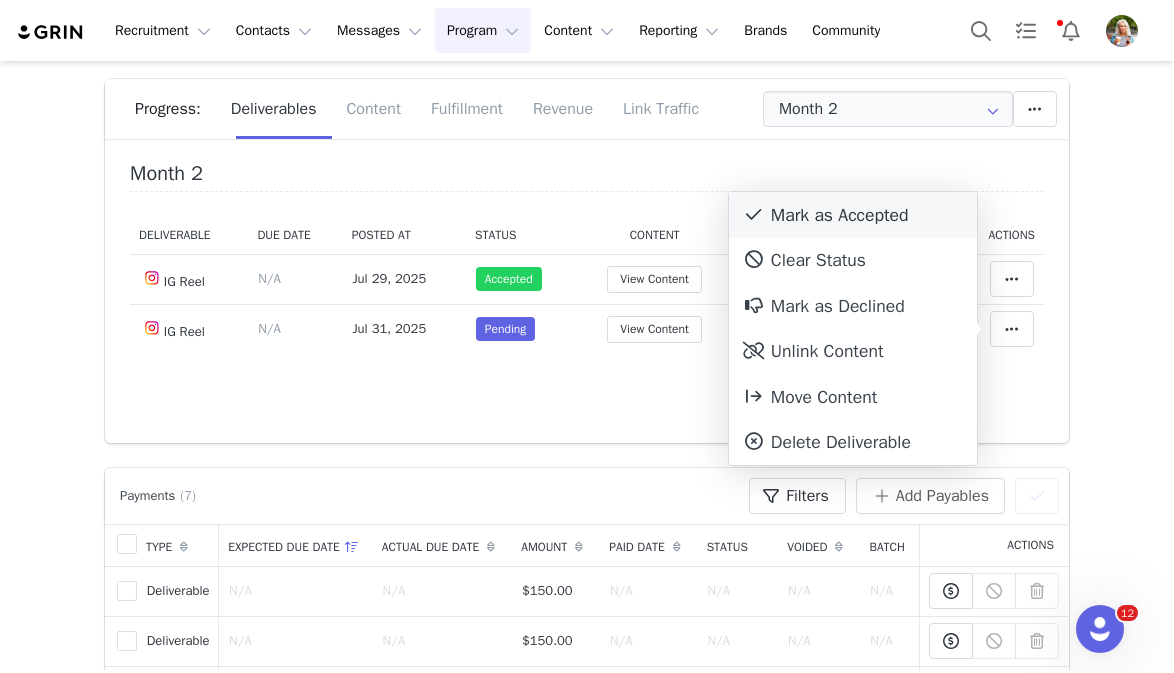 click on "Mark as Accepted" at bounding box center (853, 215) 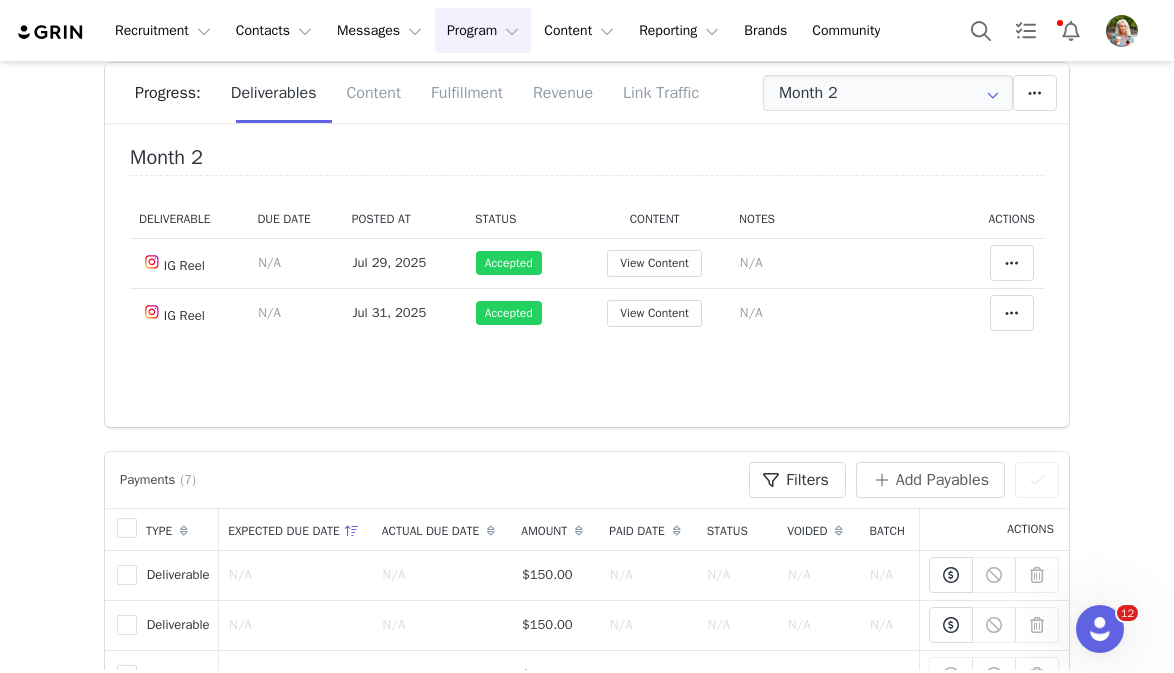 scroll, scrollTop: 239, scrollLeft: 0, axis: vertical 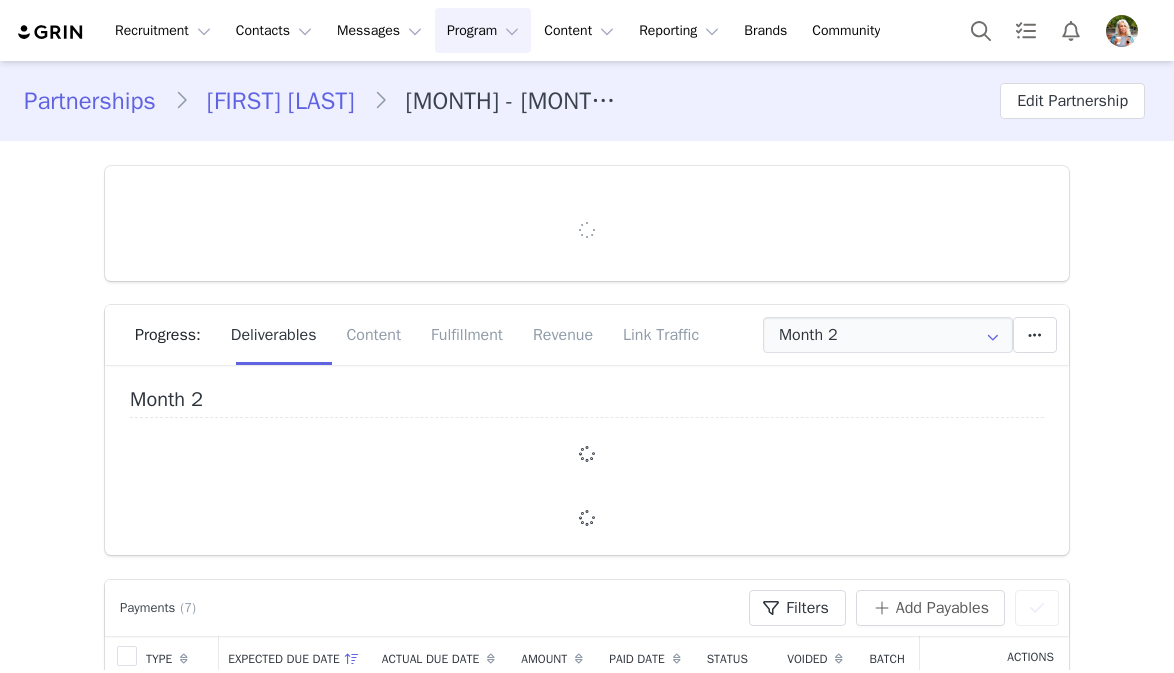 type on "+1 (United States)" 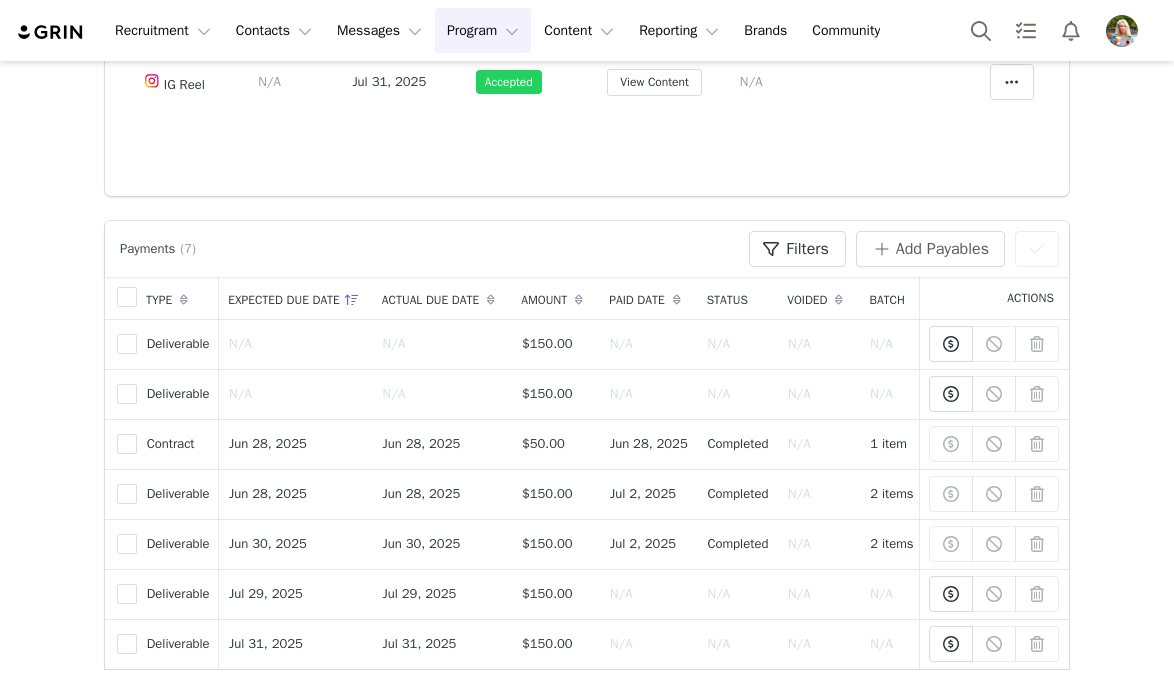 scroll, scrollTop: 787, scrollLeft: 0, axis: vertical 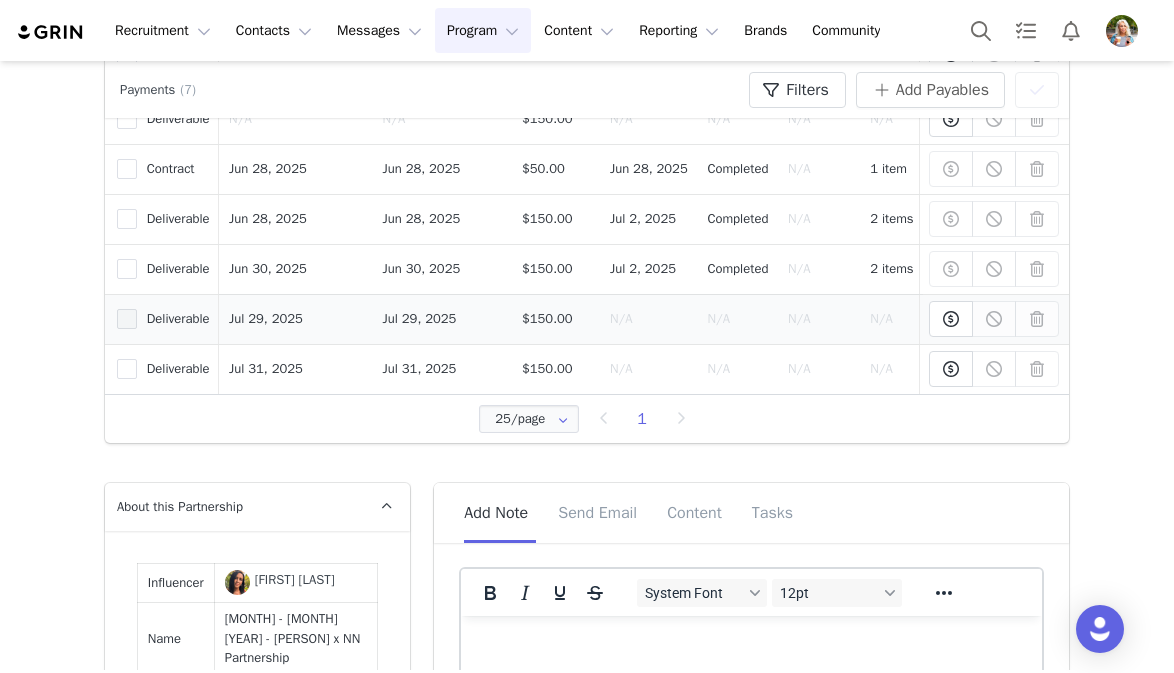 click at bounding box center (127, 319) 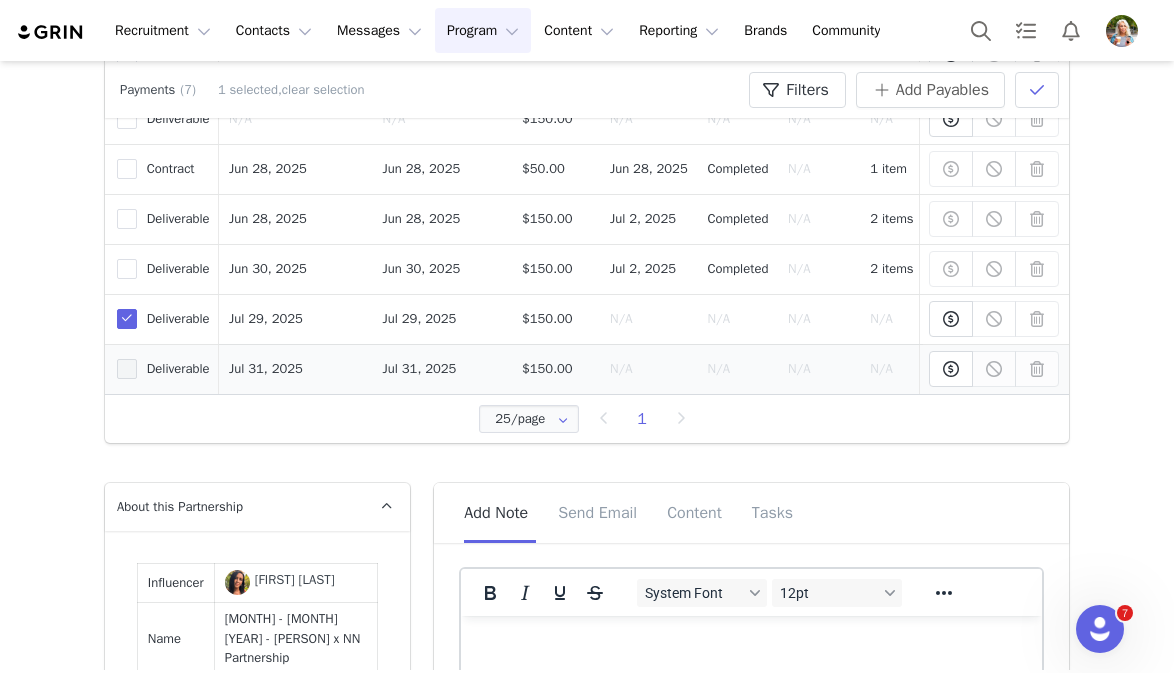 scroll, scrollTop: 0, scrollLeft: 0, axis: both 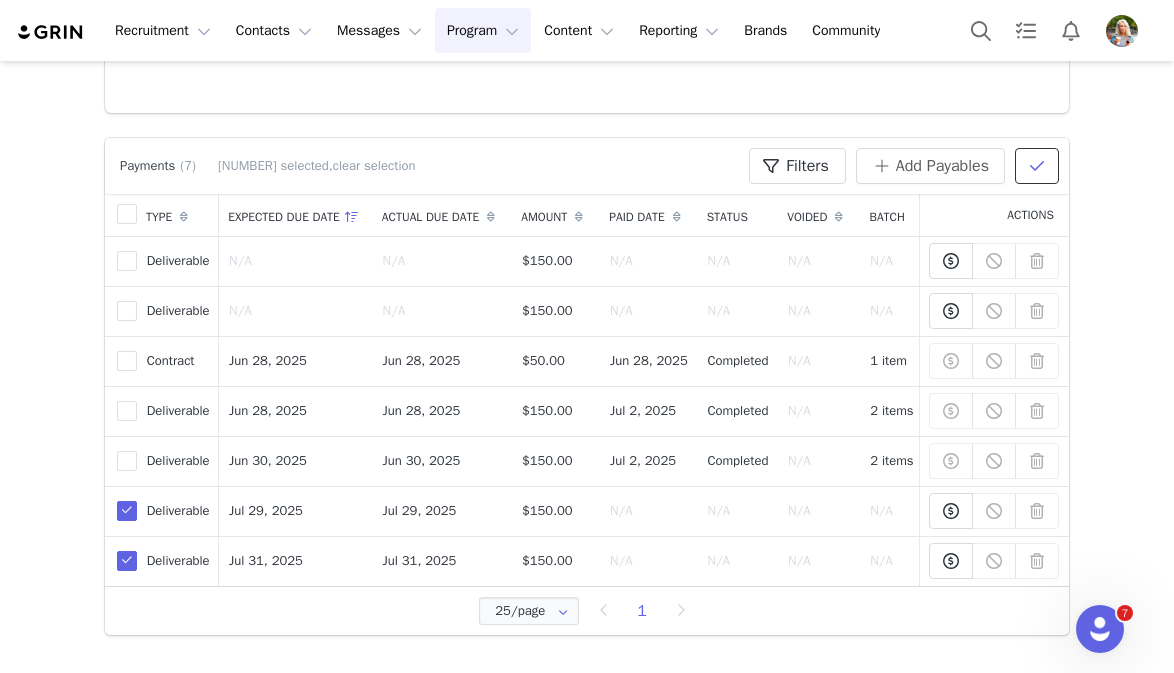 click at bounding box center (1037, 166) 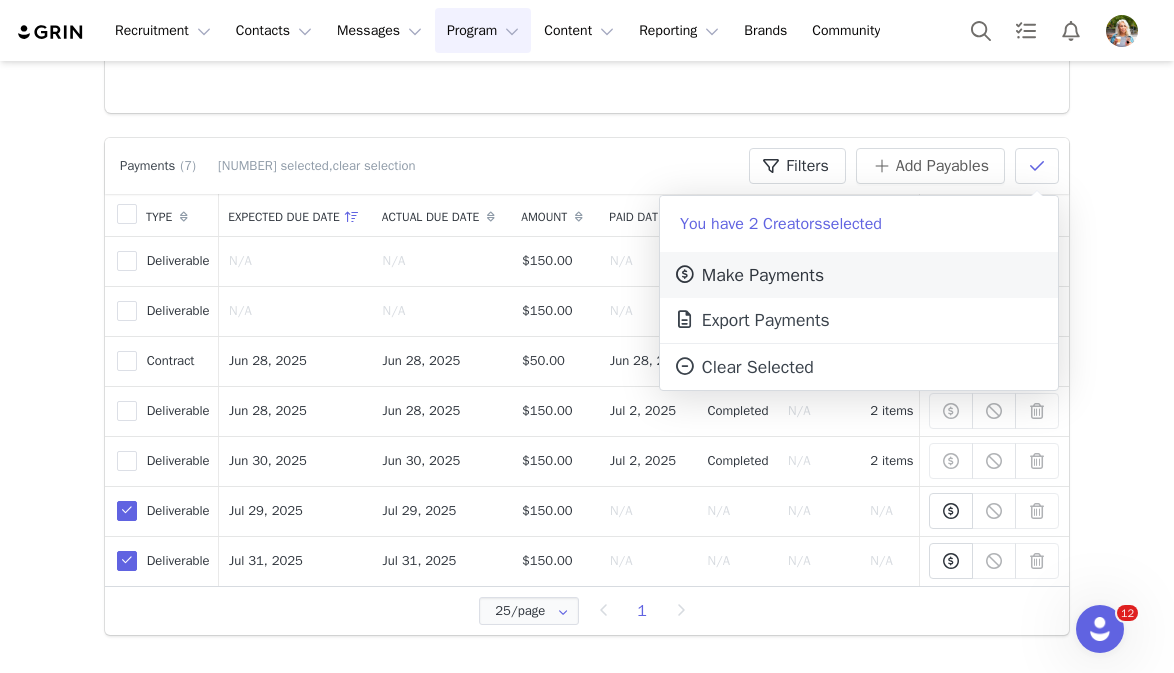 click on "Make Payments" at bounding box center [748, 275] 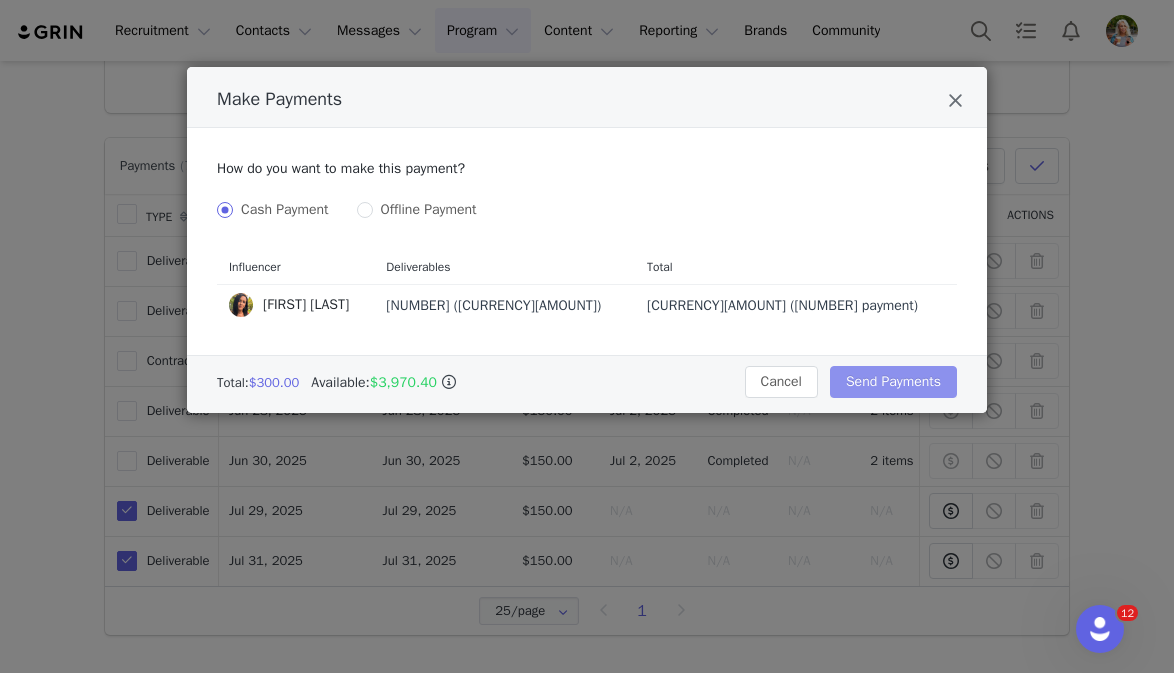 click on "Send Payments" at bounding box center (893, 382) 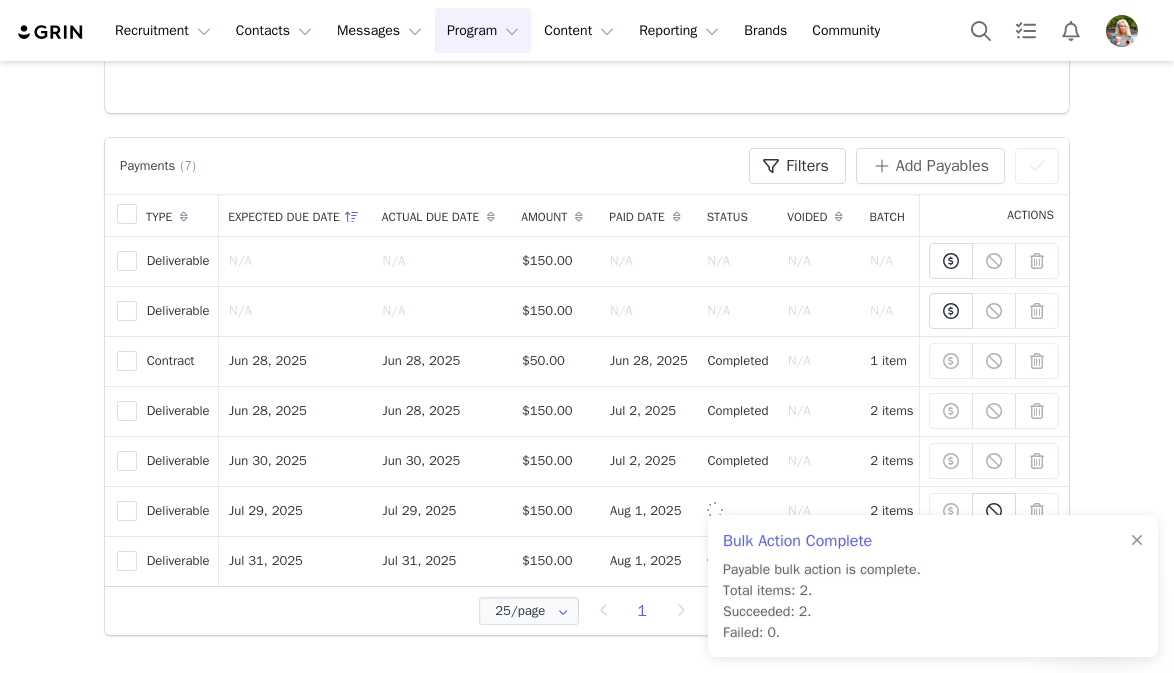 scroll, scrollTop: 0, scrollLeft: 0, axis: both 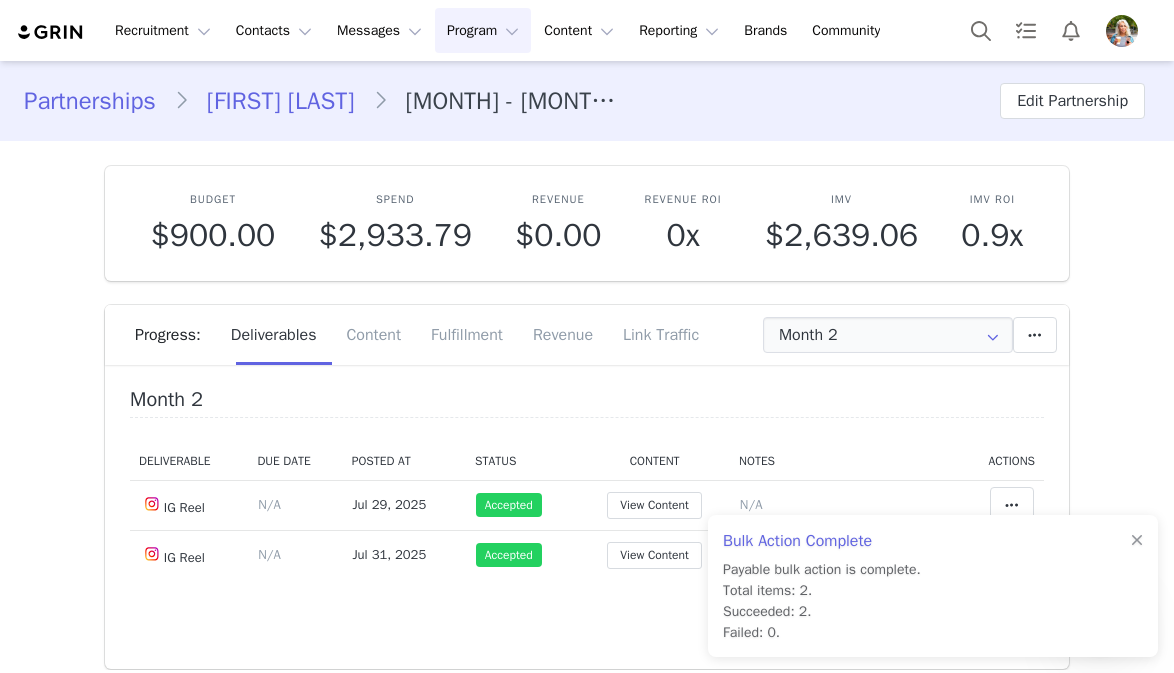 click on "Partnerships" at bounding box center [99, 101] 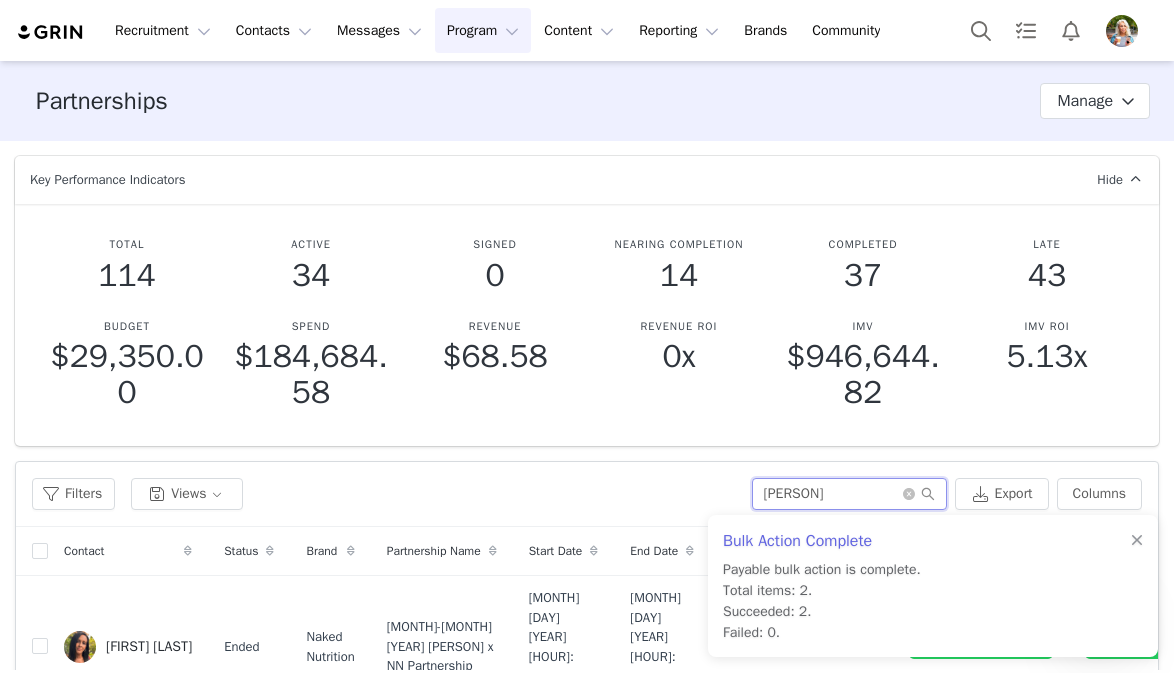 click on "[PERSON]" at bounding box center [849, 494] 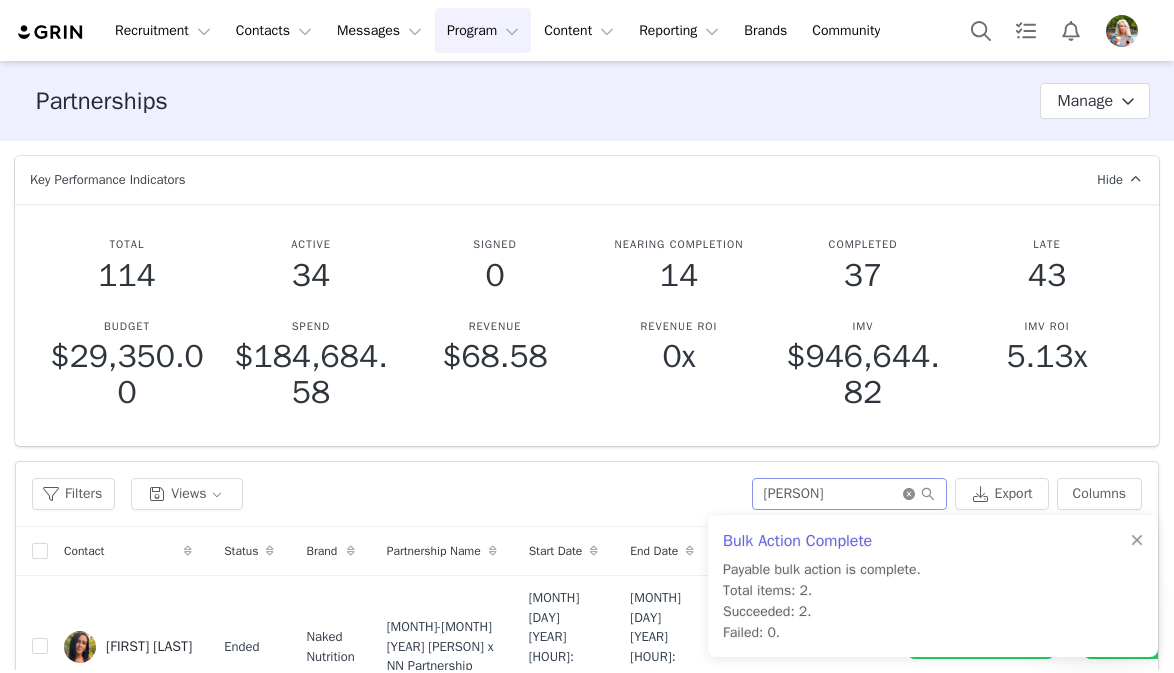 click 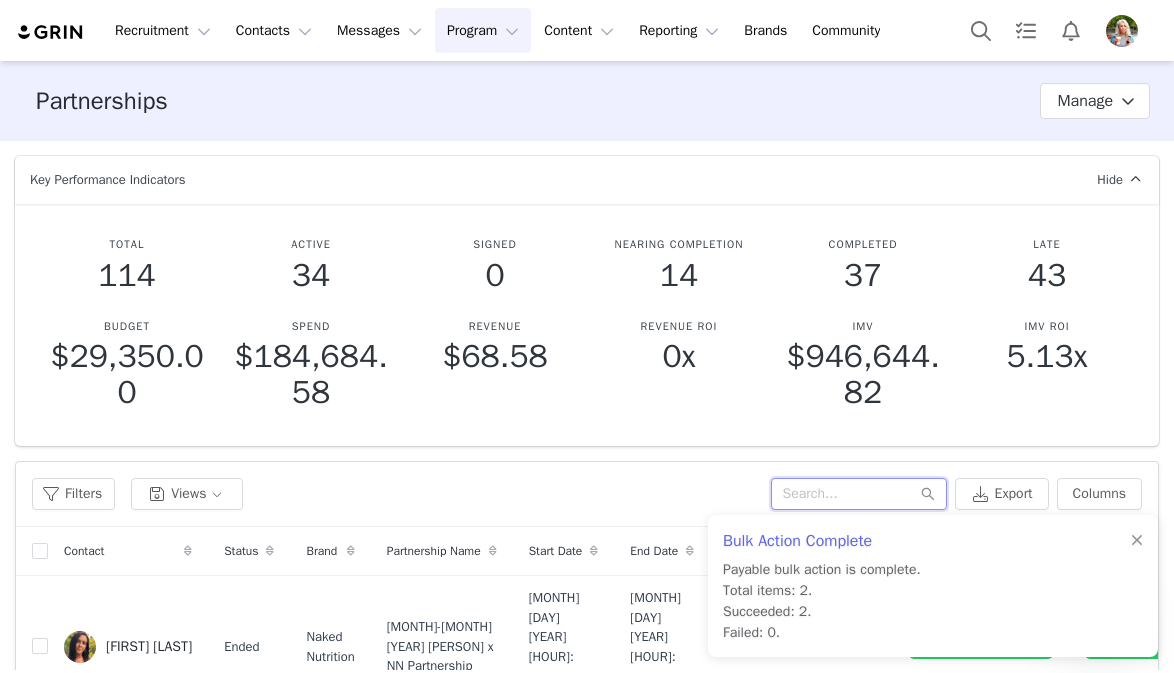 click at bounding box center [859, 494] 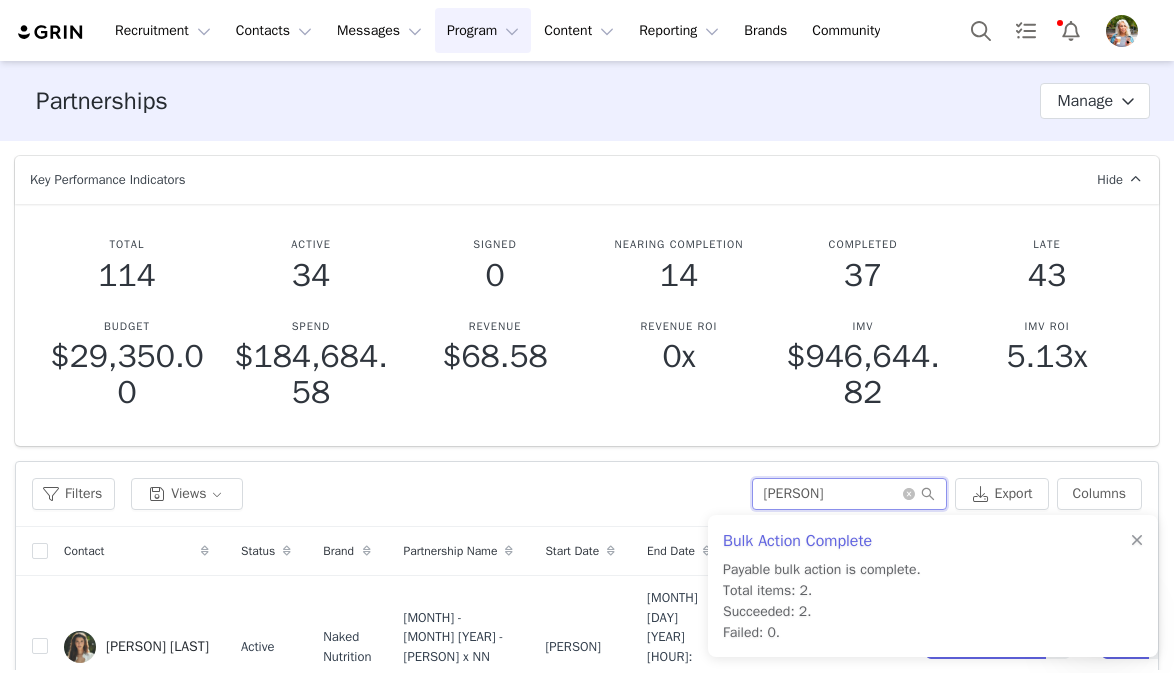 type on "[PERSON]" 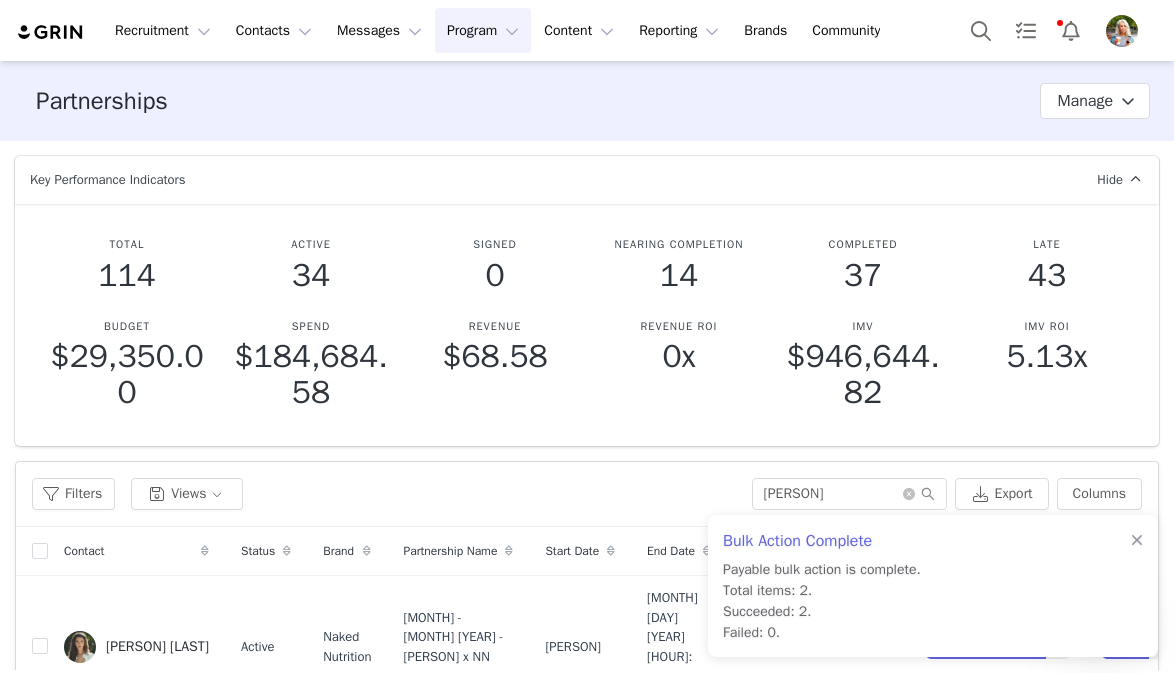 click on "Bulk Action Complete Payable bulk action is complete. Total items: [NUMBER]. Succeeded: [NUMBER]. Failed: [NUMBER]." at bounding box center [933, 586] 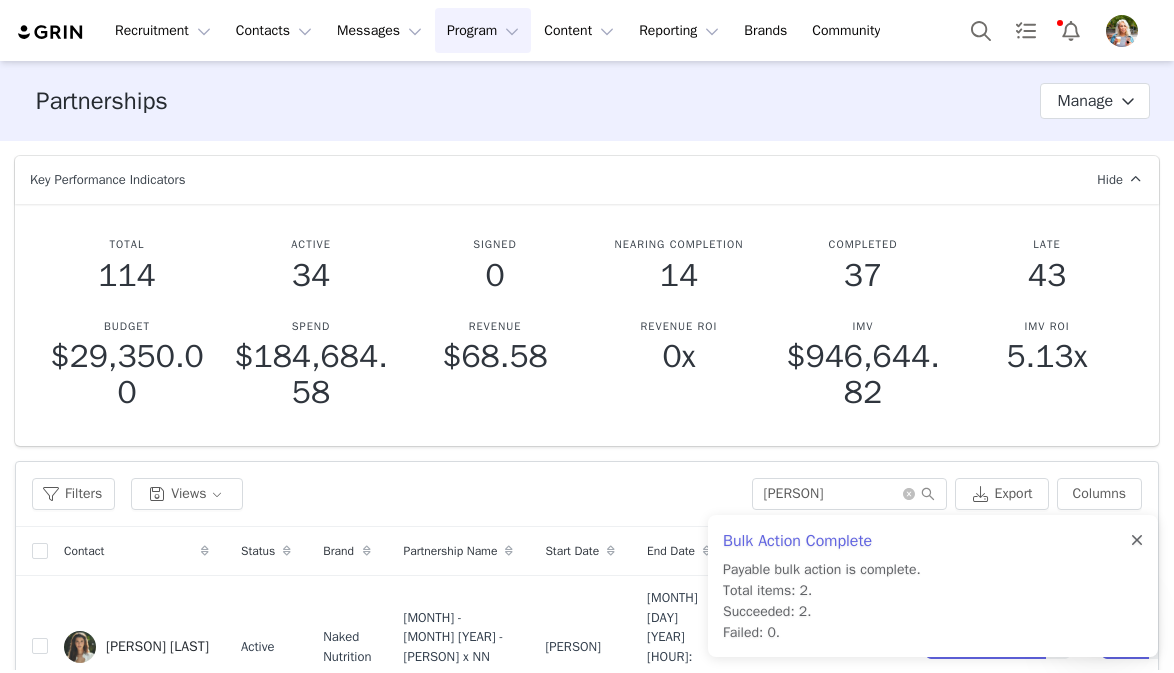 click at bounding box center [1137, 541] 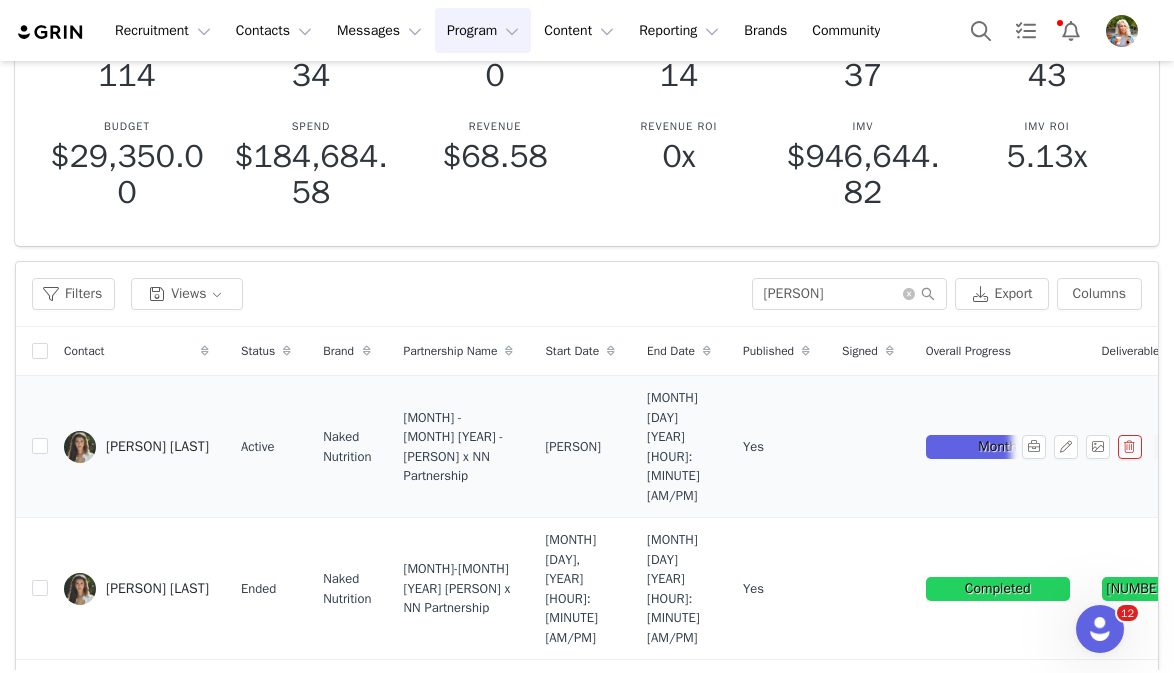 scroll, scrollTop: 216, scrollLeft: 0, axis: vertical 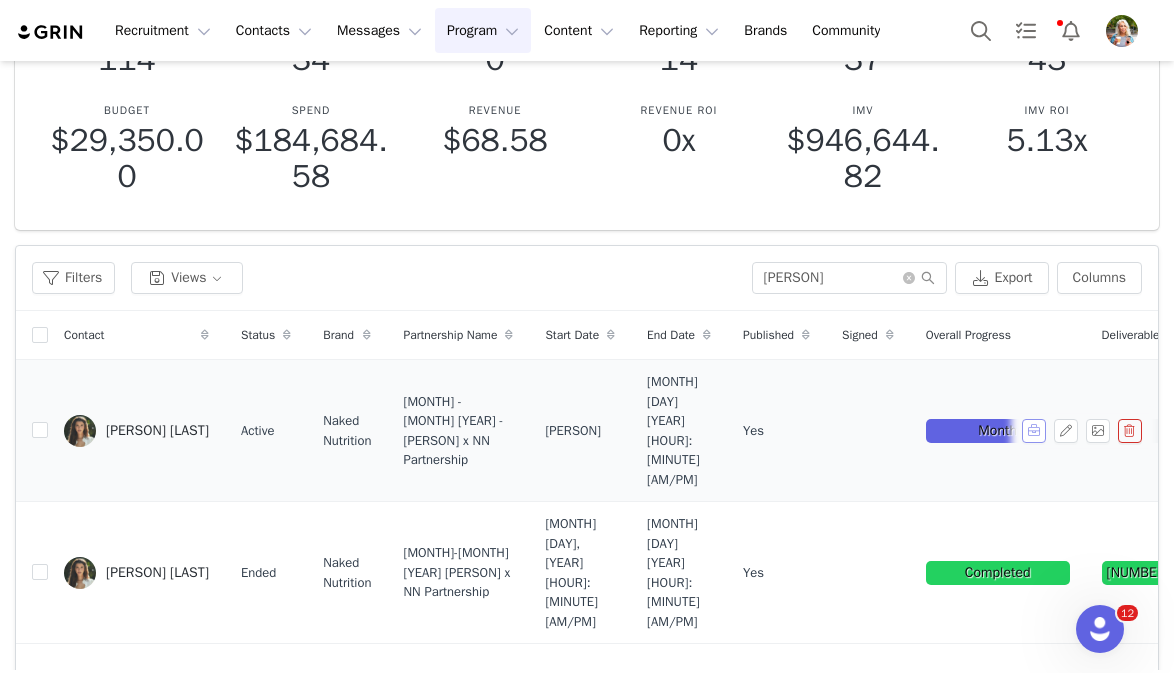 click at bounding box center (1034, 431) 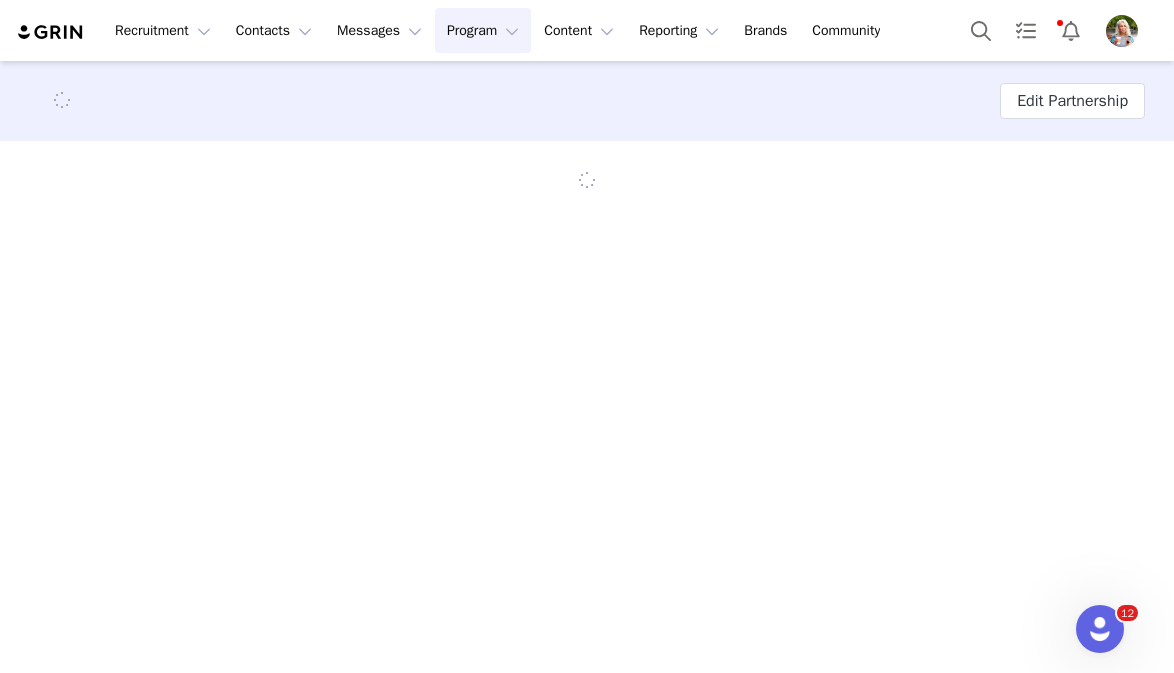 scroll, scrollTop: 0, scrollLeft: 0, axis: both 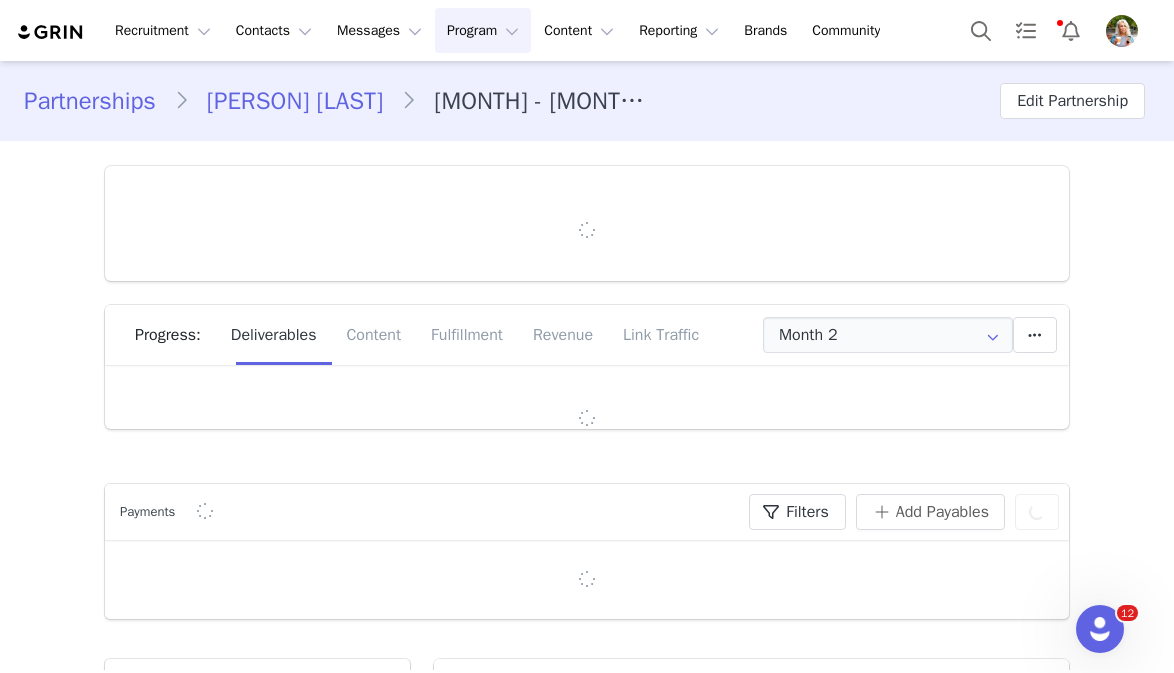 type on "+1 (United States)" 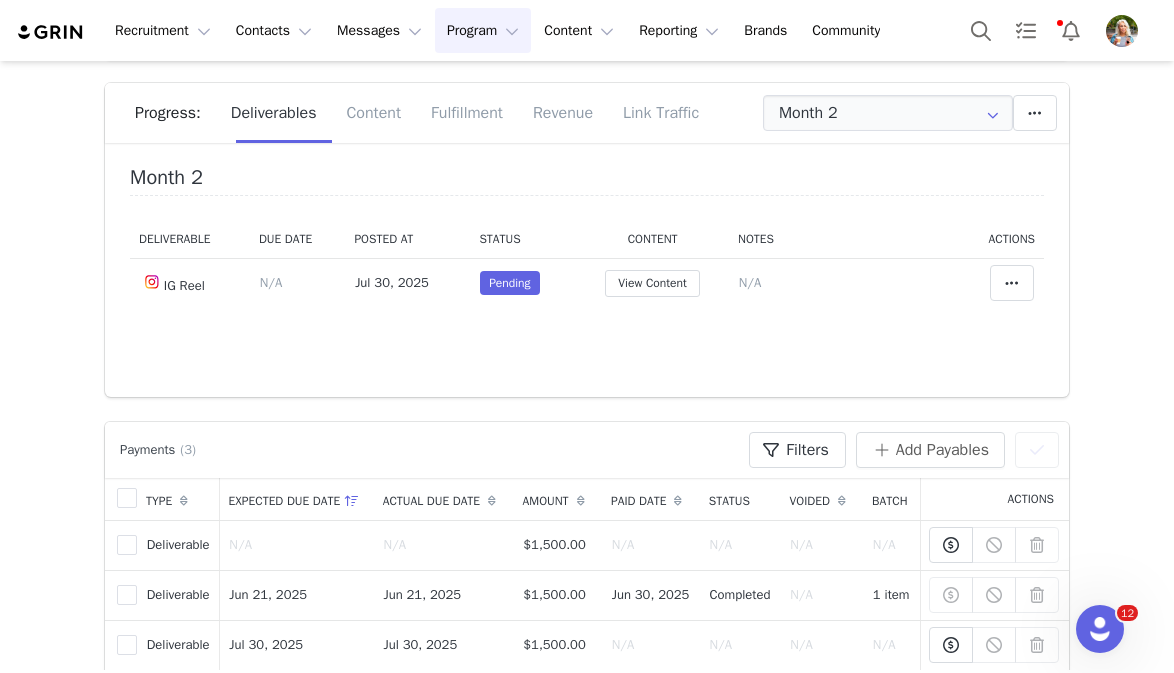 scroll, scrollTop: 385, scrollLeft: 0, axis: vertical 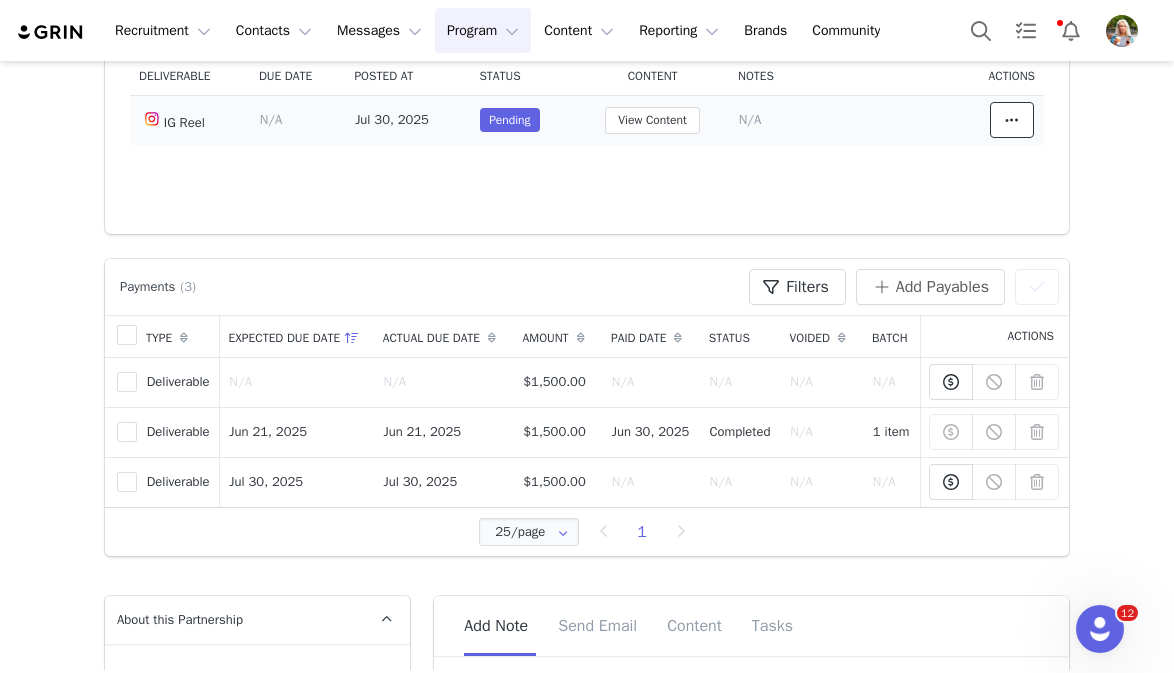 click at bounding box center (1012, 120) 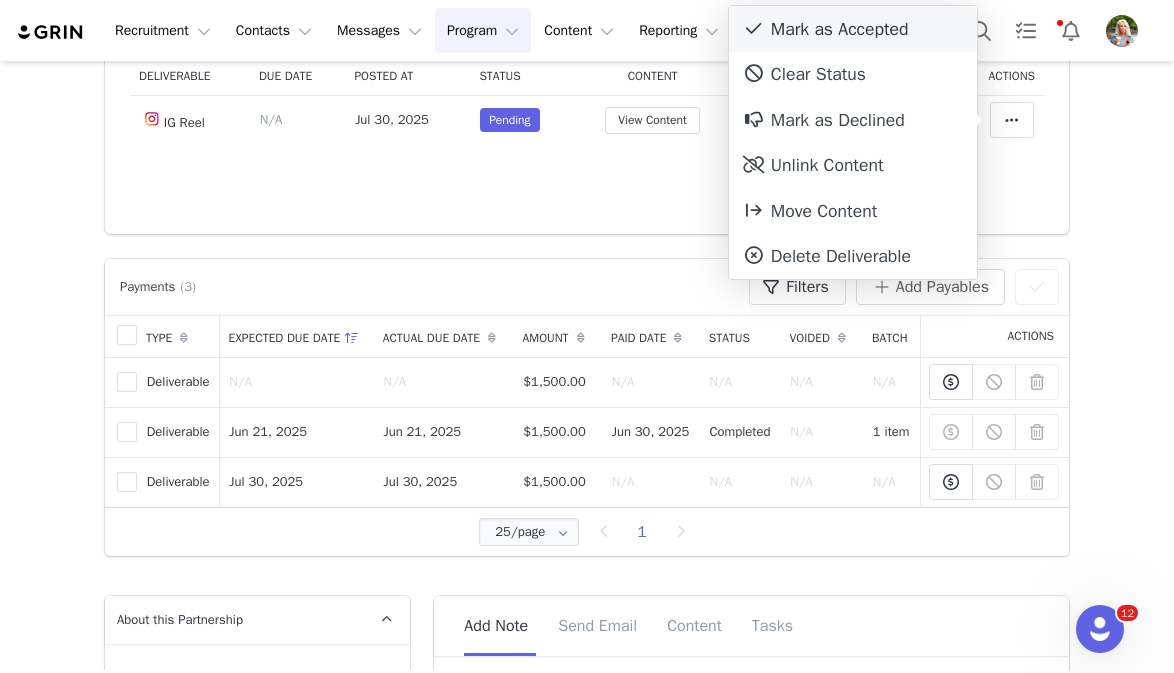 click on "Mark as Accepted" at bounding box center (853, 29) 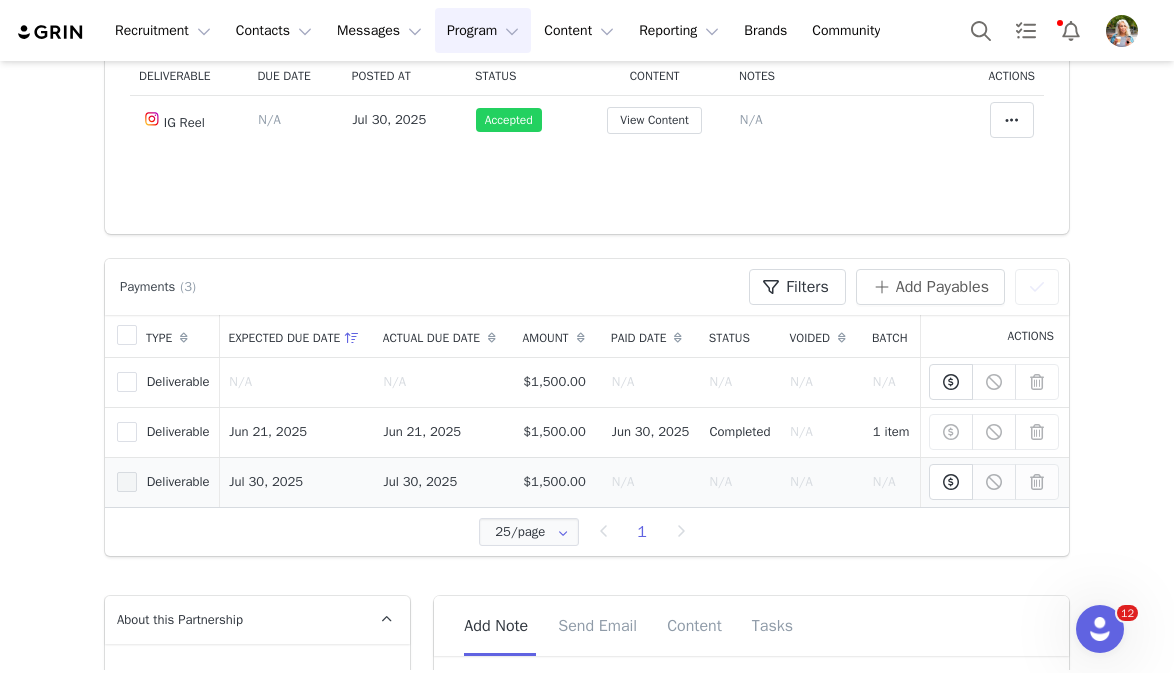 click at bounding box center [127, 482] 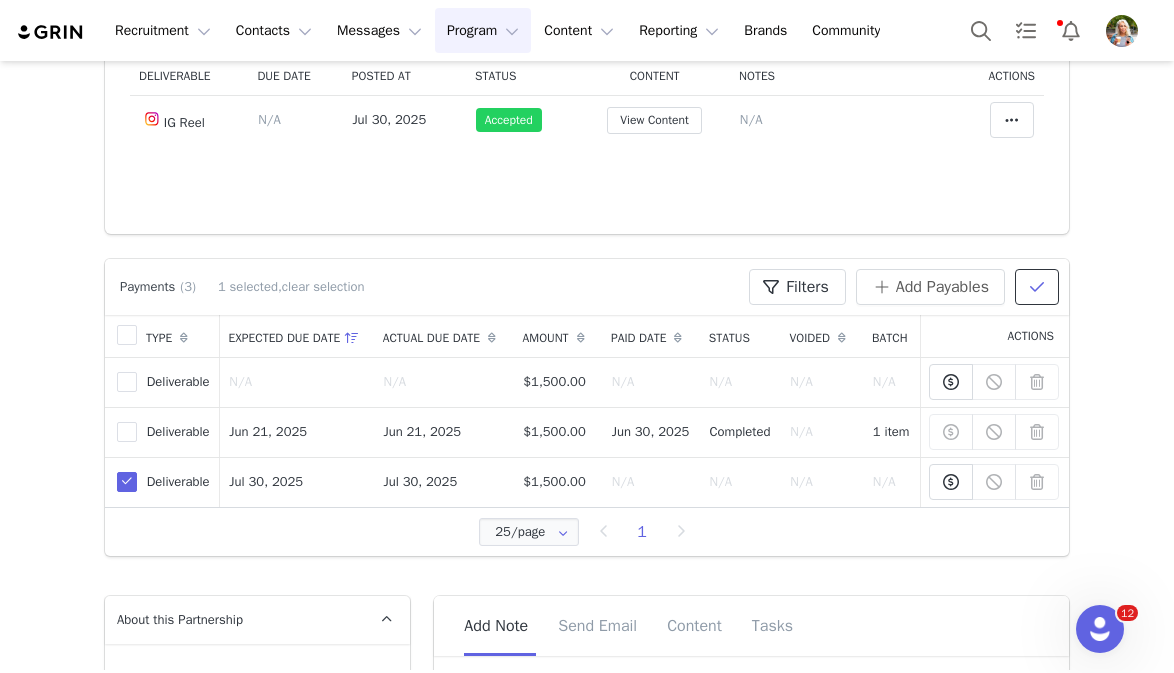 click at bounding box center (1037, 287) 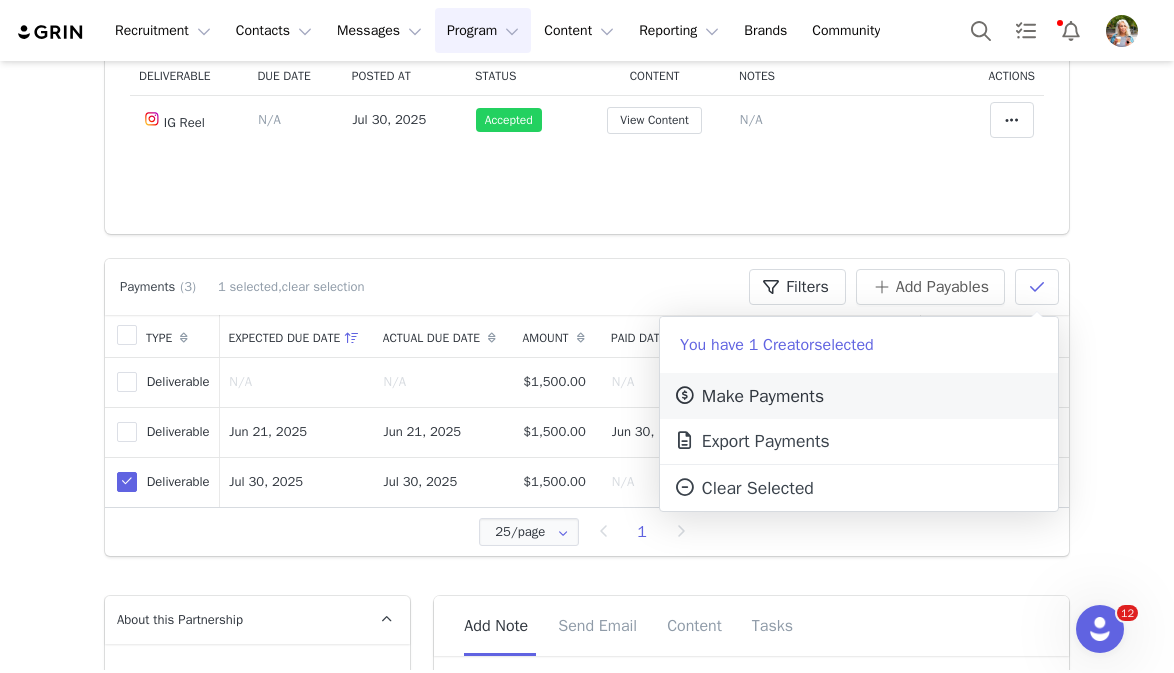 click on "Make Payments" at bounding box center (748, 396) 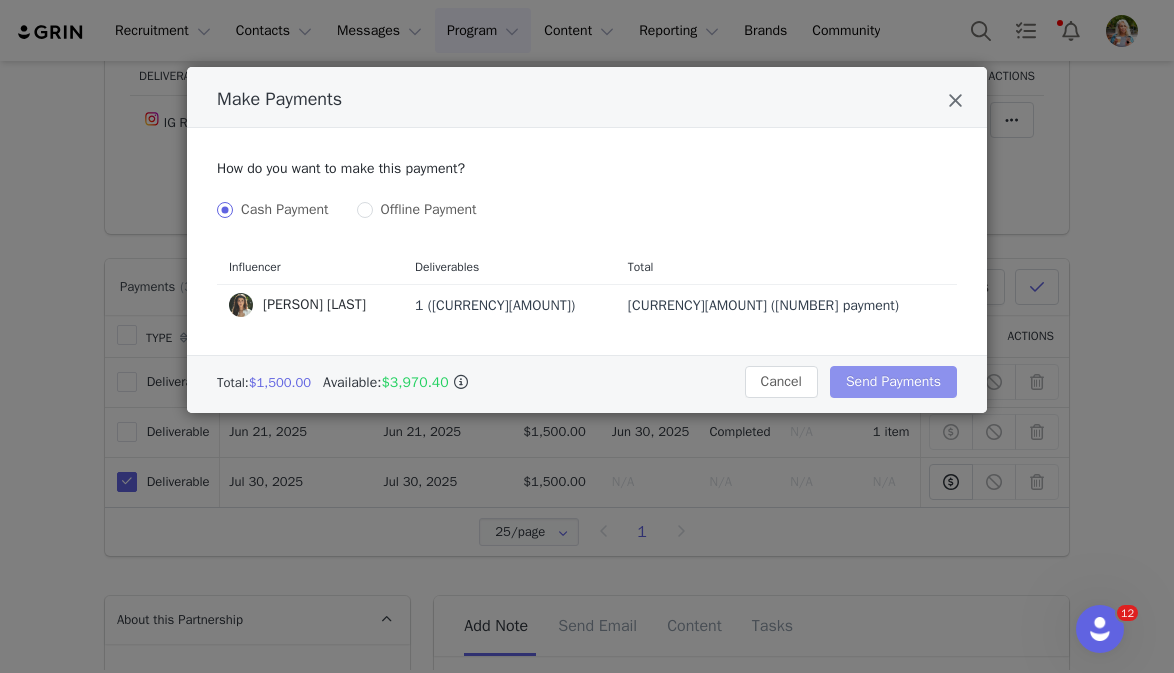 click on "Send Payments" at bounding box center (893, 382) 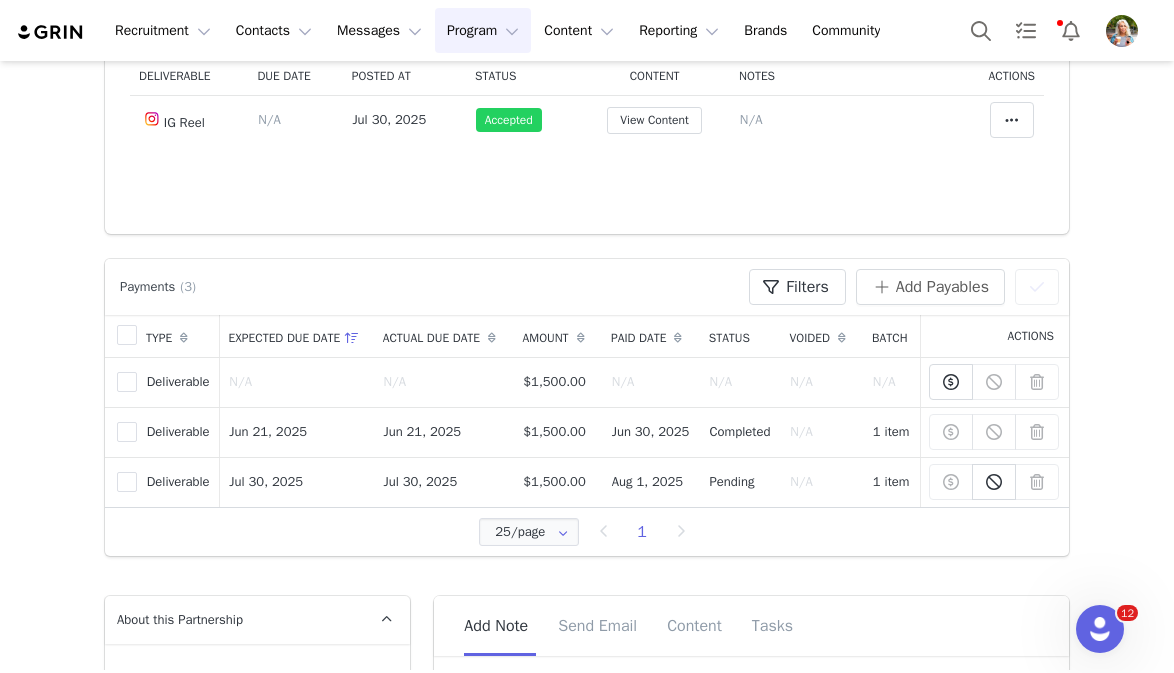 scroll, scrollTop: 0, scrollLeft: 0, axis: both 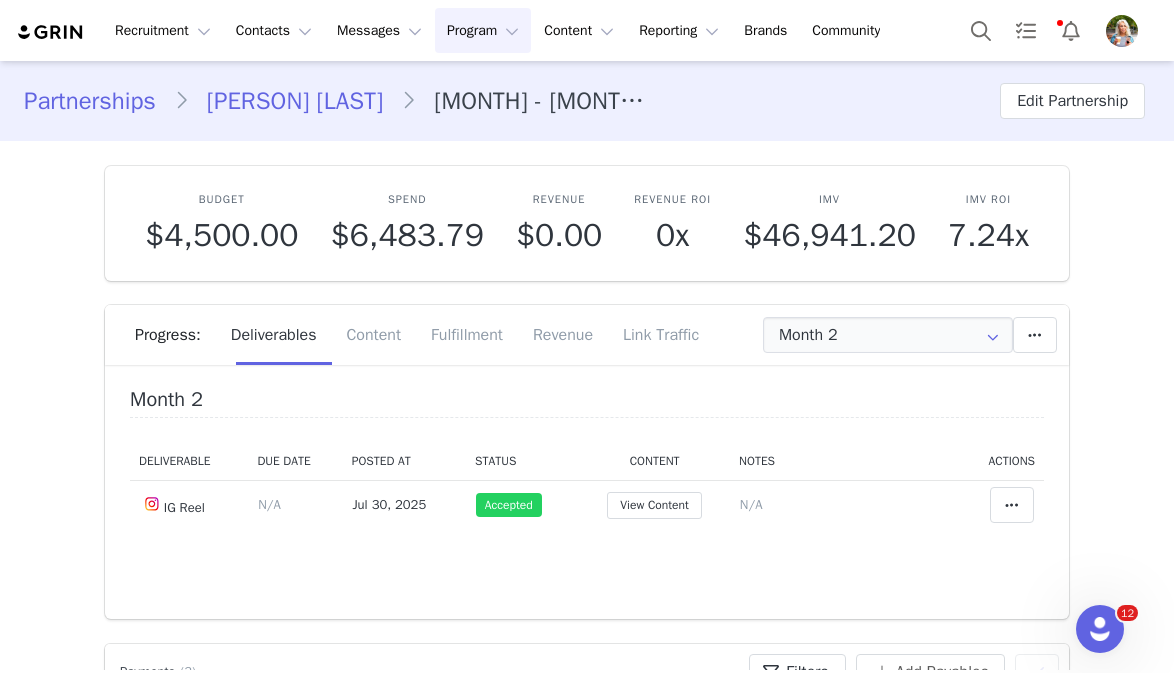 click on "Partnerships" at bounding box center [99, 101] 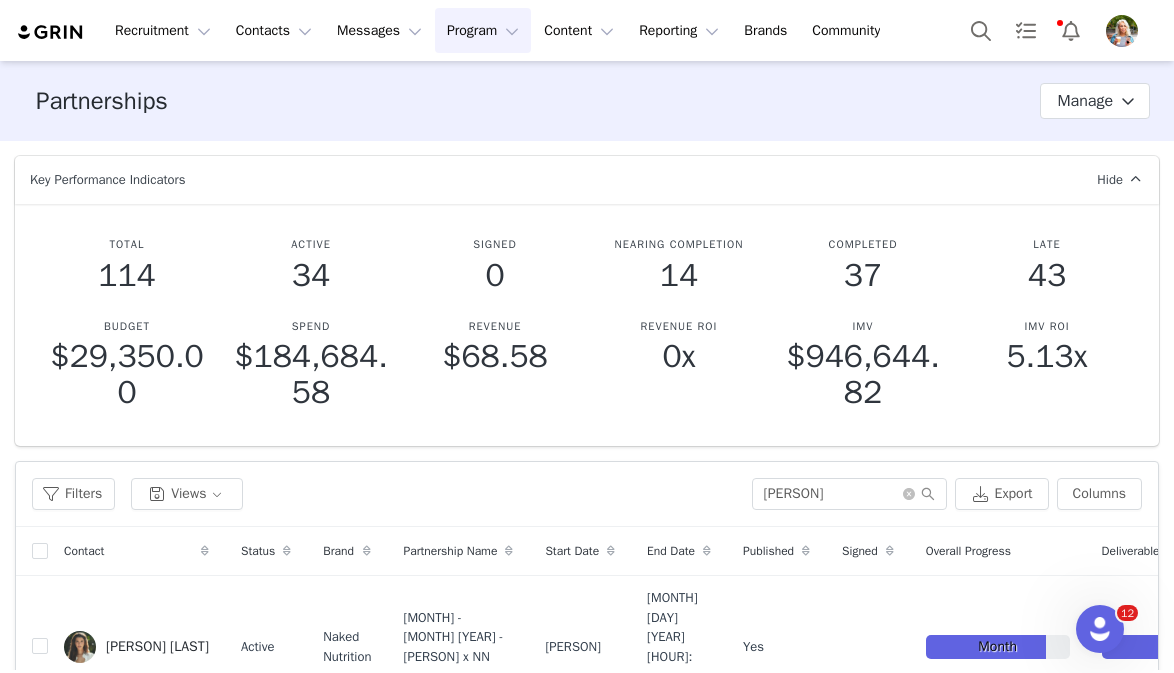 scroll, scrollTop: 18, scrollLeft: 0, axis: vertical 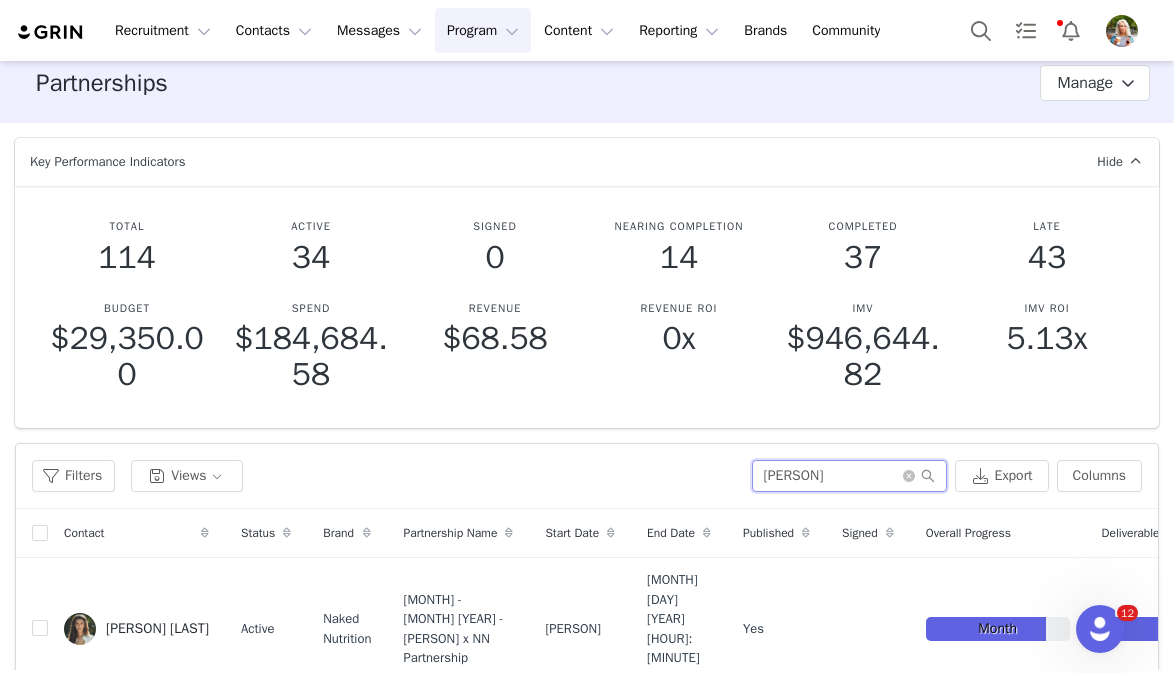 click on "[PERSON]" at bounding box center (849, 476) 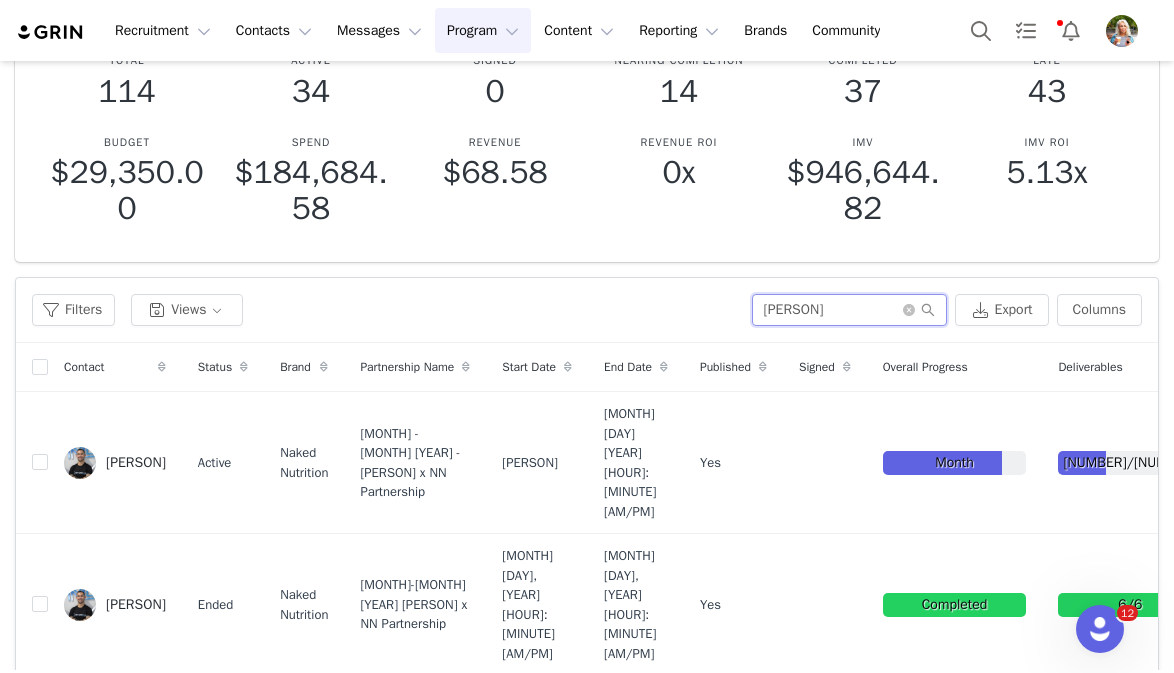 scroll, scrollTop: 202, scrollLeft: 0, axis: vertical 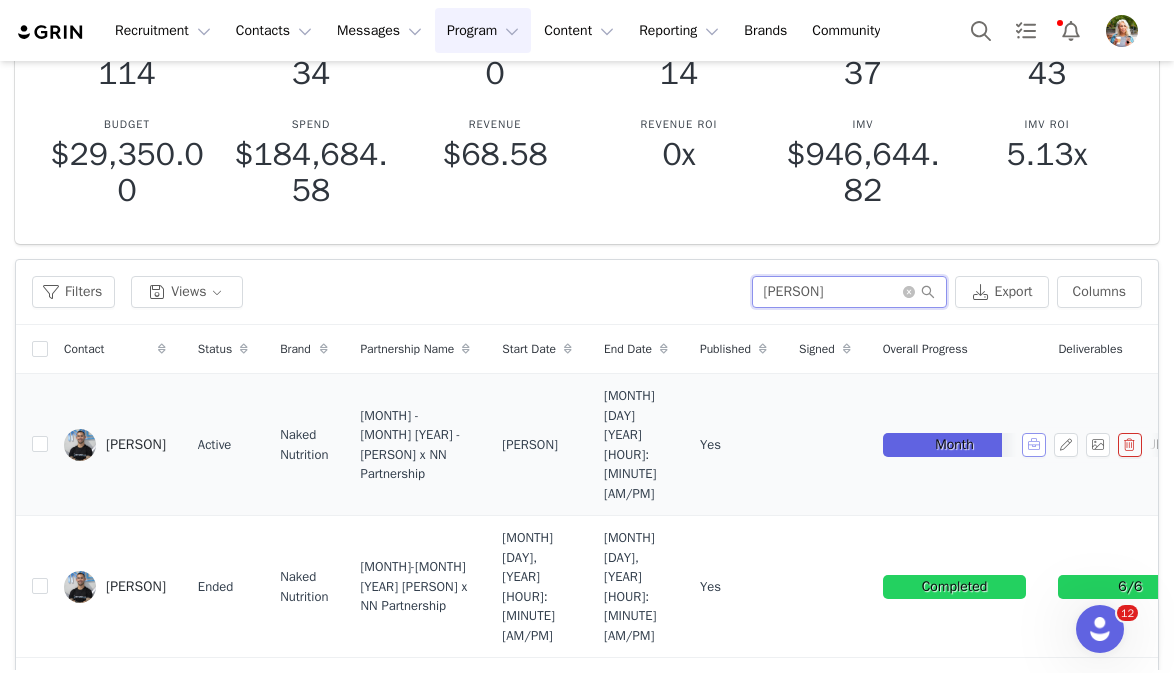 type on "[PERSON]" 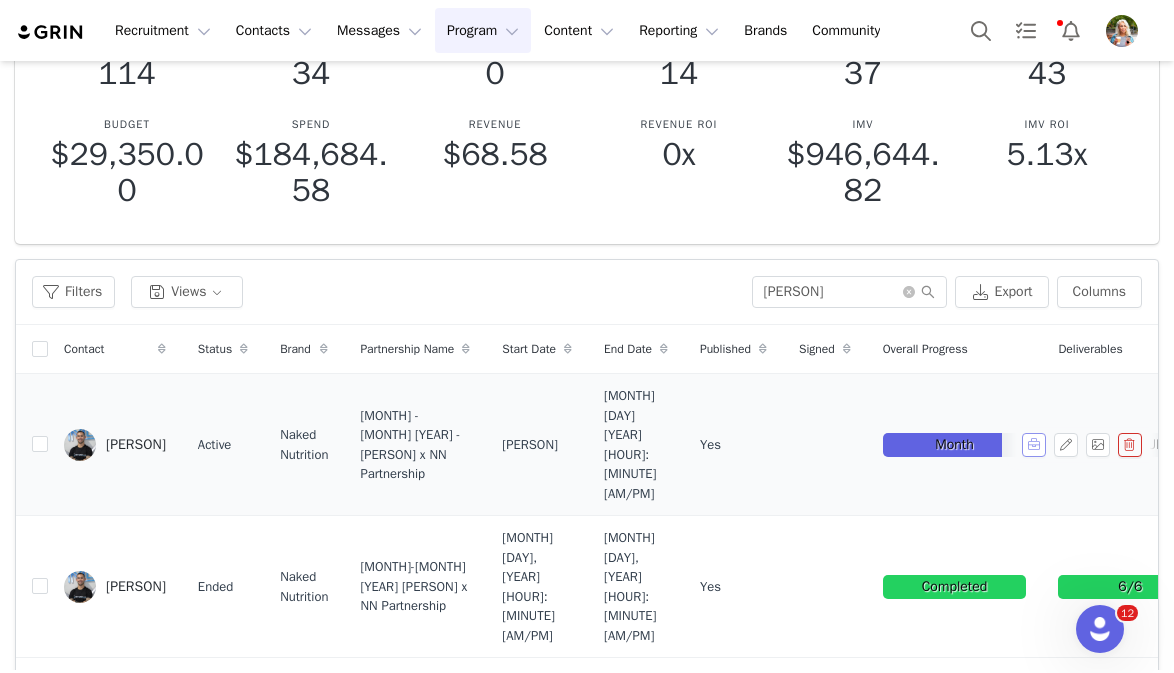 click at bounding box center [1034, 445] 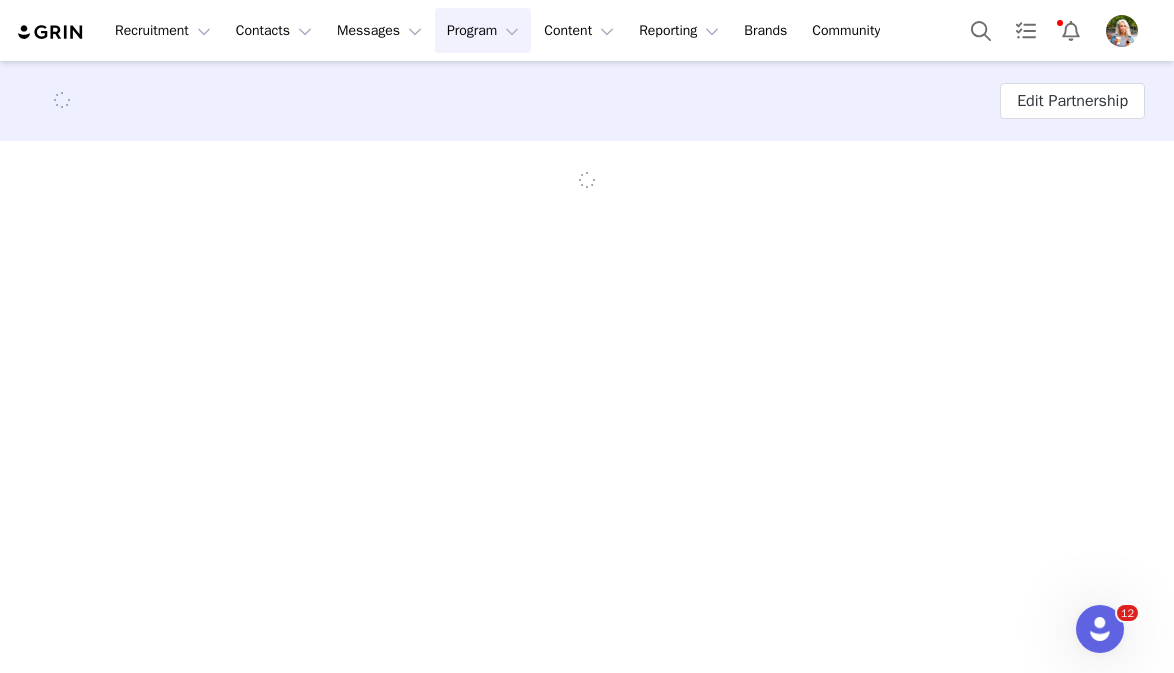 scroll, scrollTop: 0, scrollLeft: 0, axis: both 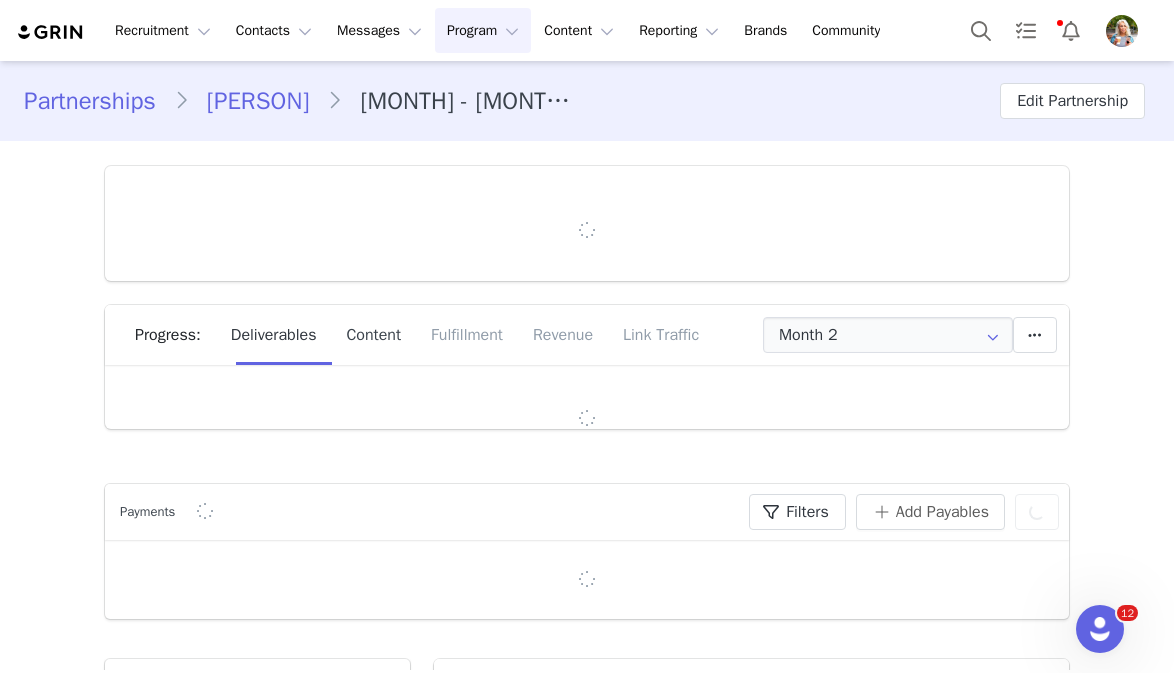 type on "+1 (United States)" 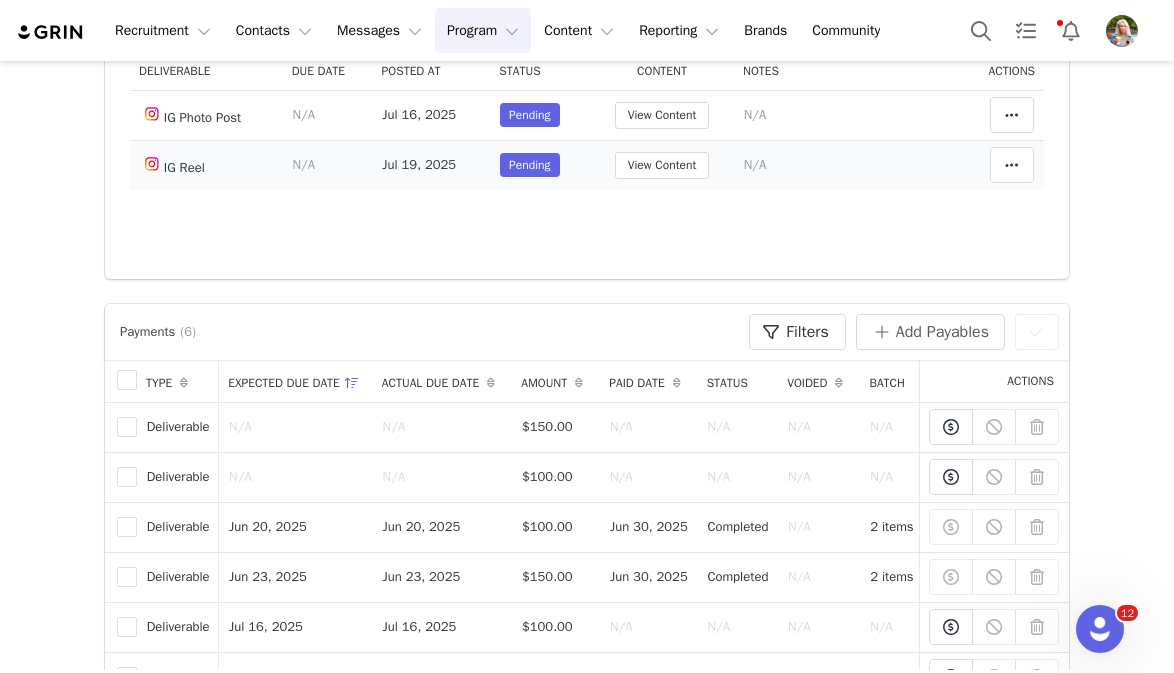 scroll, scrollTop: 292, scrollLeft: 0, axis: vertical 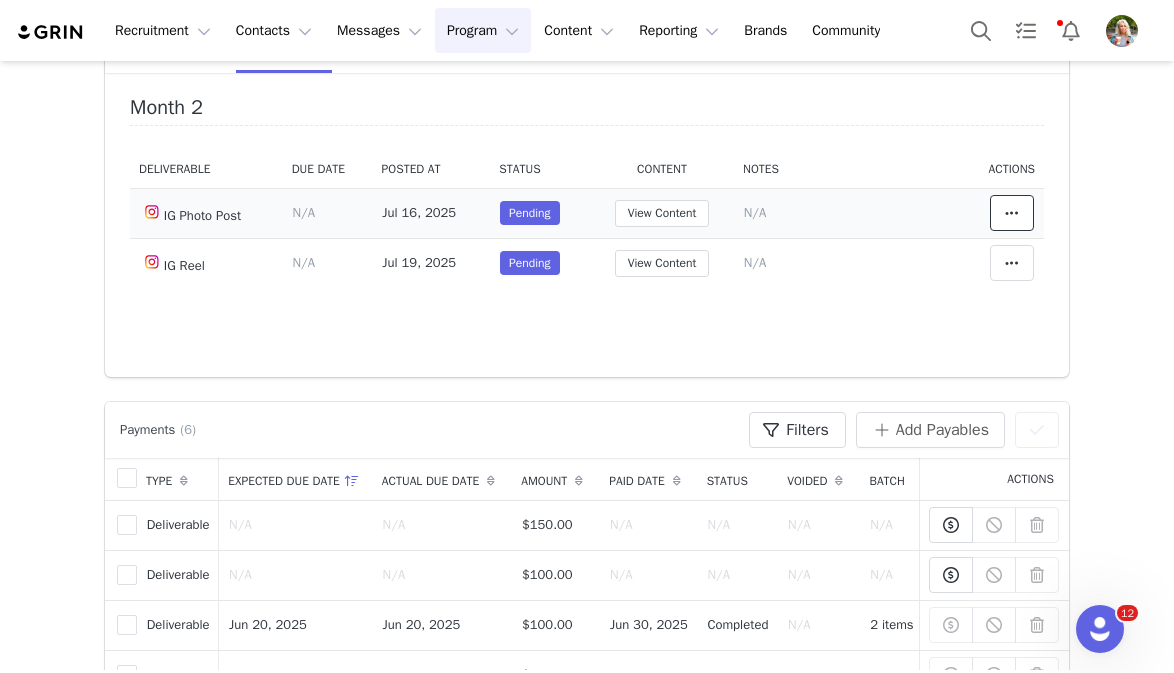 click at bounding box center (1012, 213) 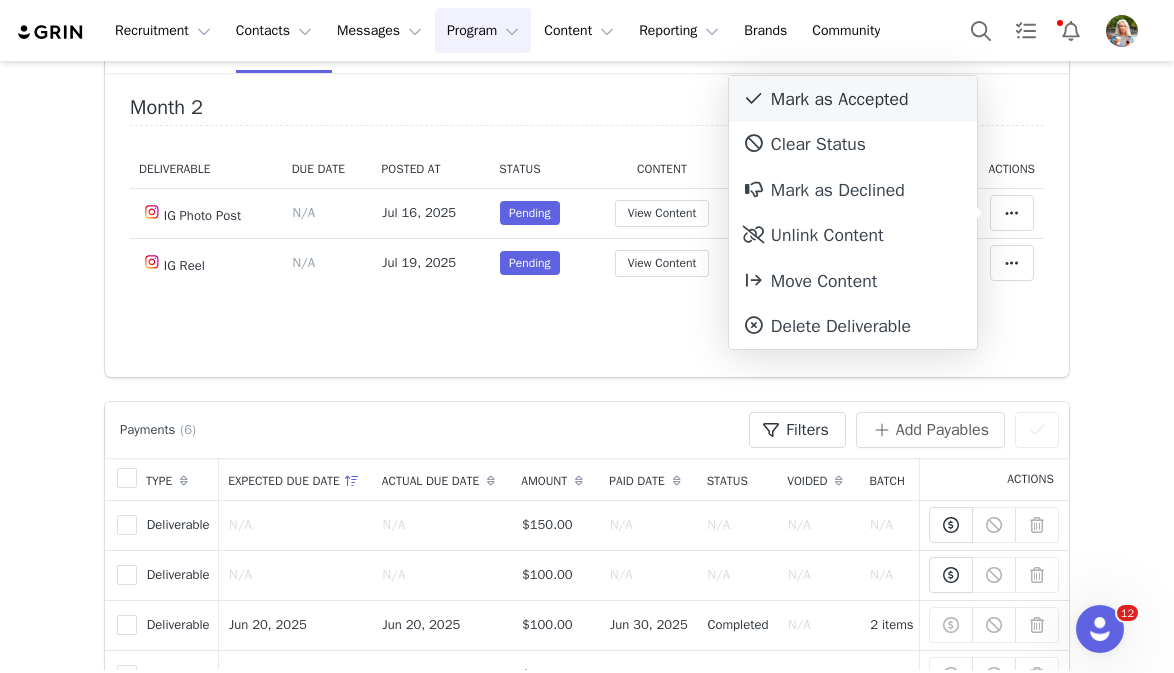 click on "Mark as Accepted" at bounding box center [853, 99] 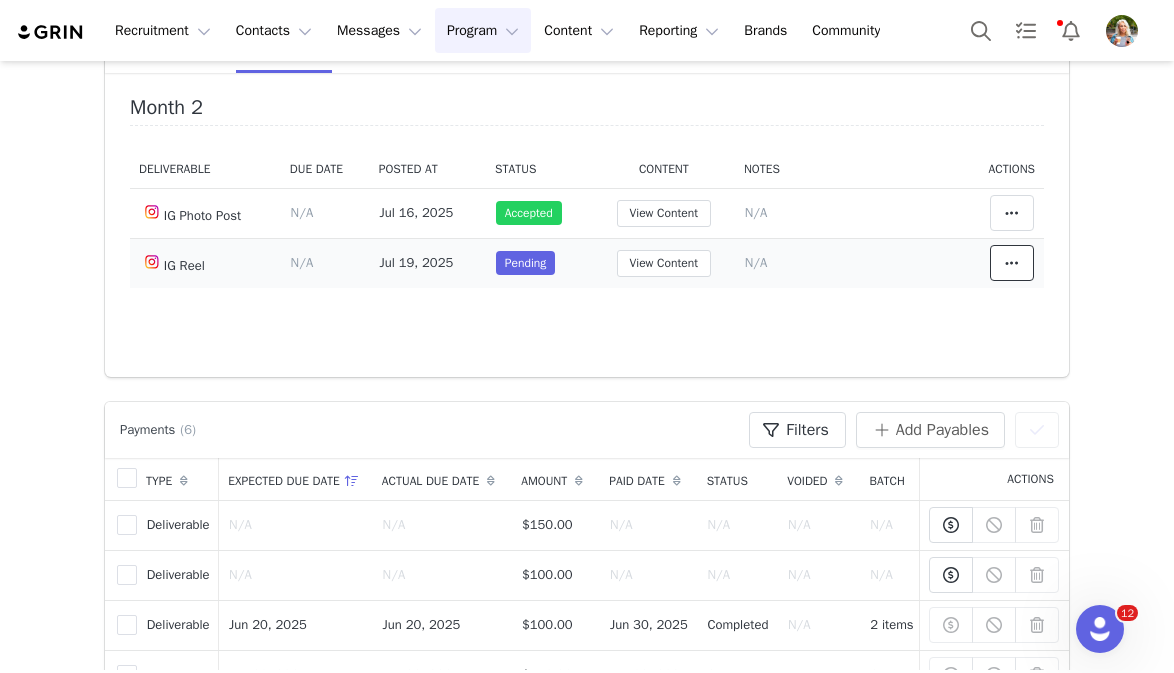 click at bounding box center [1012, 263] 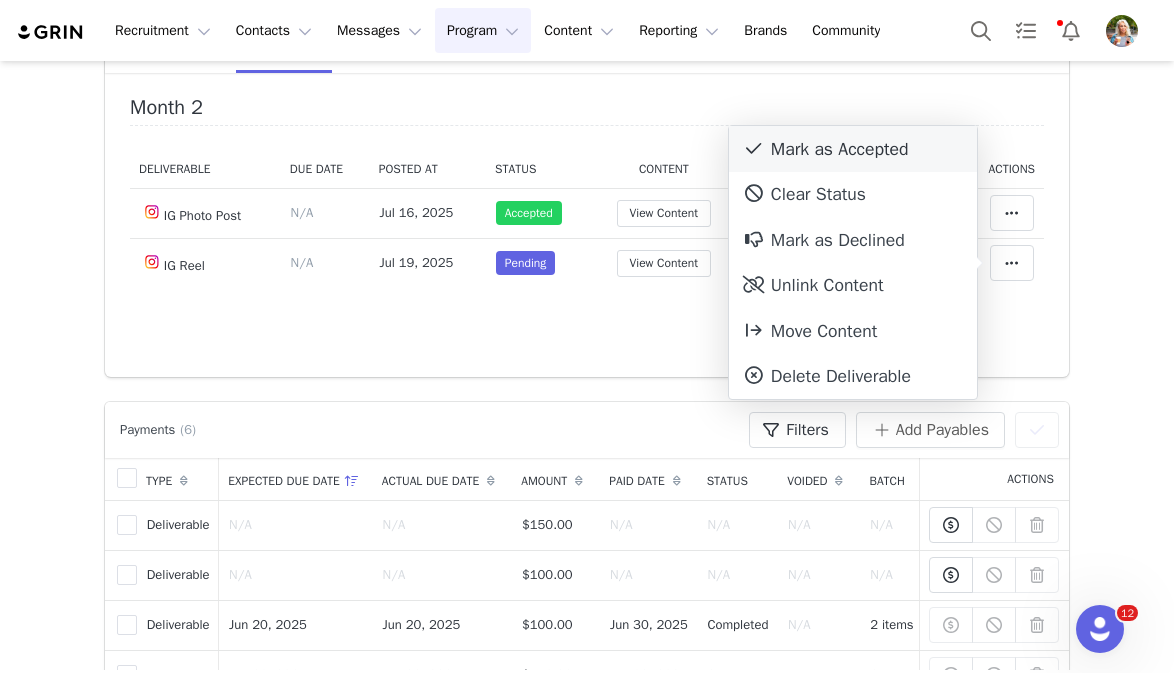 click on "Mark as Accepted" at bounding box center [853, 149] 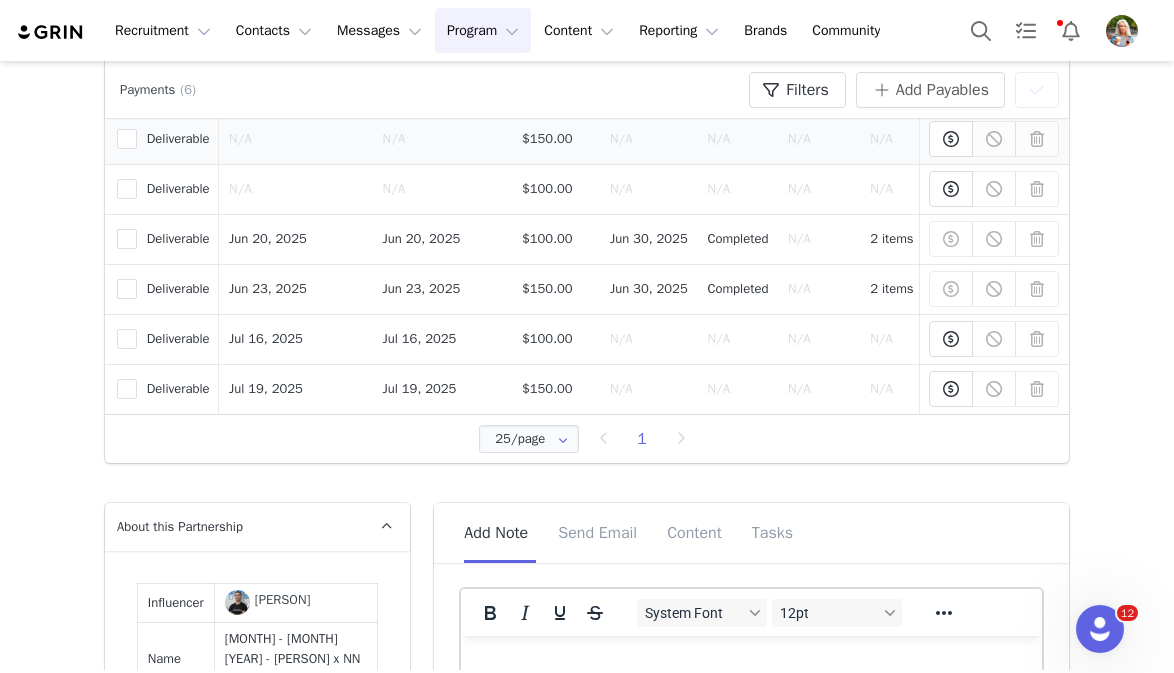 scroll, scrollTop: 692, scrollLeft: 0, axis: vertical 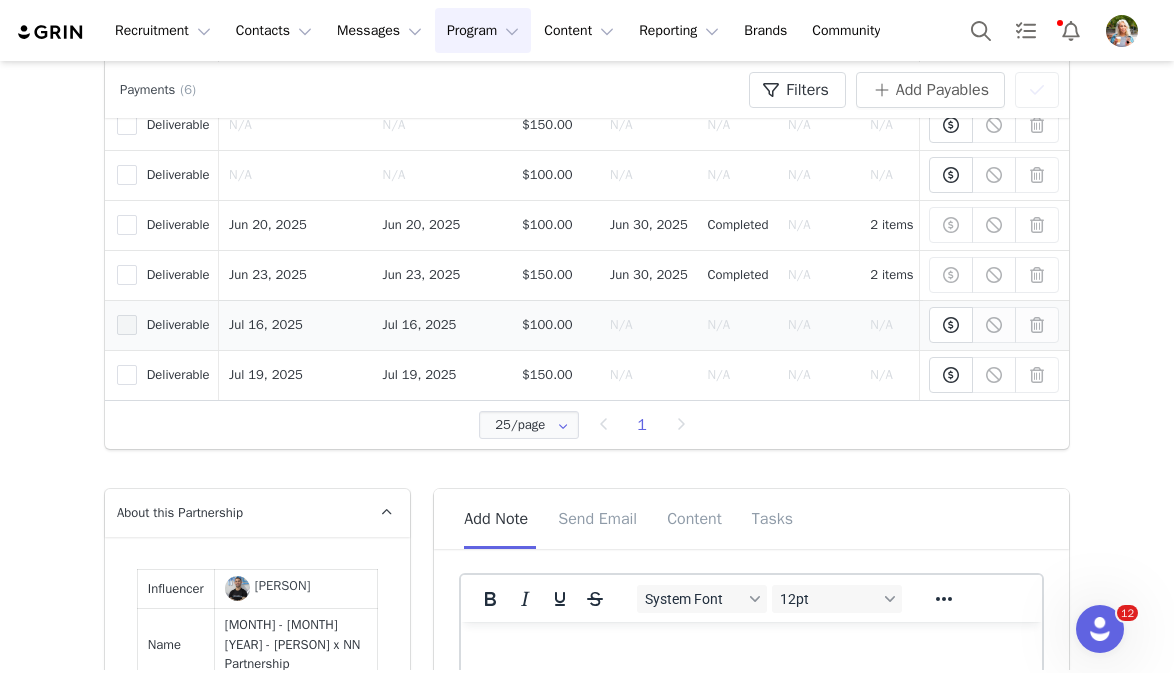 click at bounding box center (127, 325) 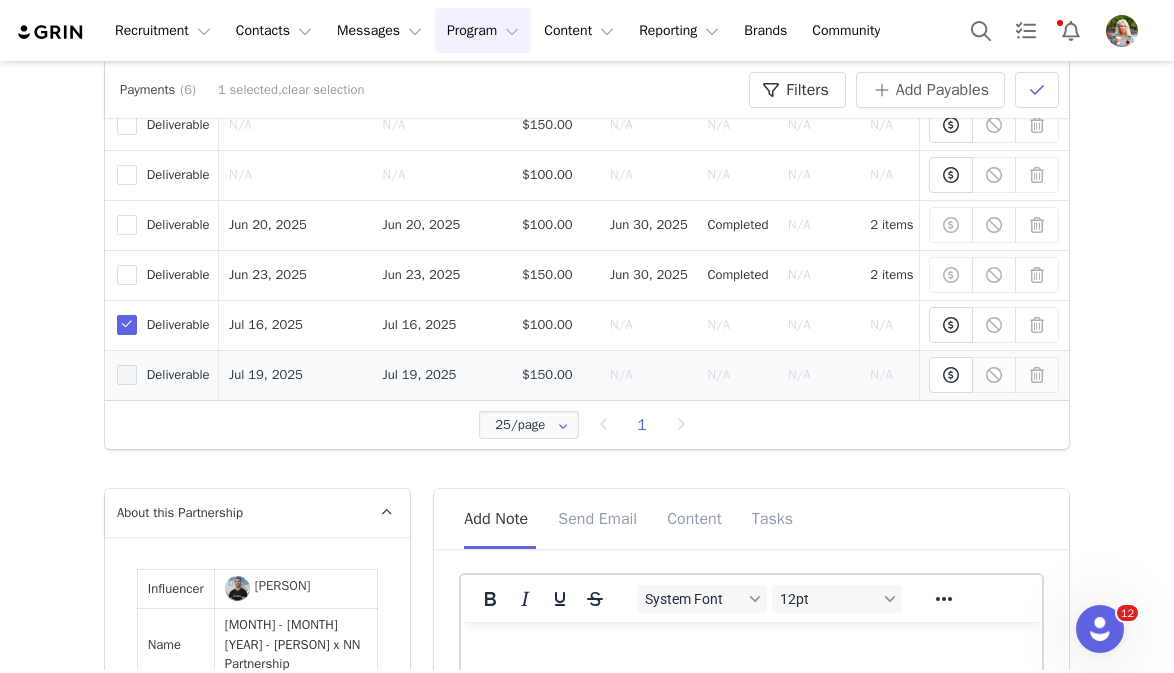 click at bounding box center (127, 375) 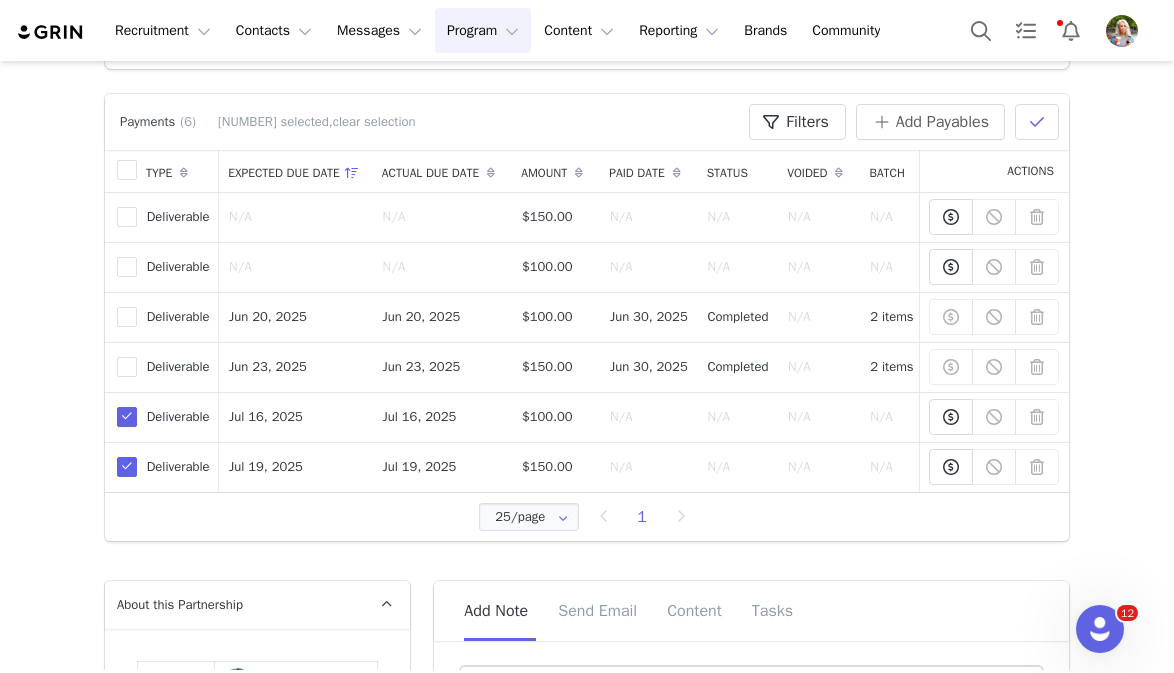 scroll, scrollTop: 525, scrollLeft: 0, axis: vertical 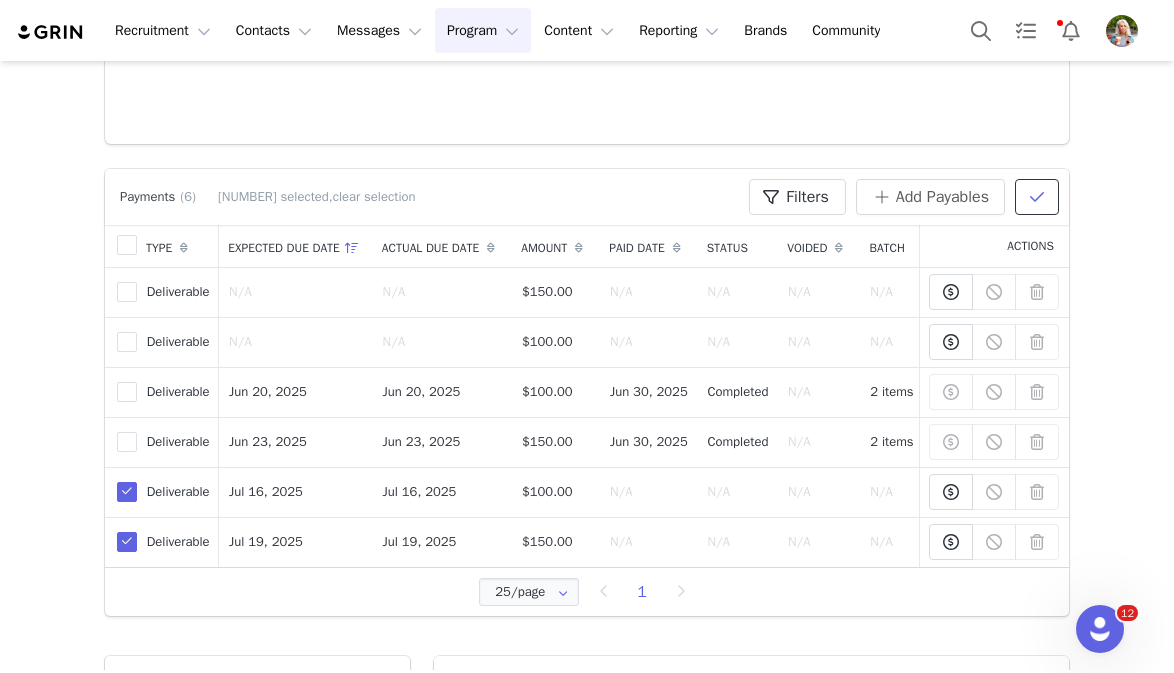 click at bounding box center (1037, 197) 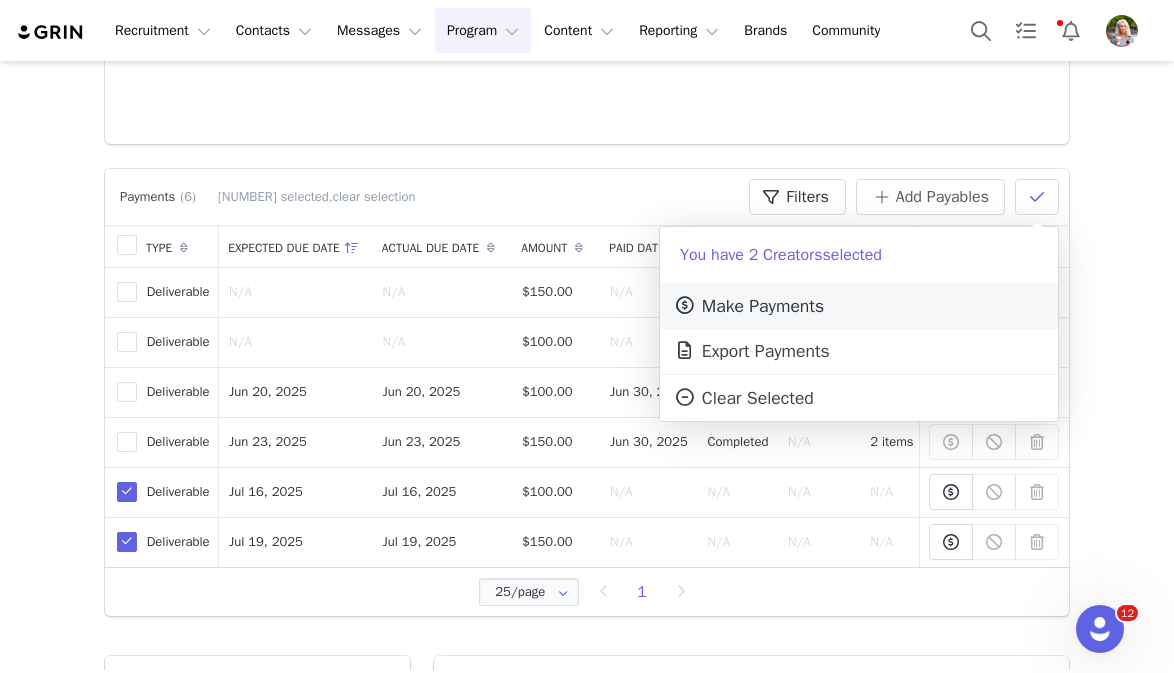 click on "Make Payments" at bounding box center [748, 306] 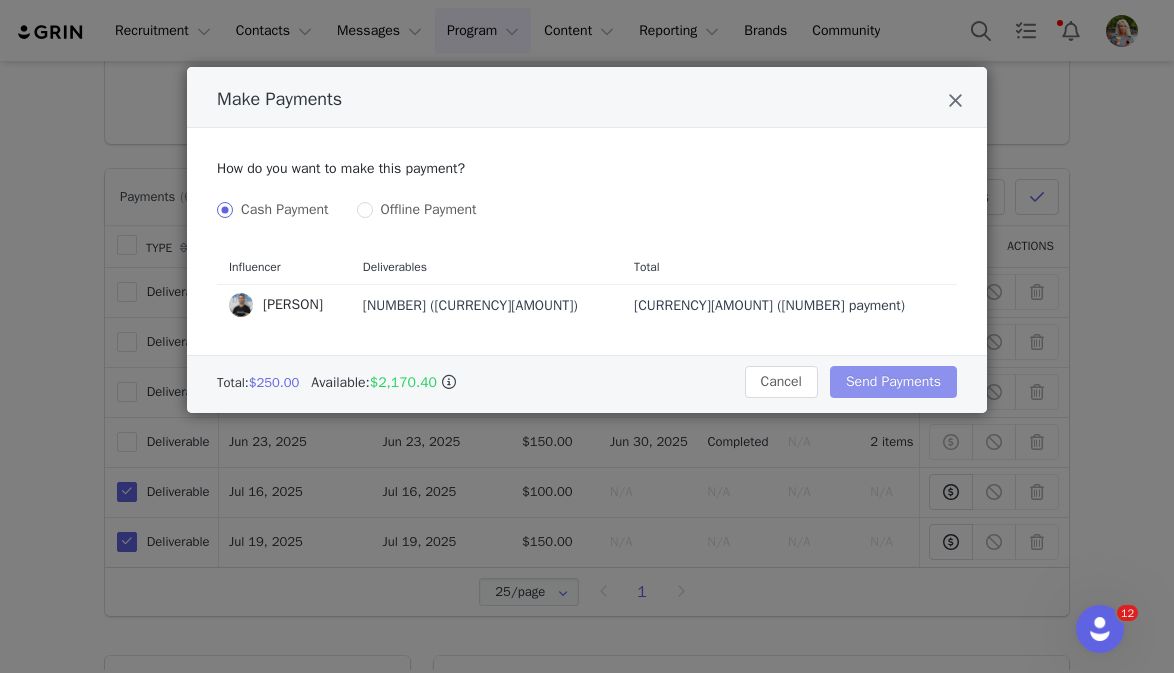 click on "Send Payments" at bounding box center (893, 382) 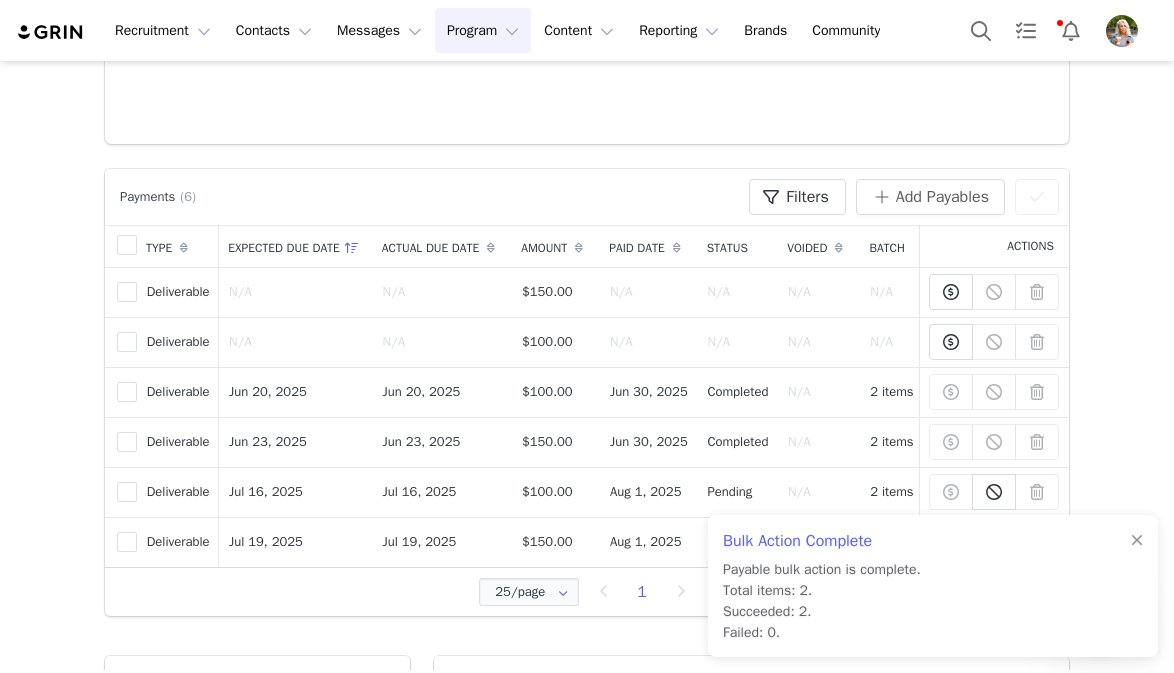 click on "Bulk Action Complete Payable bulk action is complete. Total items: [NUMBER]. Succeeded: [NUMBER]. Failed: [NUMBER]." at bounding box center [933, 586] 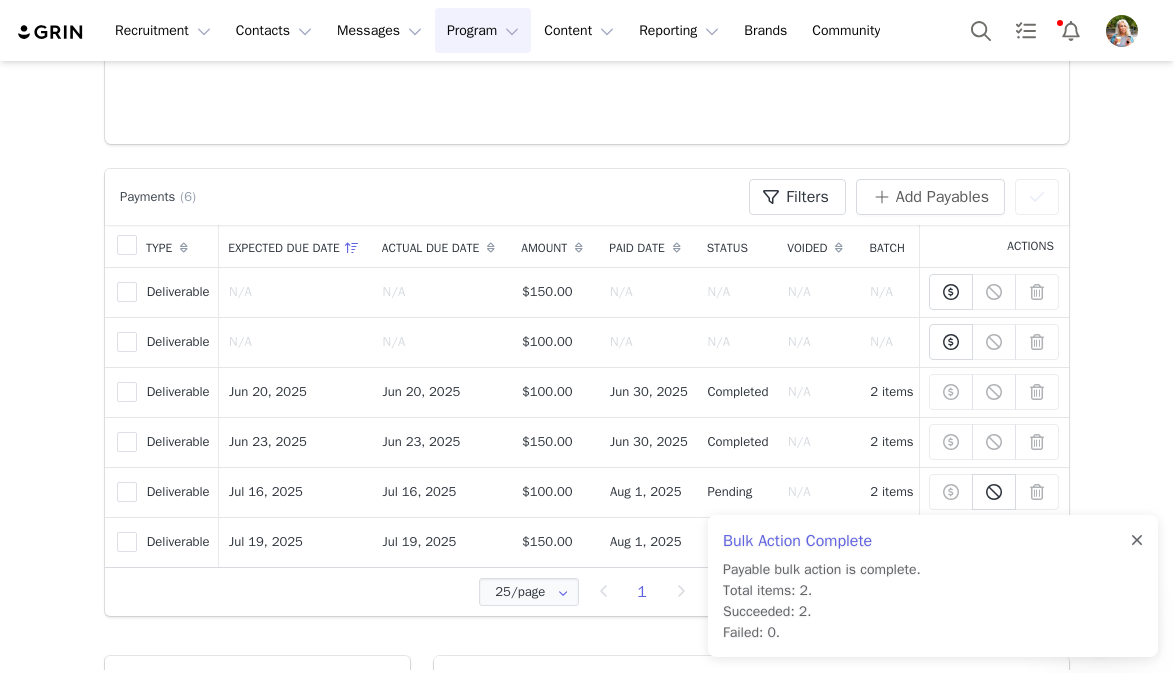 click at bounding box center [1137, 541] 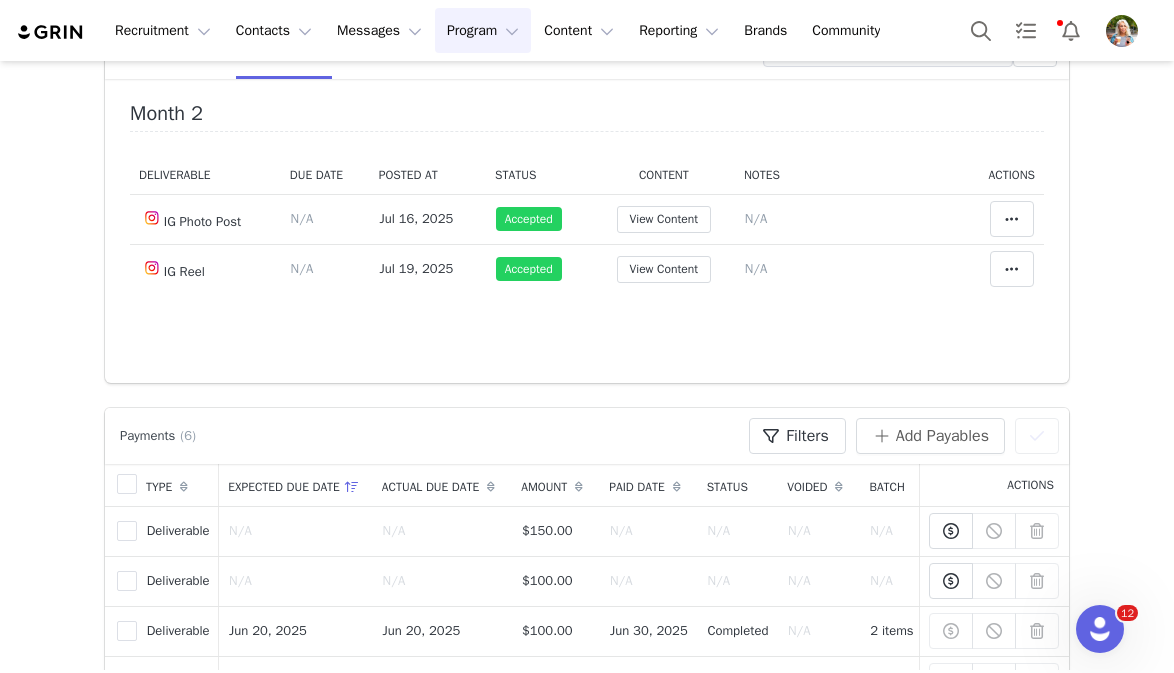 scroll, scrollTop: 0, scrollLeft: 0, axis: both 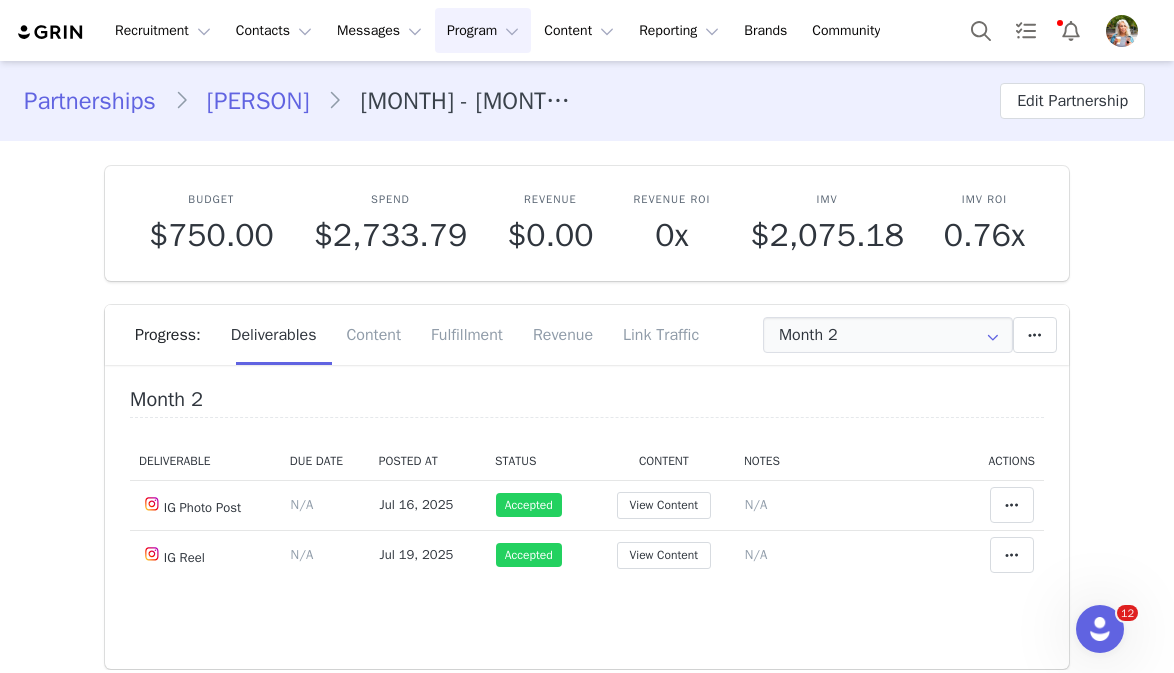 click on "Partnerships" at bounding box center (99, 101) 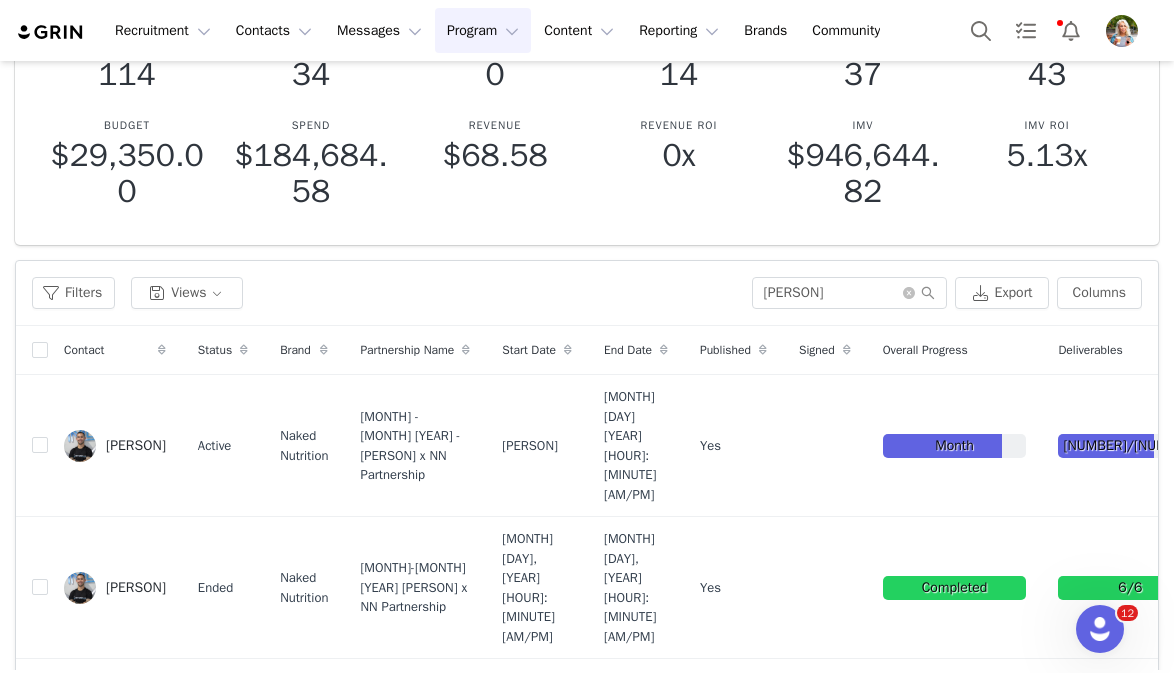 scroll, scrollTop: 202, scrollLeft: 0, axis: vertical 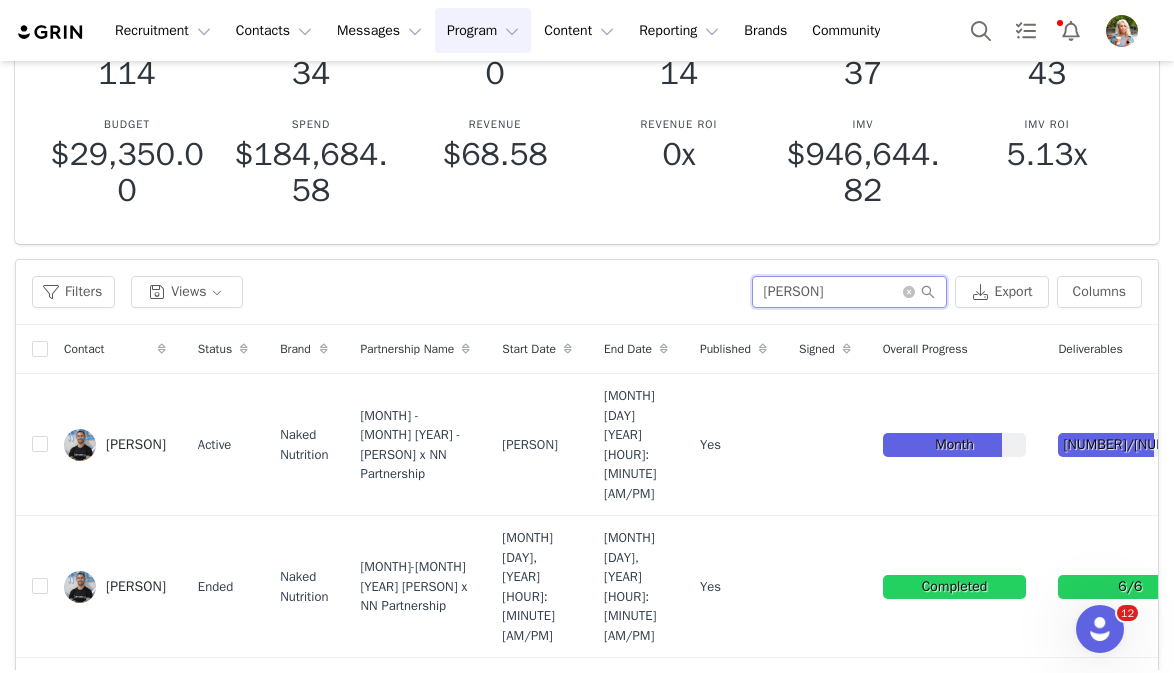click on "[PERSON]" at bounding box center (849, 292) 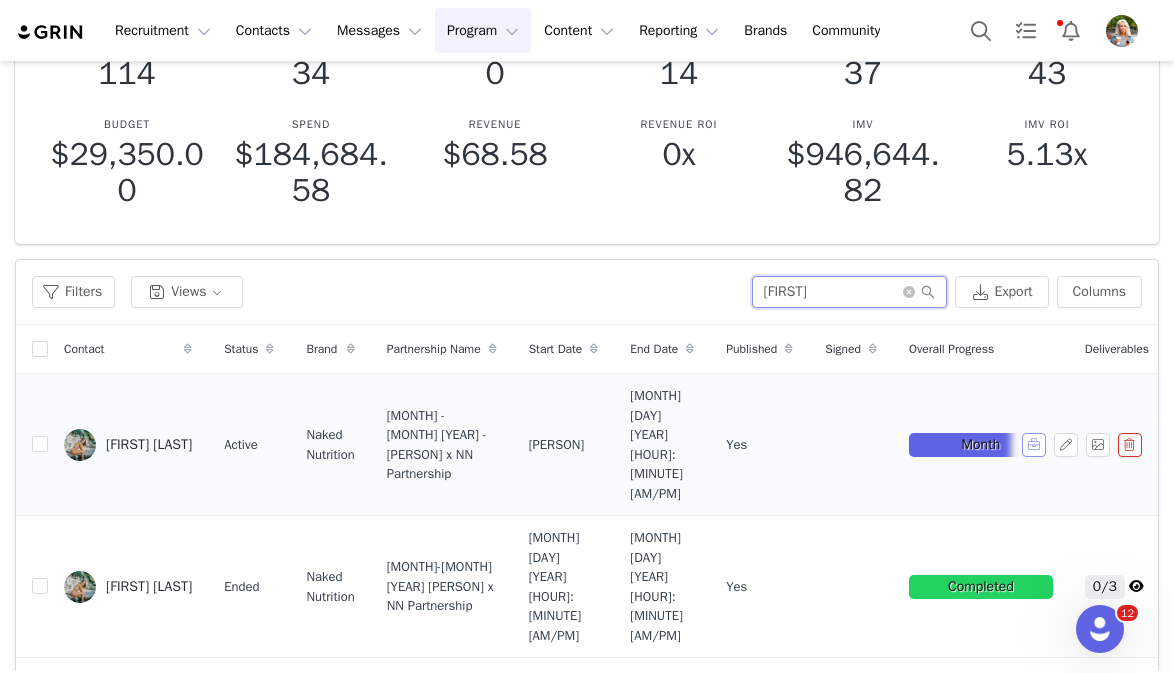 type on "[FIRST]" 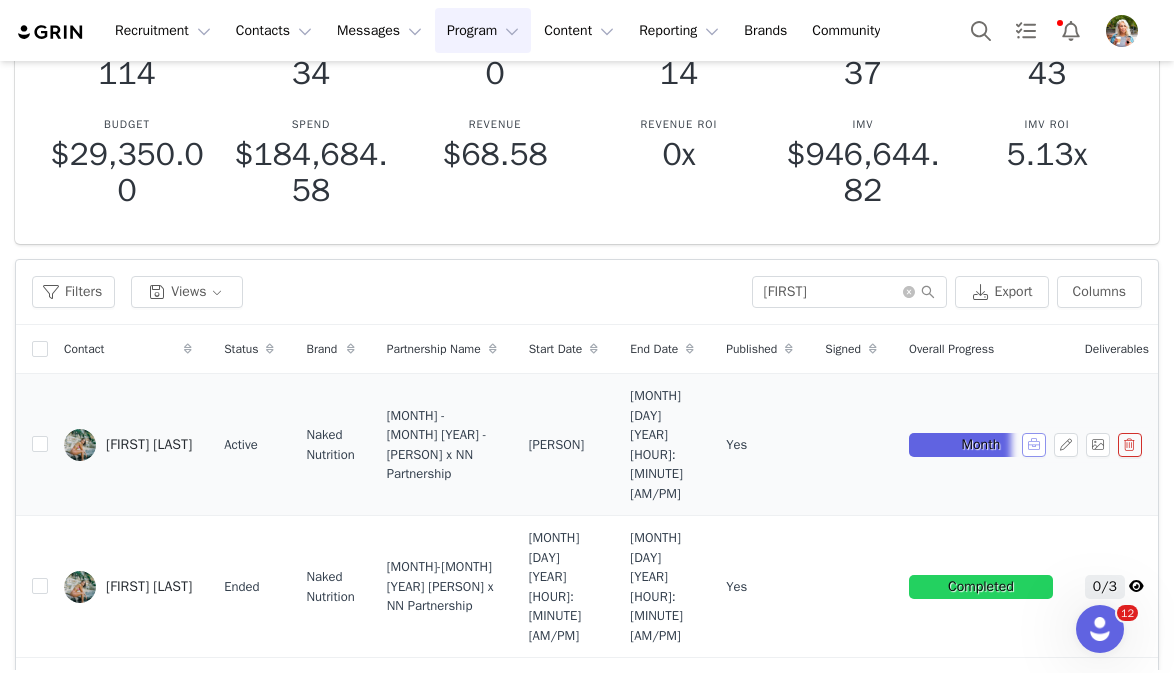 click at bounding box center (1034, 445) 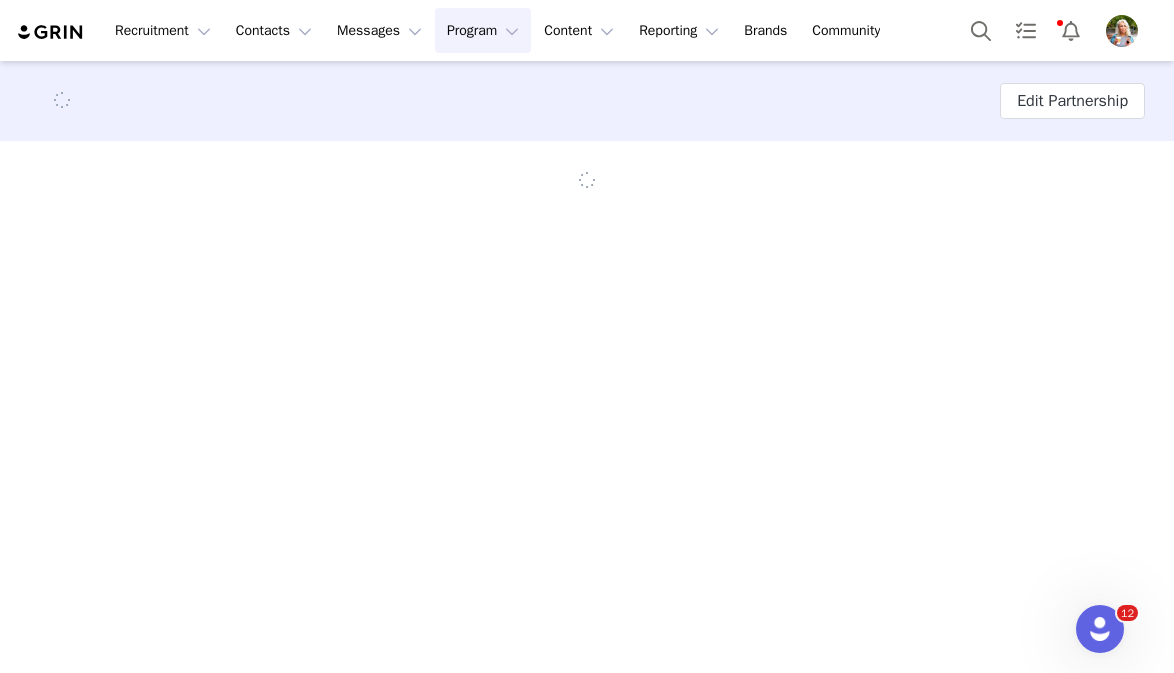 scroll, scrollTop: 0, scrollLeft: 0, axis: both 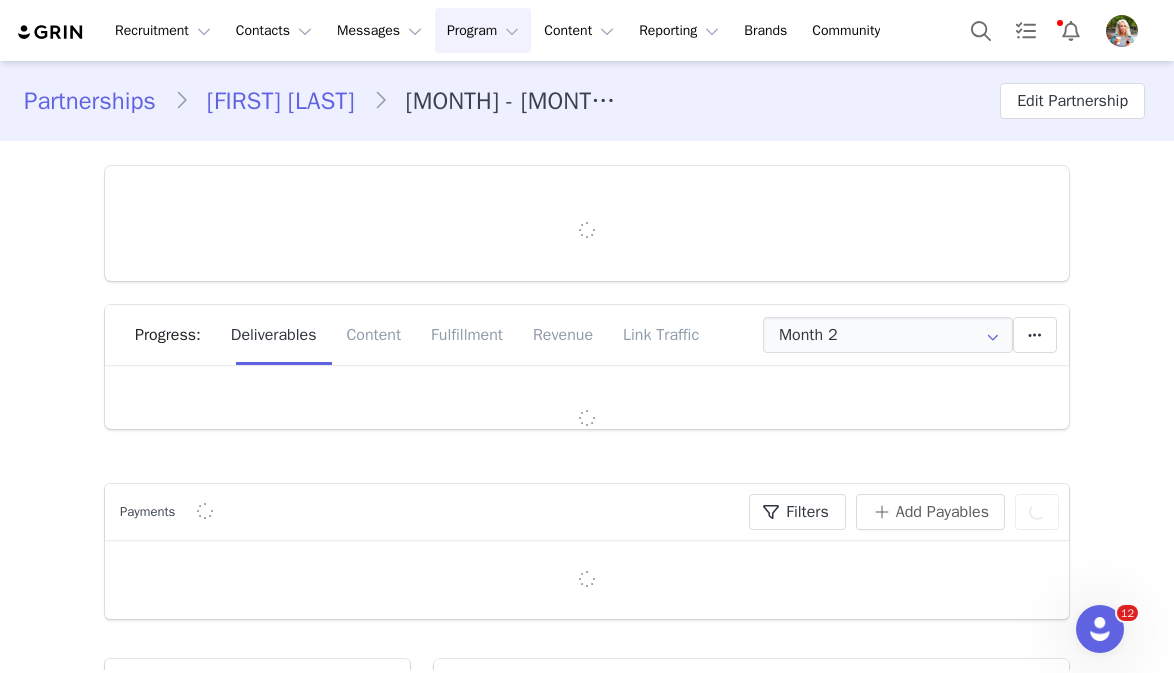 type on "+1 (United States)" 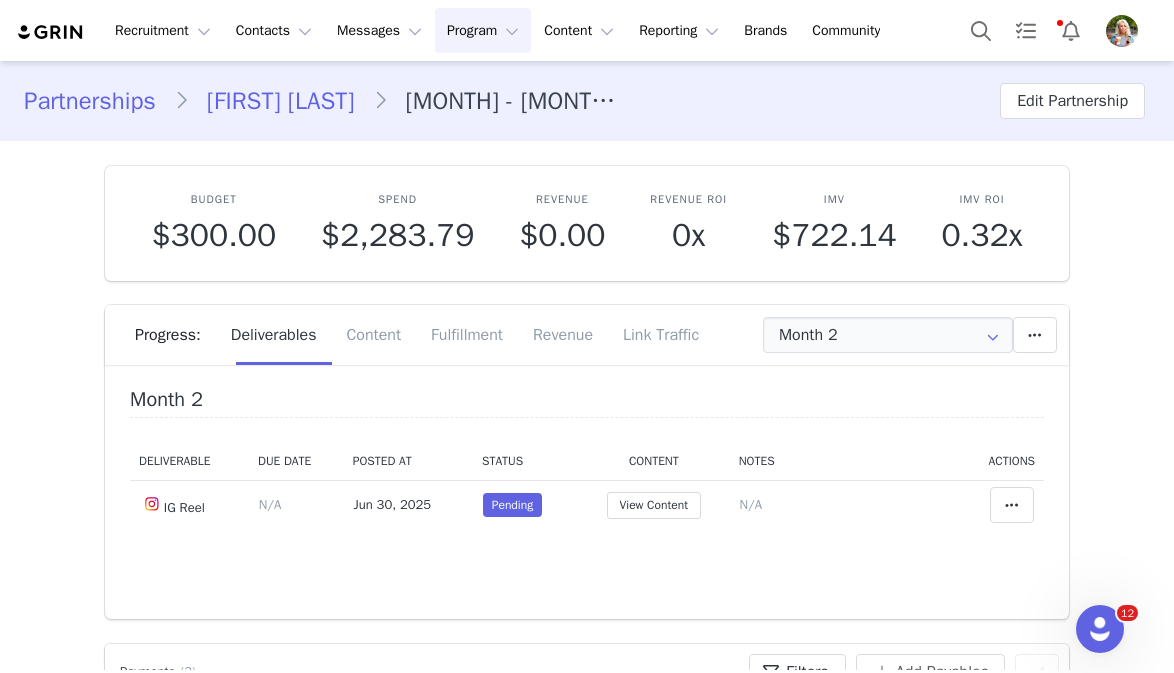 scroll, scrollTop: 216, scrollLeft: 0, axis: vertical 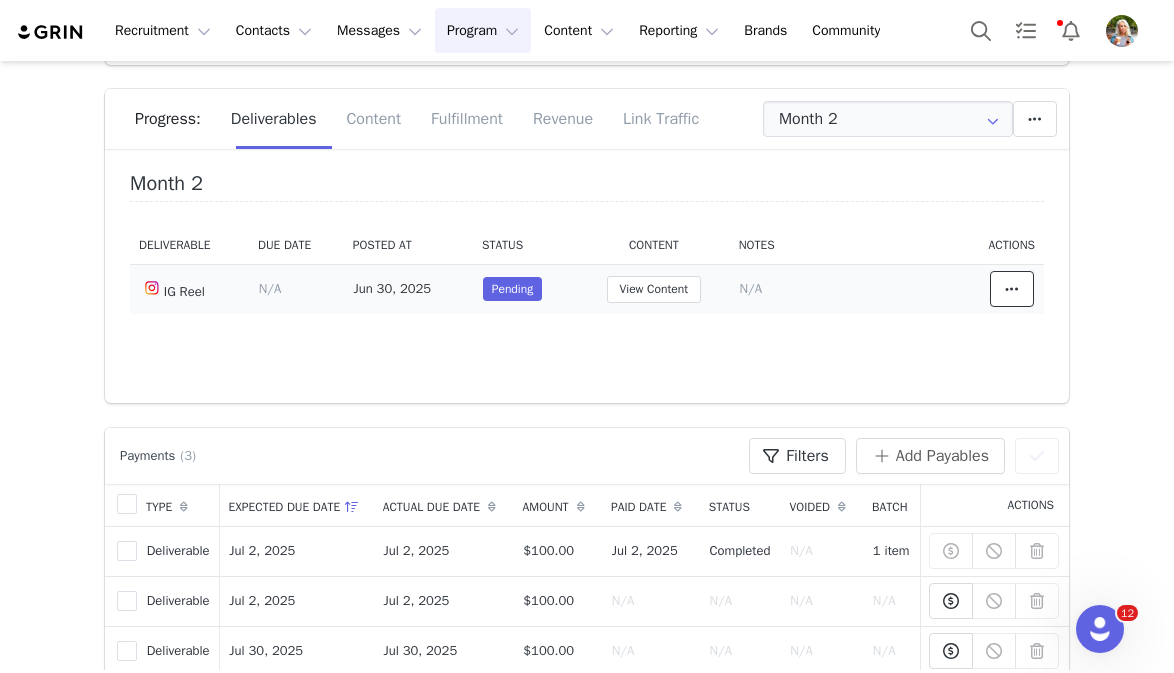click at bounding box center (1012, 289) 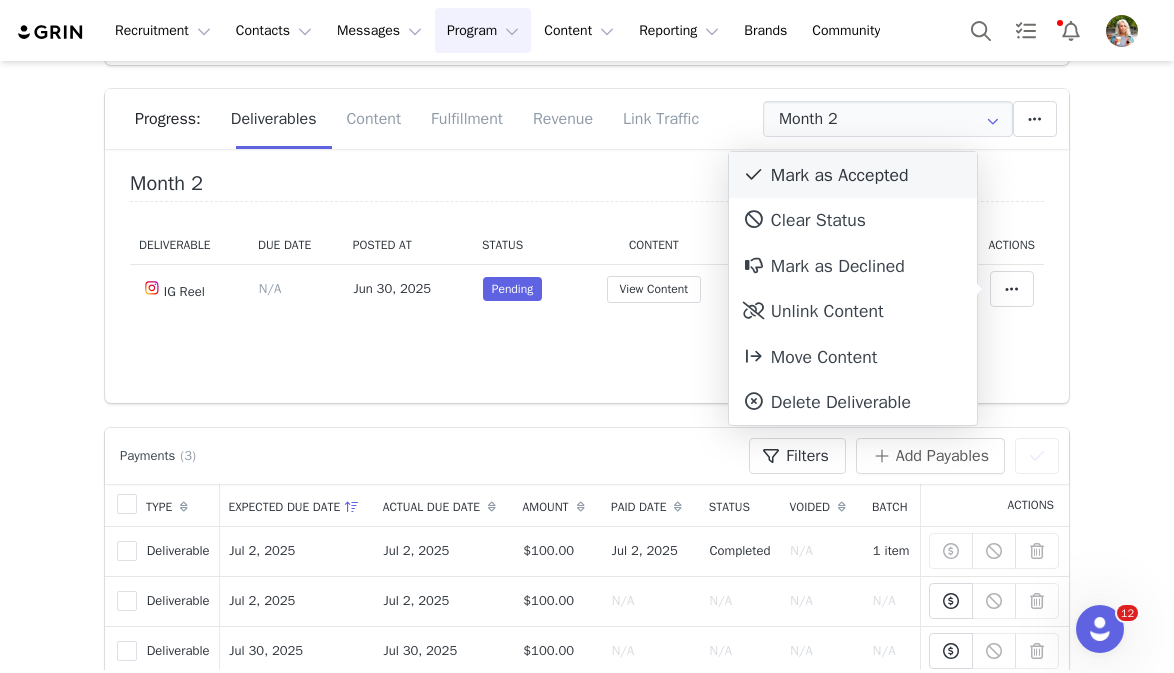 click on "Mark as Accepted" at bounding box center [853, 175] 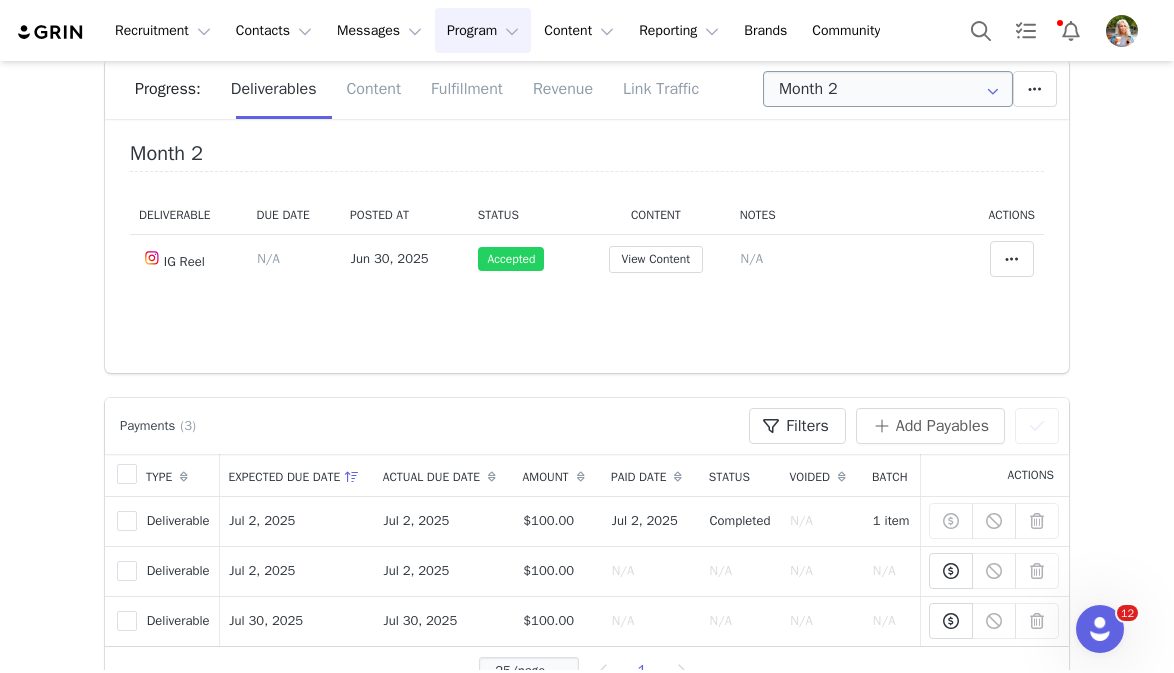 scroll, scrollTop: 246, scrollLeft: 0, axis: vertical 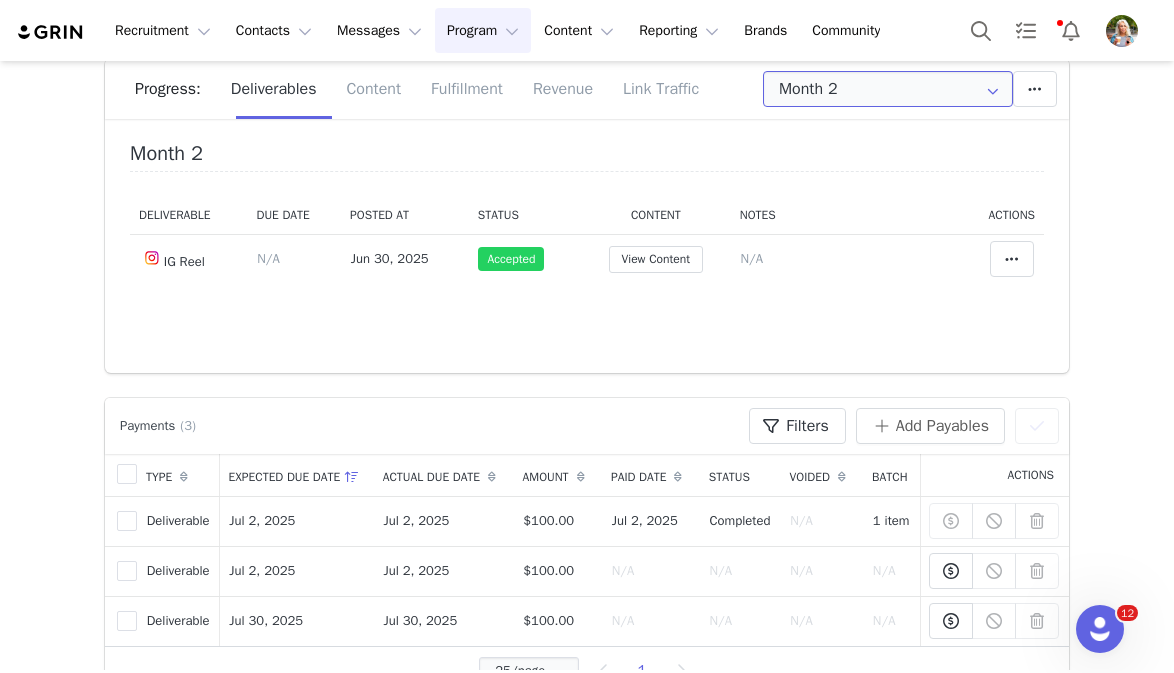 click on "Month 2" at bounding box center (888, 89) 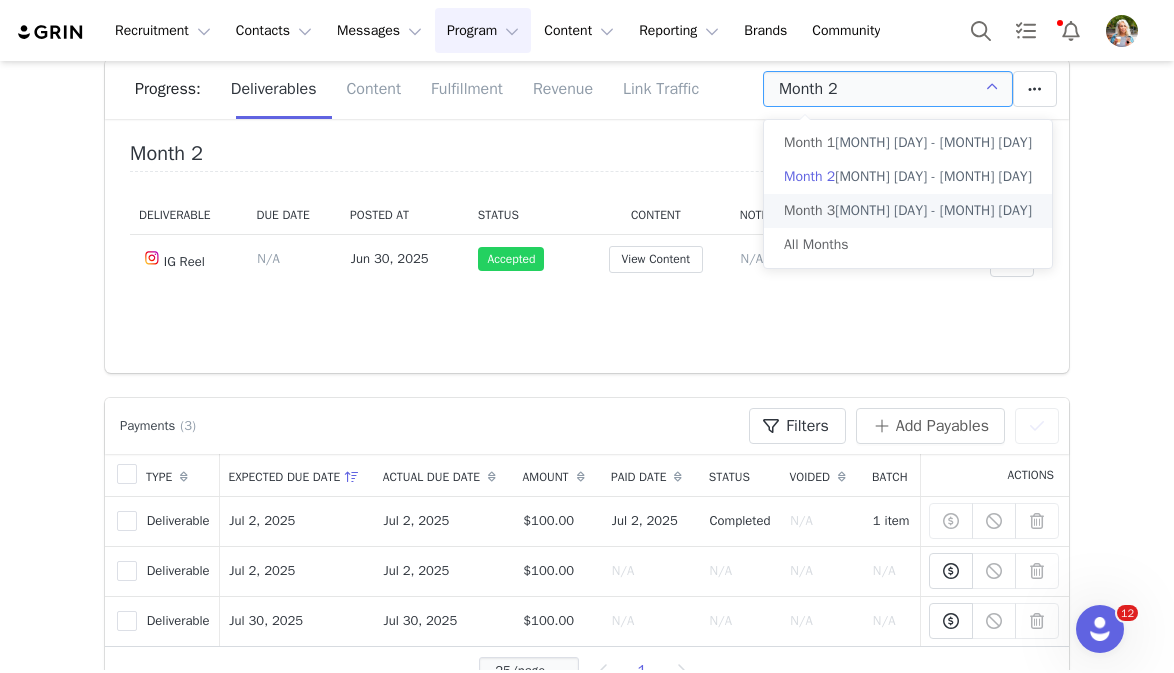 click on "Month [NUMBER] [MONTH] [DAY] Deliverable Due Date Set the date you expect this content to go live. Save Cancel N/A [MONTH] [DAY], [YEAR] Accepted View Content Notes Save Cancel N/A Match Deliverable with Content" at bounding box center [587, 253] 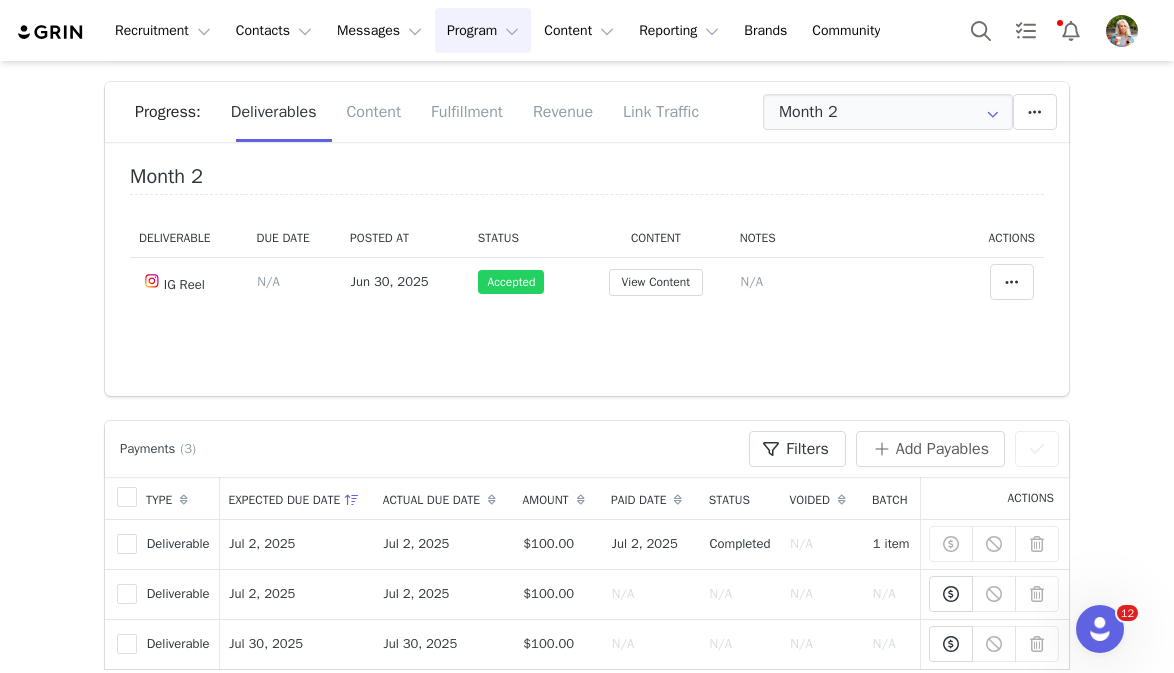 scroll, scrollTop: 225, scrollLeft: 0, axis: vertical 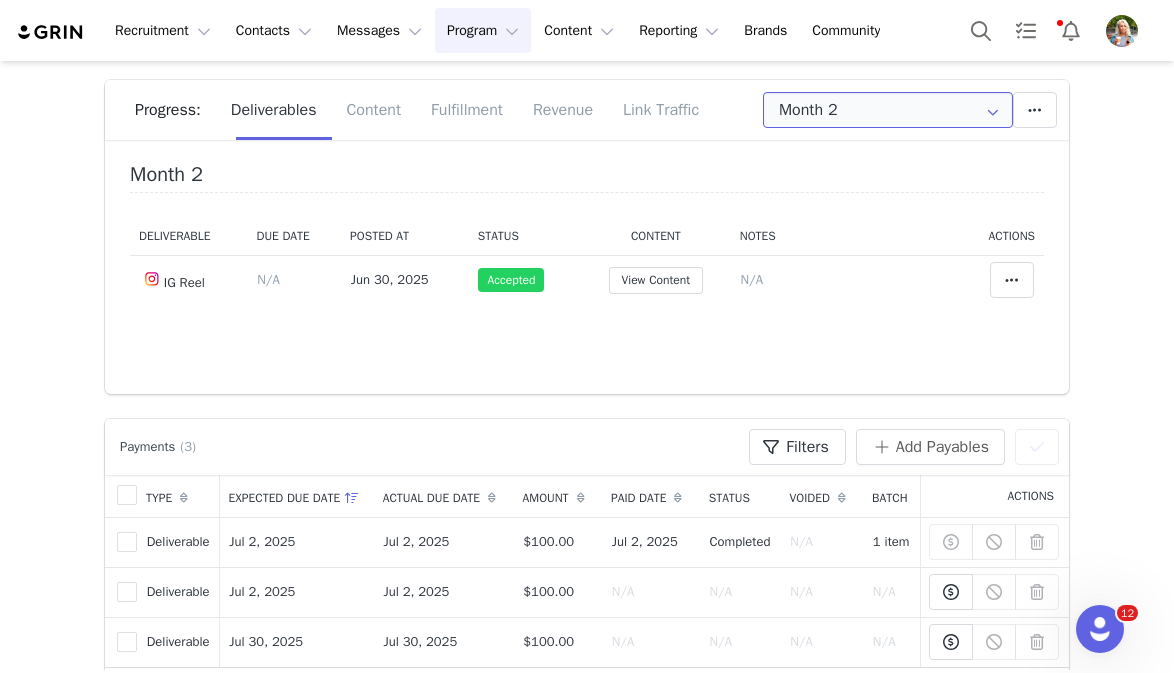 click on "Month 2" at bounding box center [888, 110] 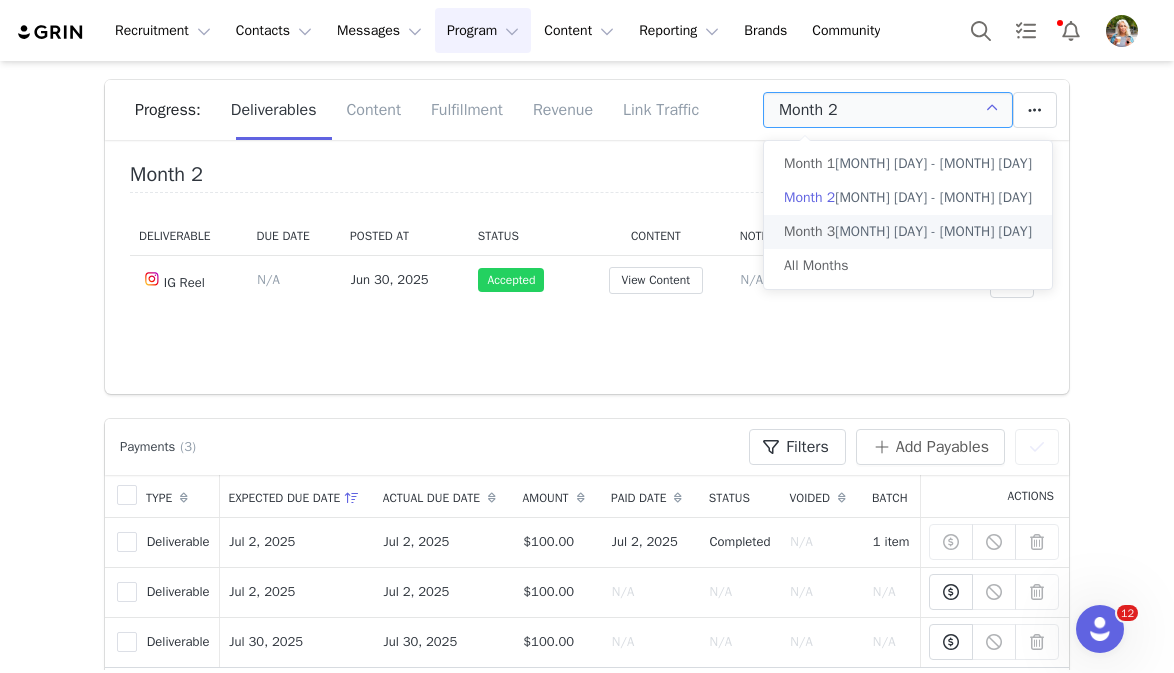 click on "Month [NUMBER] [MONTH] [DAY] - [MONTH] [DAY]" at bounding box center (908, 232) 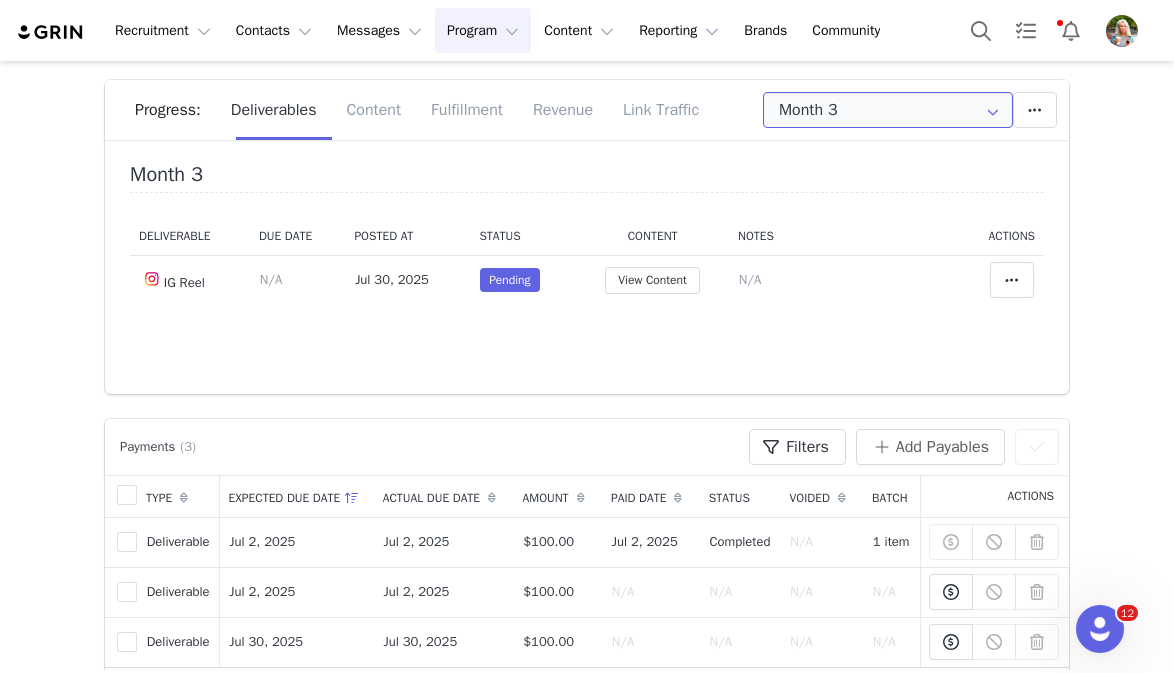 click on "Month 3" at bounding box center (888, 110) 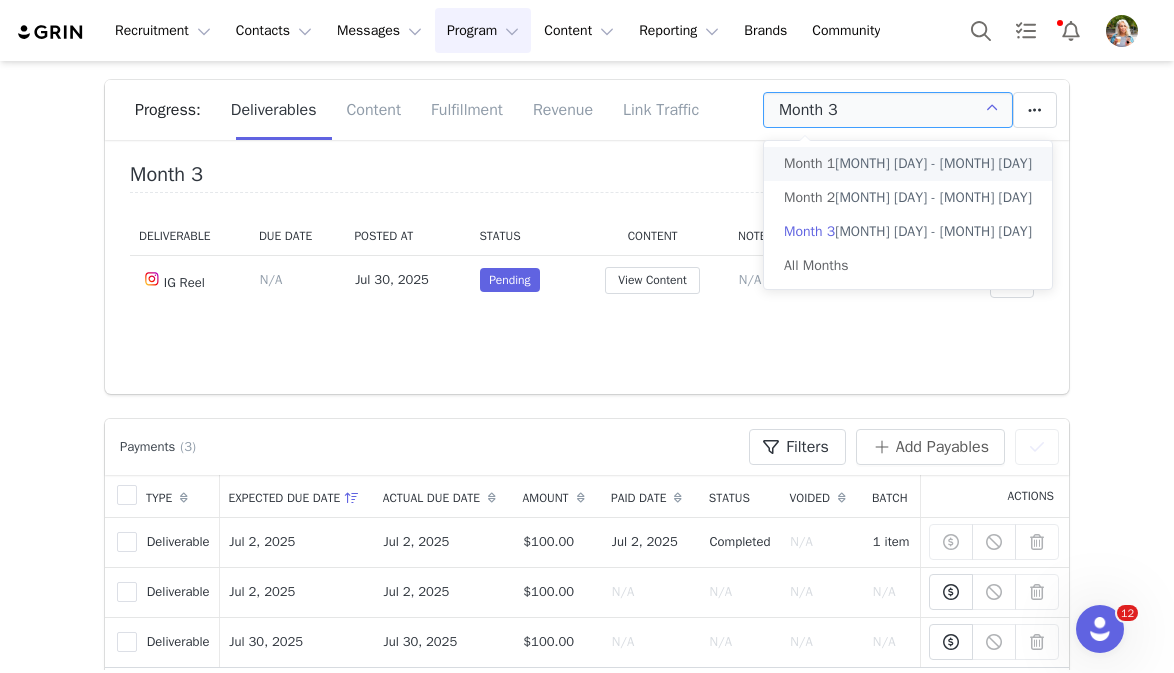 click on "Month [NUMBER] [MONTH] [DAY] - [MONTH] [DAY]" at bounding box center [908, 164] 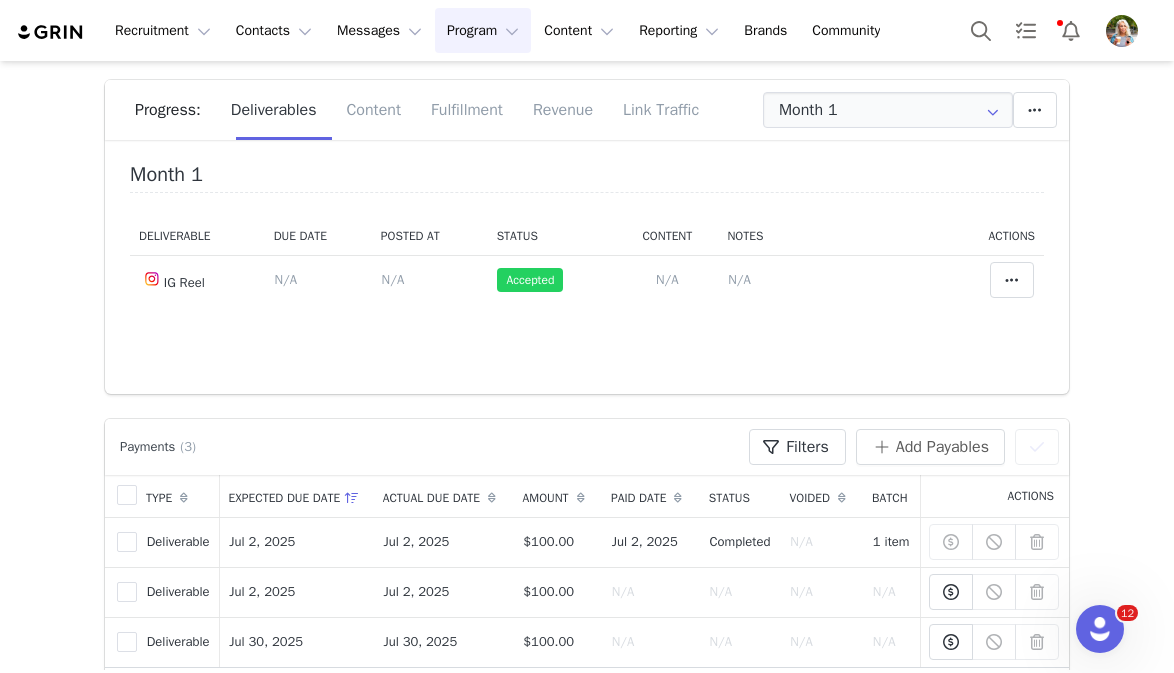click on "Progress: Deliverables Content Fulfillment Revenue Link Traffic" at bounding box center [602, 110] 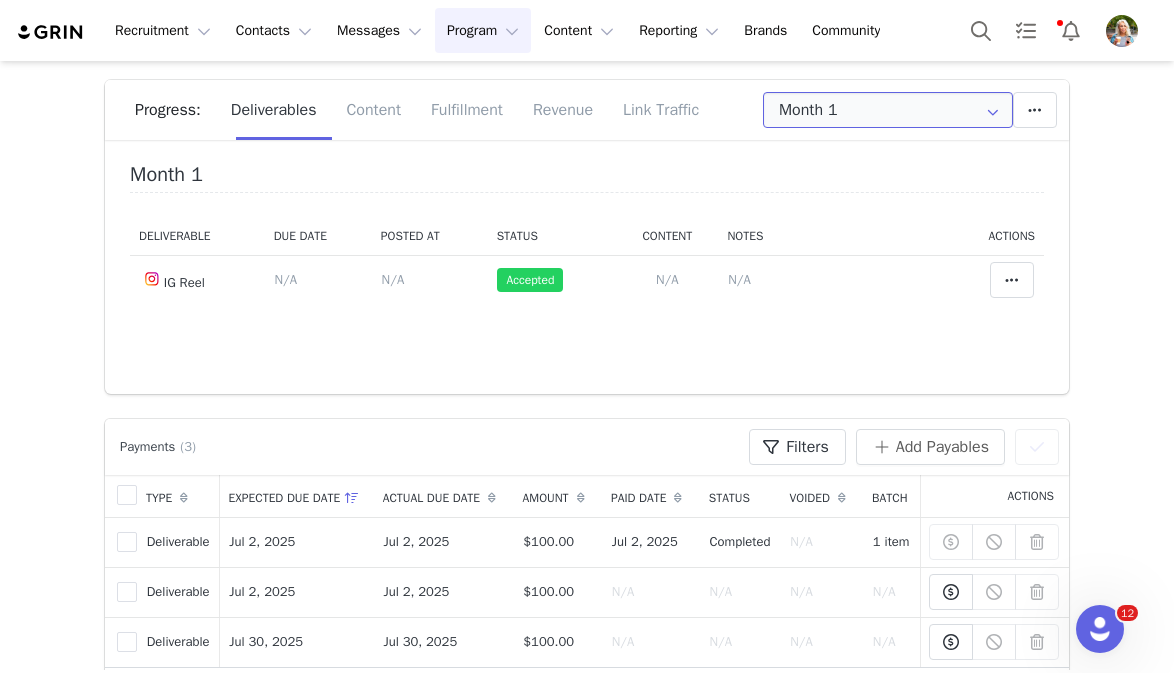 click on "Month 1" at bounding box center [888, 110] 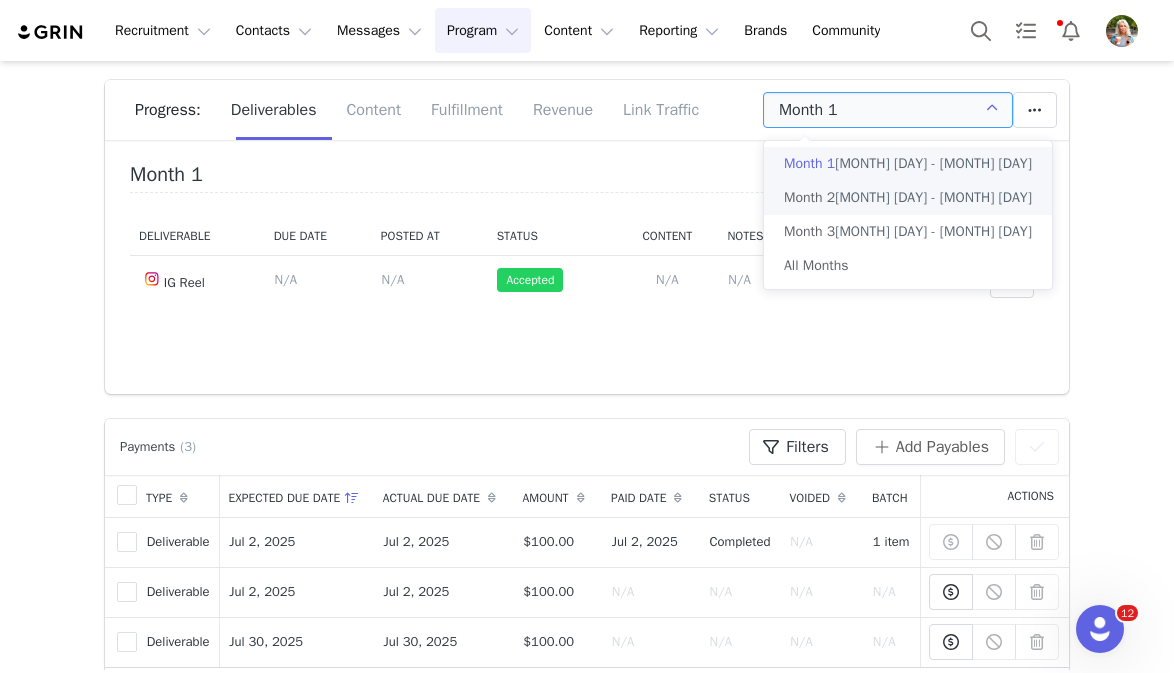 click on "Month [NUMBER] [MONTH] [DAY] - [MONTH] [DAY]" at bounding box center (908, 198) 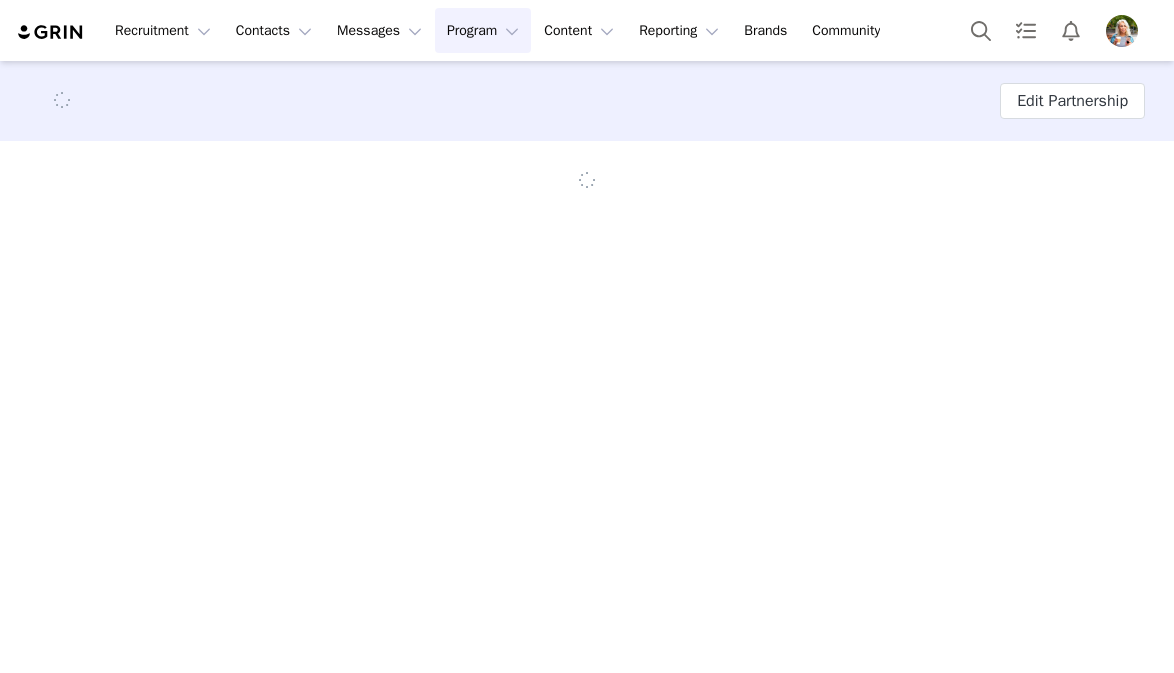 scroll, scrollTop: 0, scrollLeft: 0, axis: both 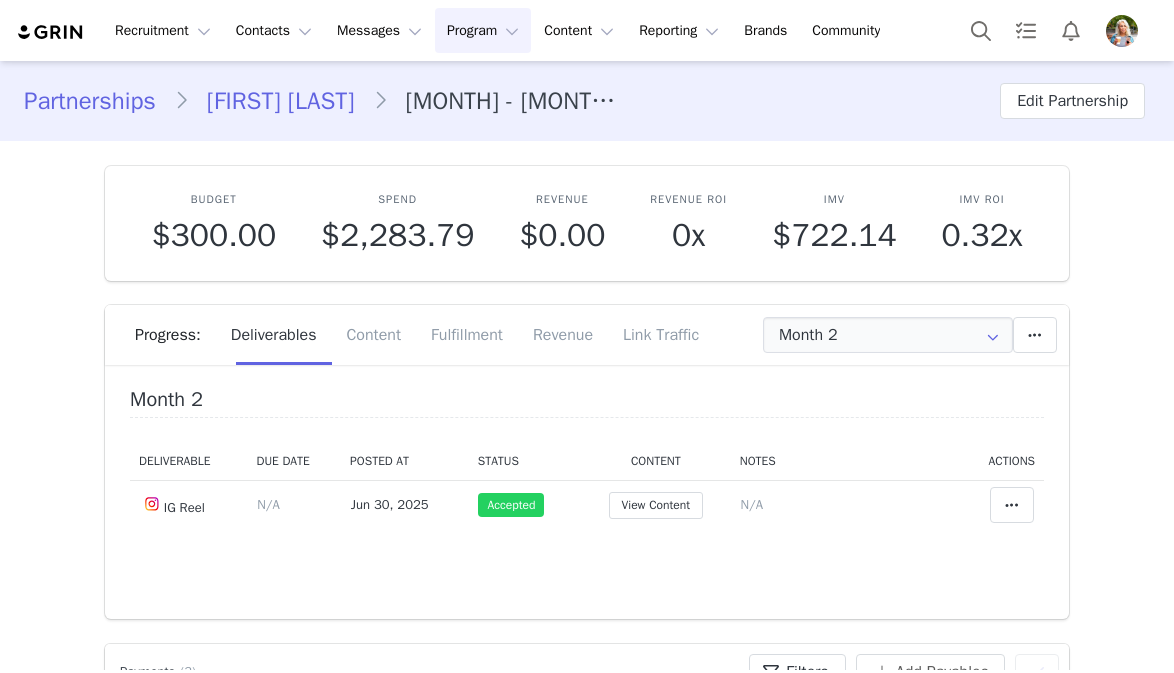 type on "+1 (United States)" 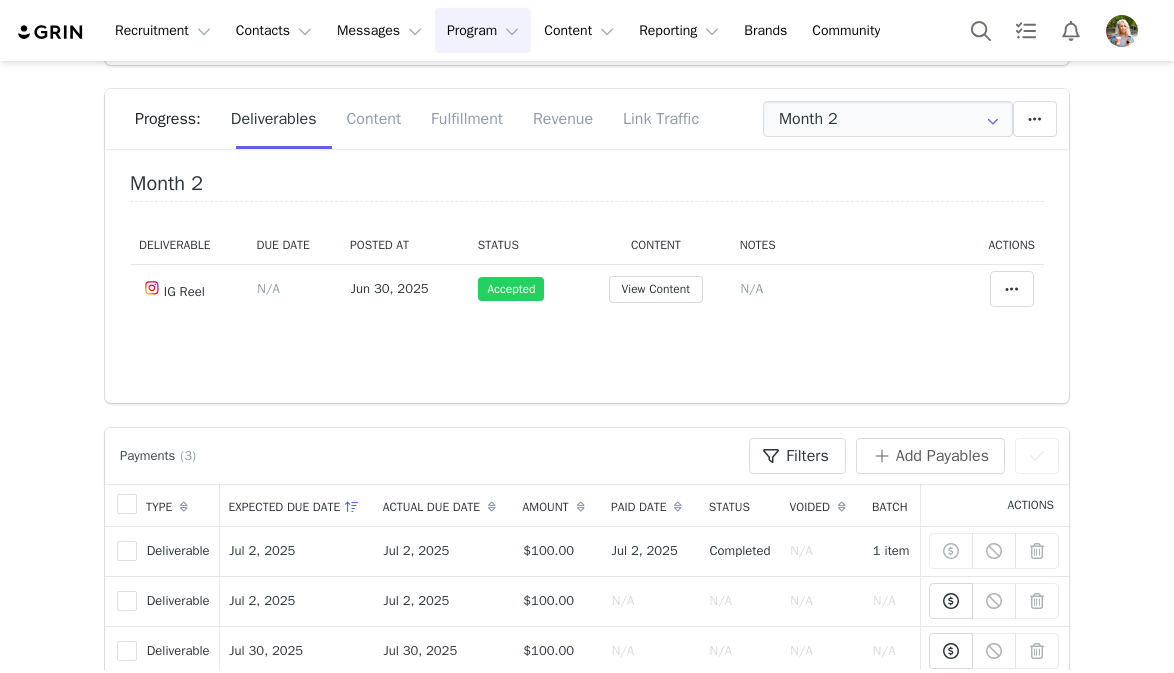 scroll, scrollTop: 0, scrollLeft: 0, axis: both 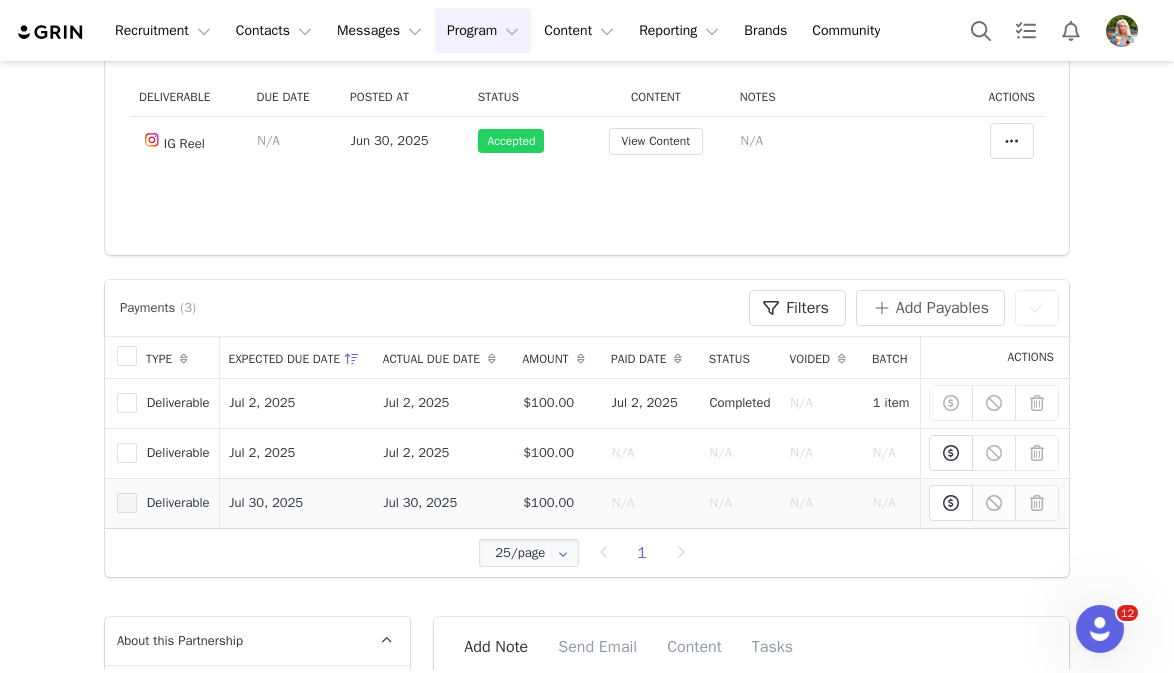 click at bounding box center (127, 503) 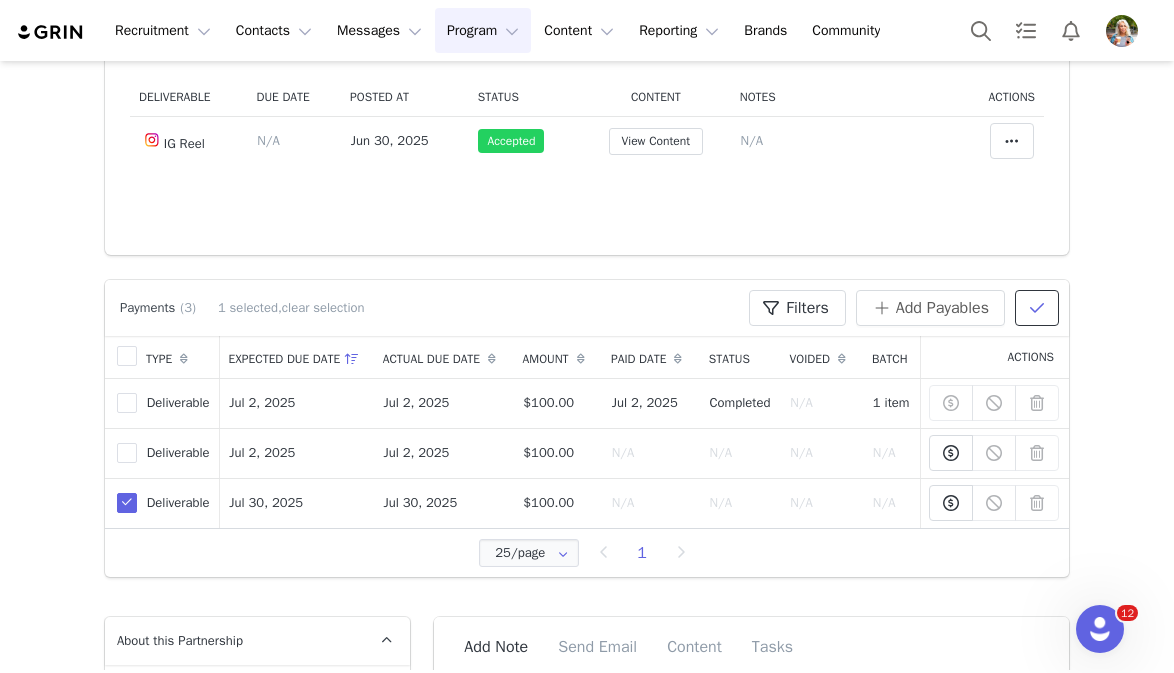 click at bounding box center [1037, 308] 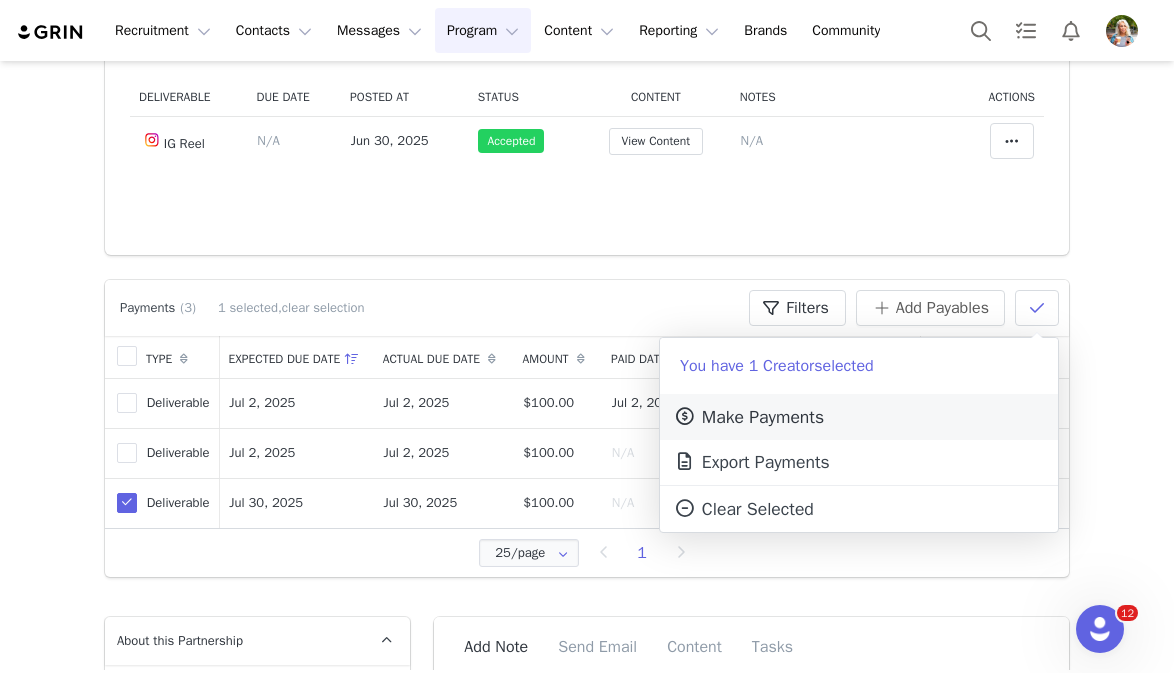 click on "Make Payments" at bounding box center (748, 417) 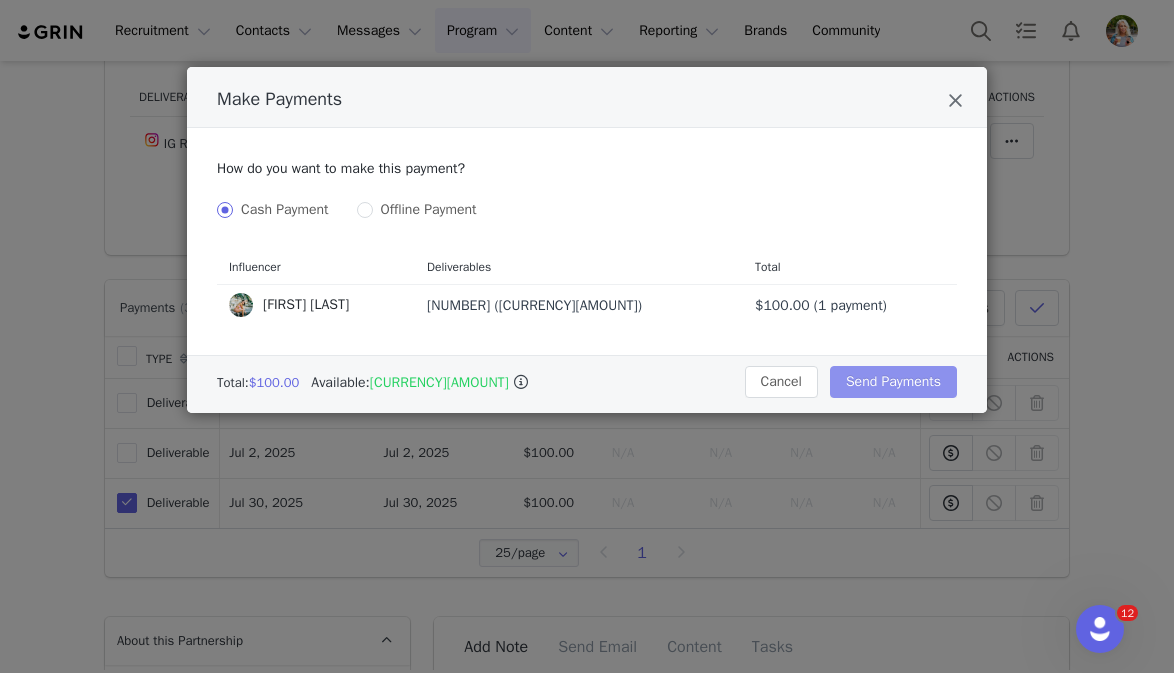 click on "Send Payments" at bounding box center [893, 382] 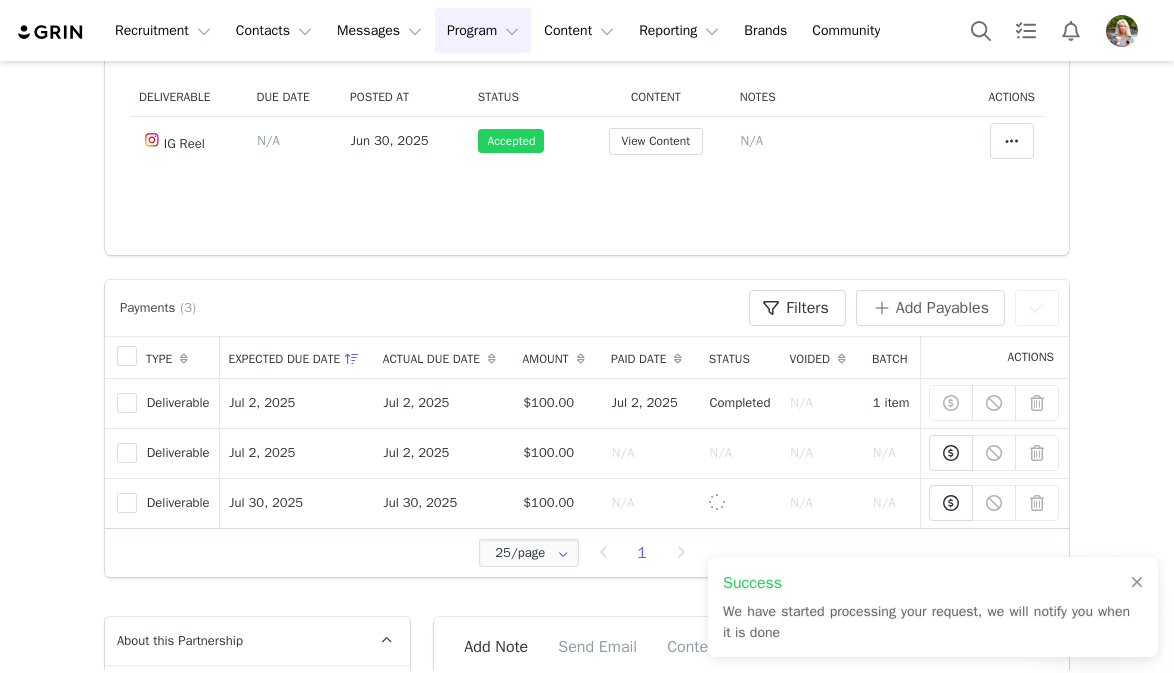 scroll, scrollTop: 0, scrollLeft: 0, axis: both 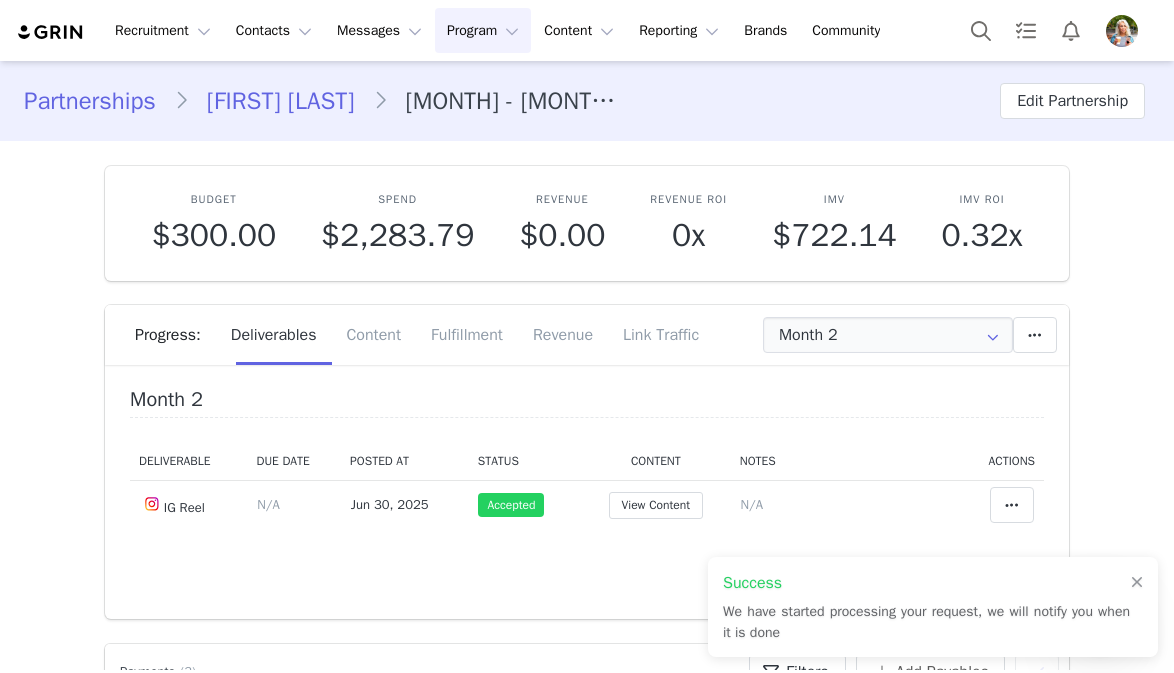 click on "Partnerships" at bounding box center [99, 101] 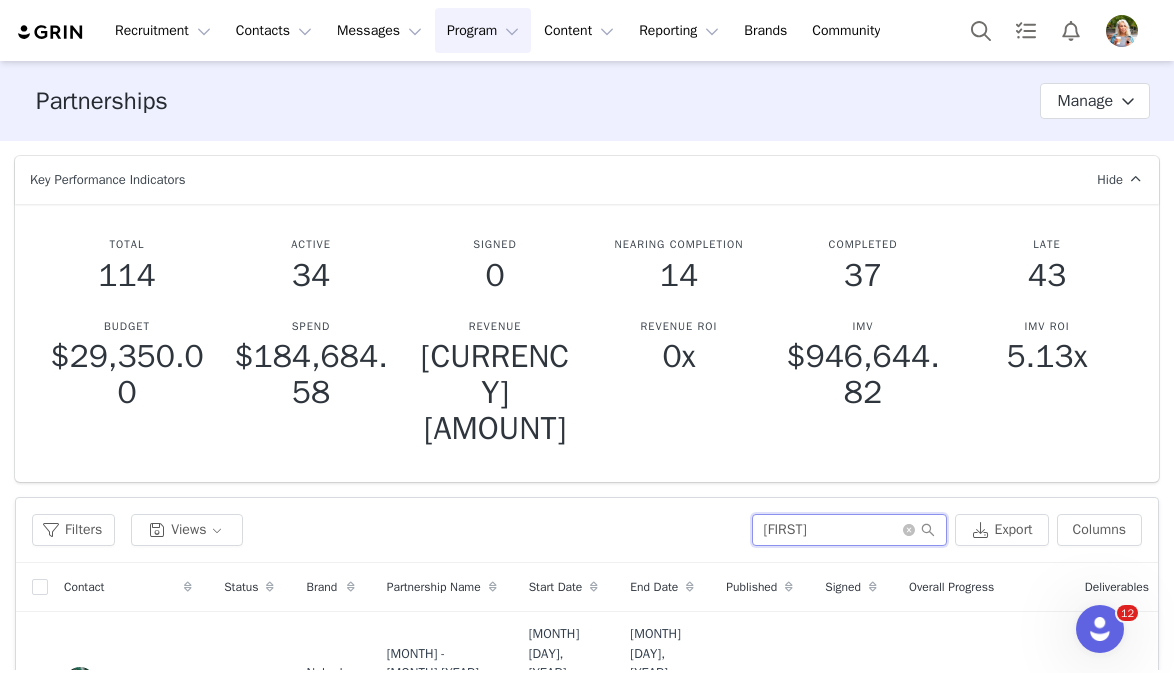 click on "[FIRST]" at bounding box center [849, 530] 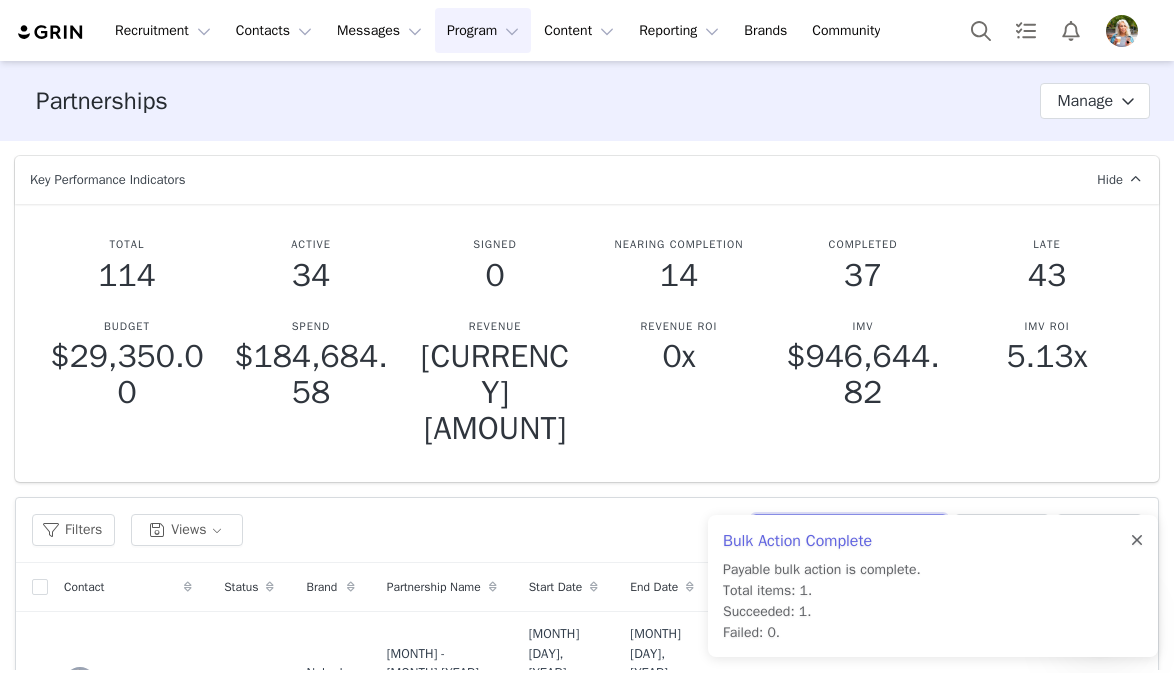 type on "kait sim" 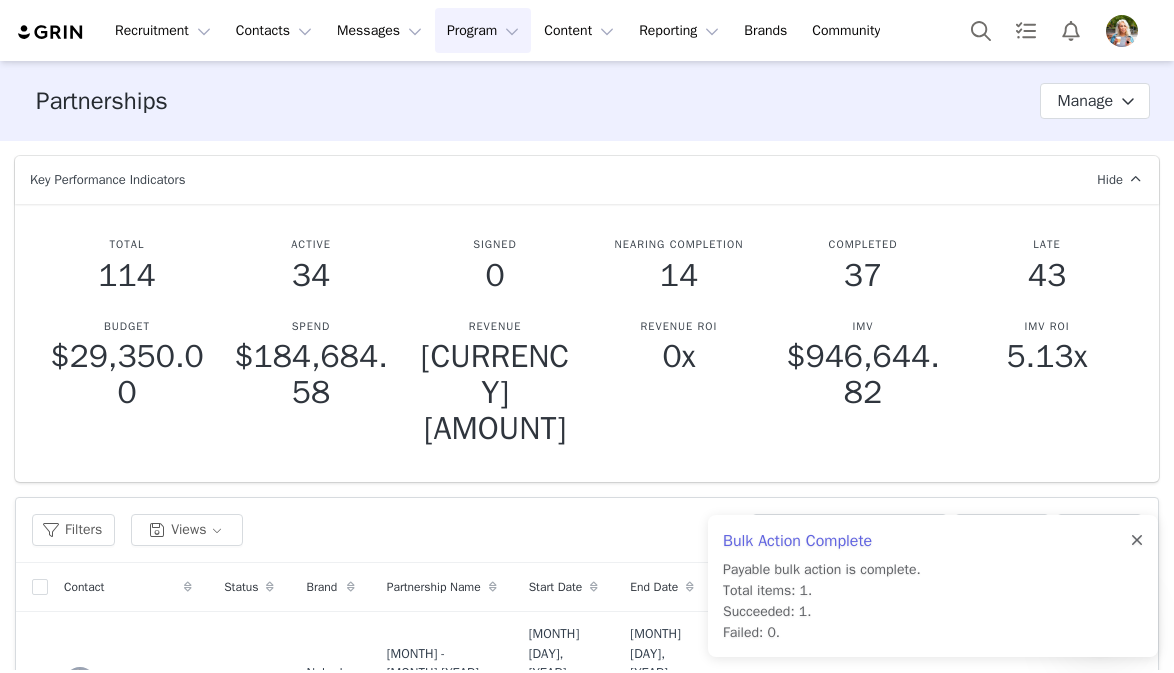 click at bounding box center [1137, 541] 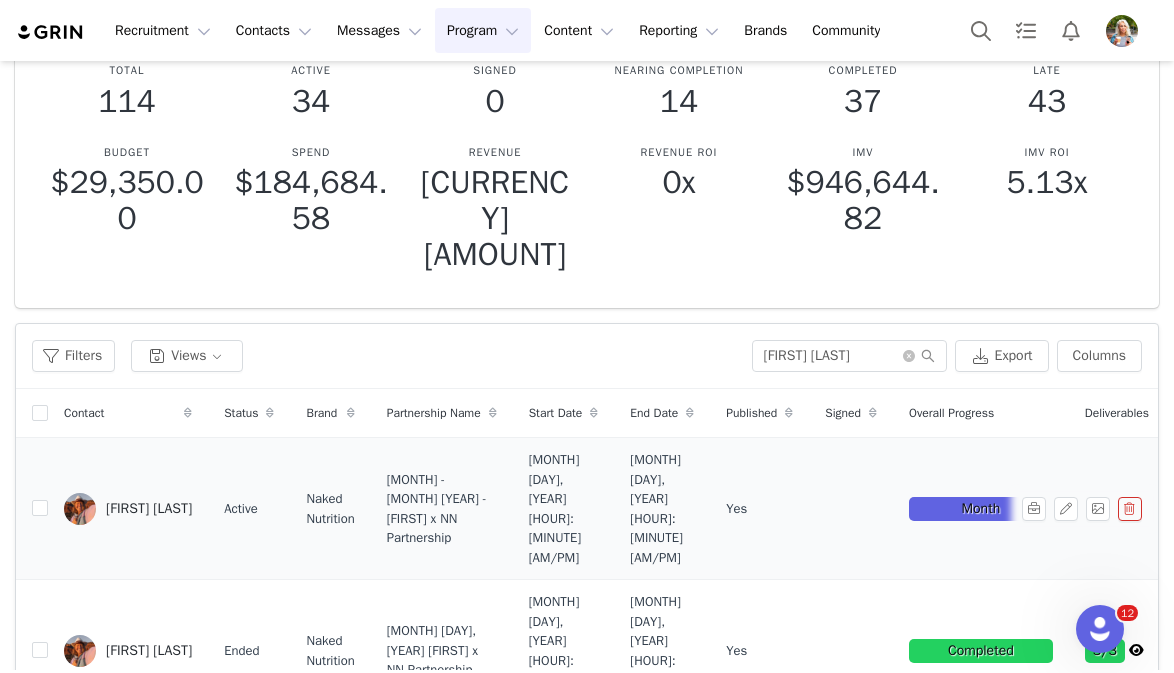 scroll, scrollTop: 183, scrollLeft: 0, axis: vertical 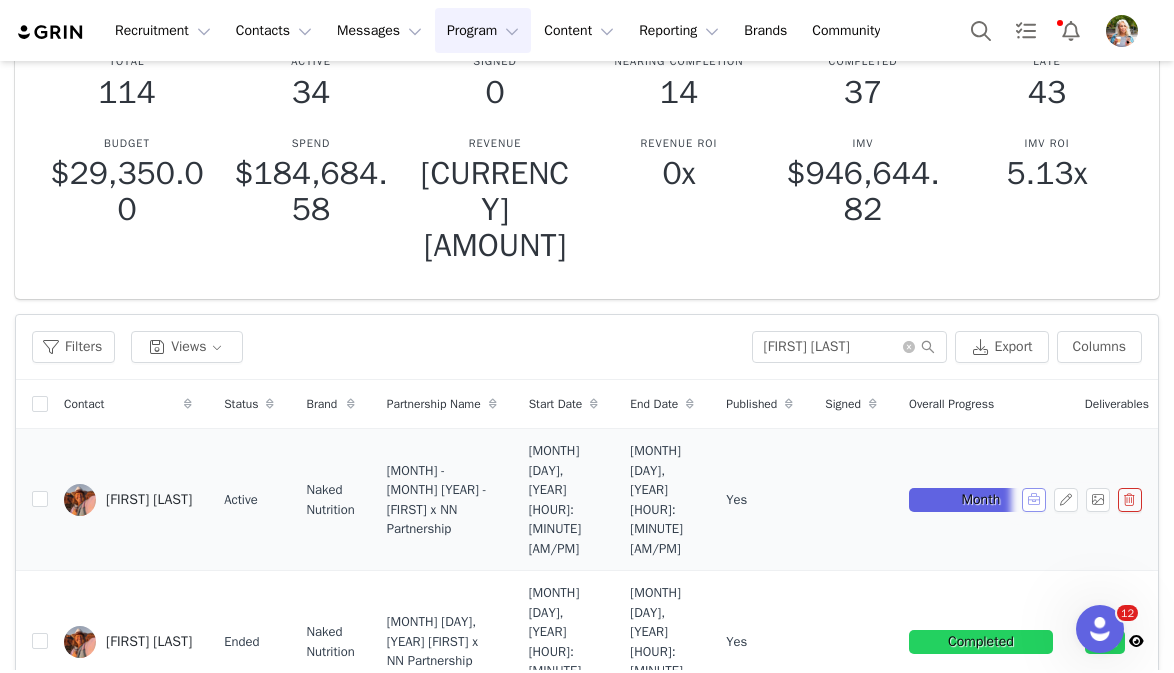 click at bounding box center (1034, 500) 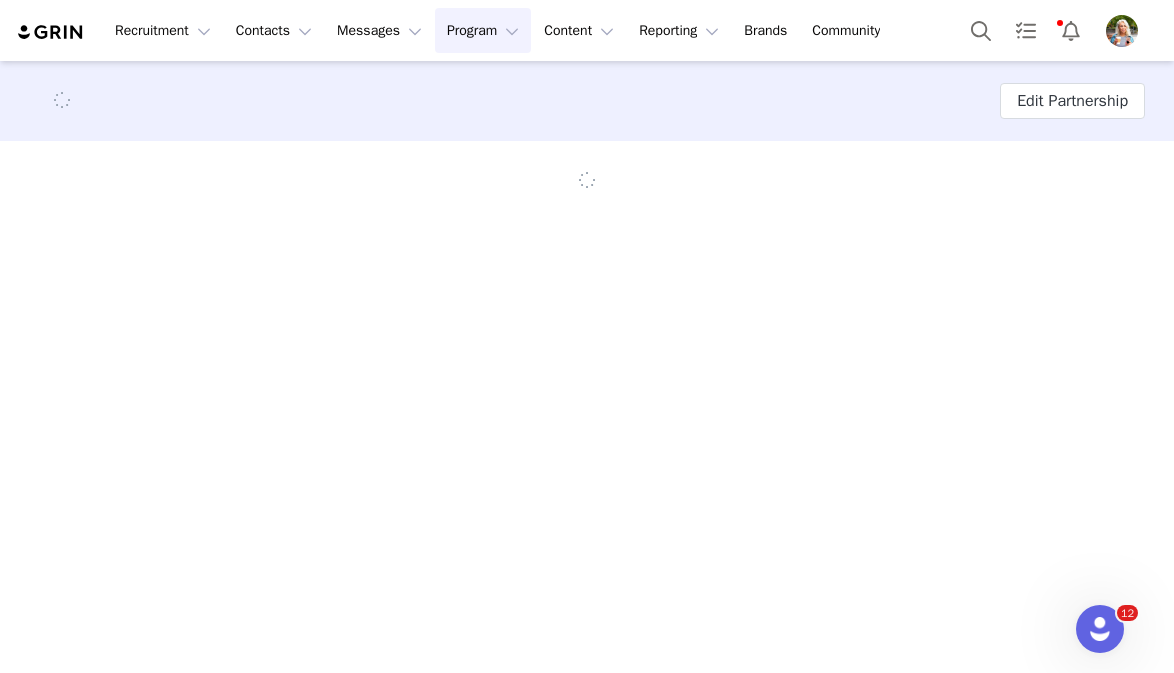 scroll, scrollTop: 0, scrollLeft: 0, axis: both 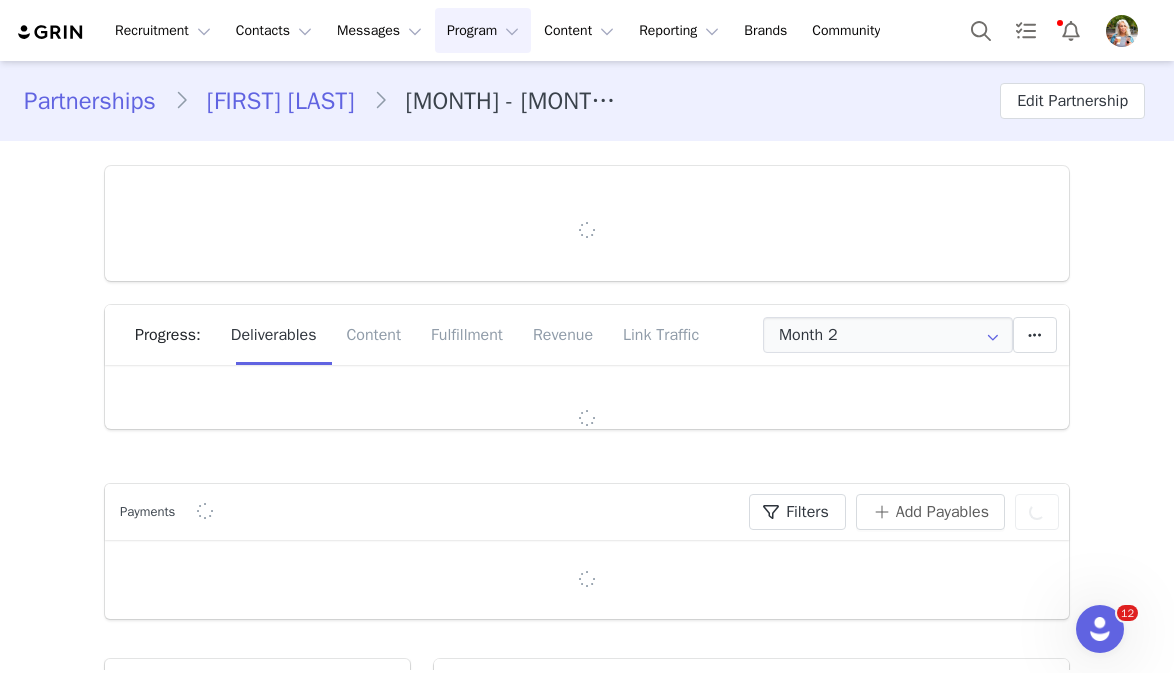 type on "+1 (United States)" 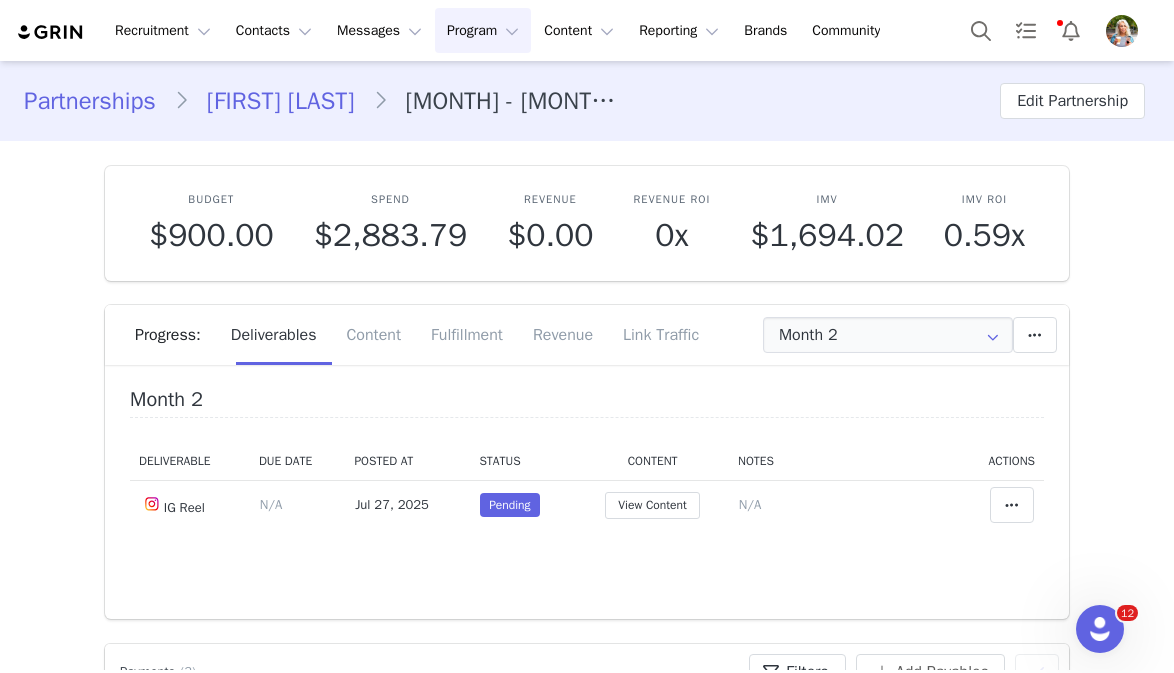 scroll, scrollTop: 203, scrollLeft: 0, axis: vertical 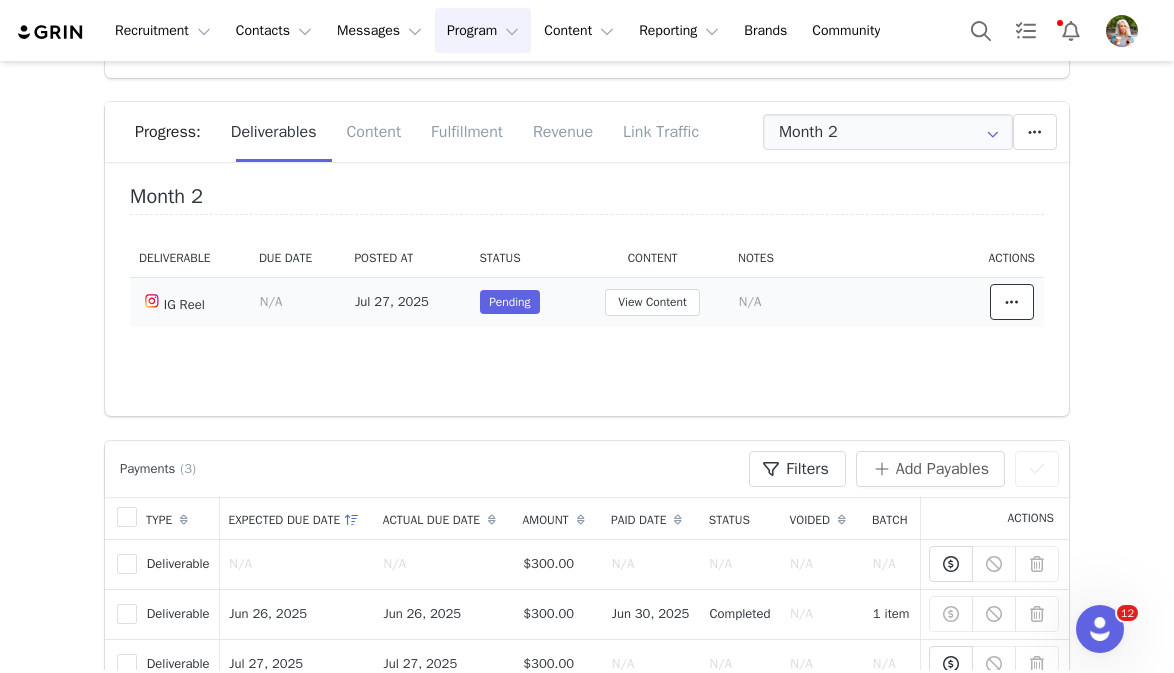 click at bounding box center [1012, 302] 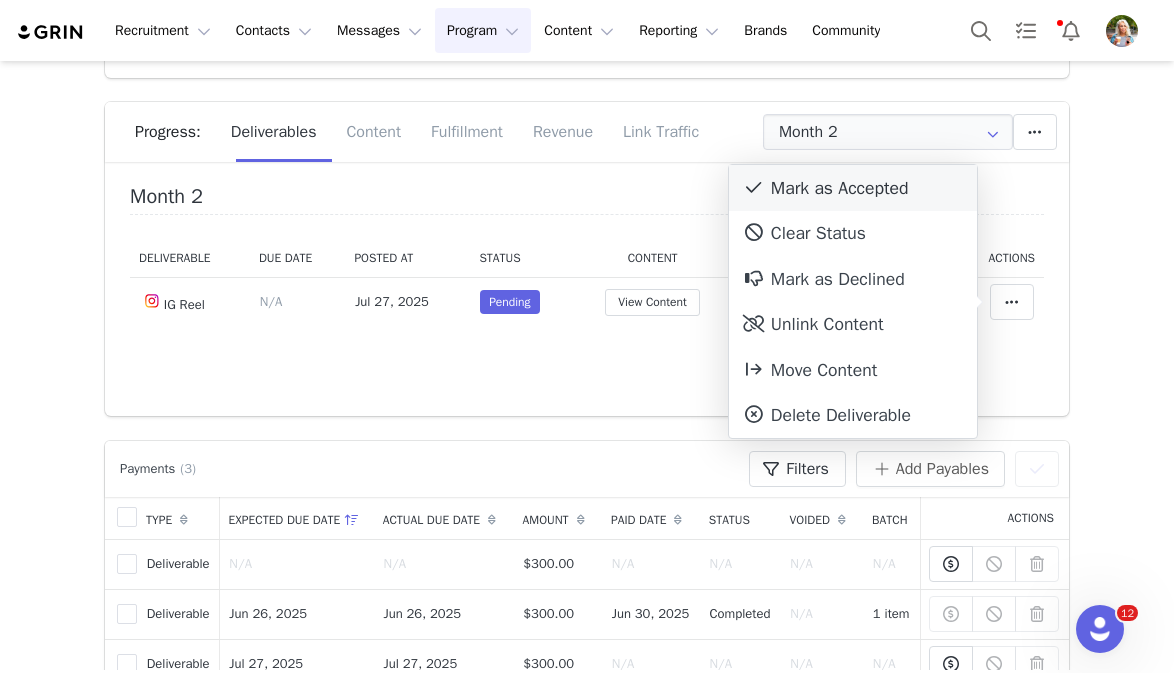 click on "Mark as Accepted" at bounding box center (853, 188) 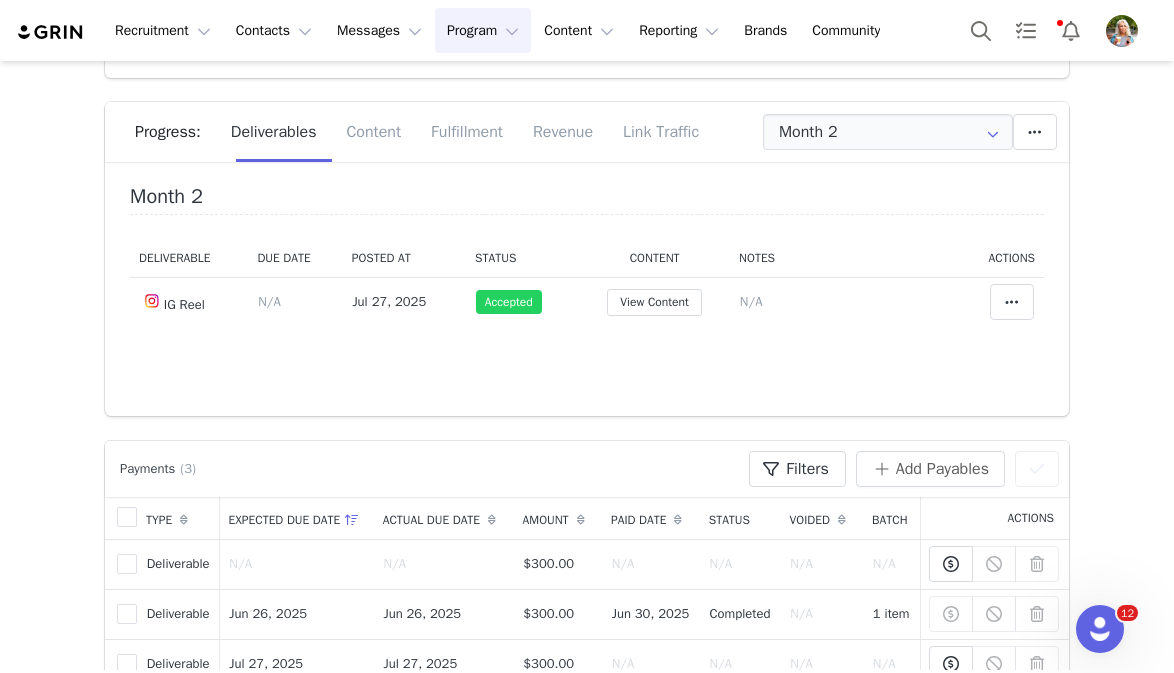 scroll, scrollTop: 447, scrollLeft: 0, axis: vertical 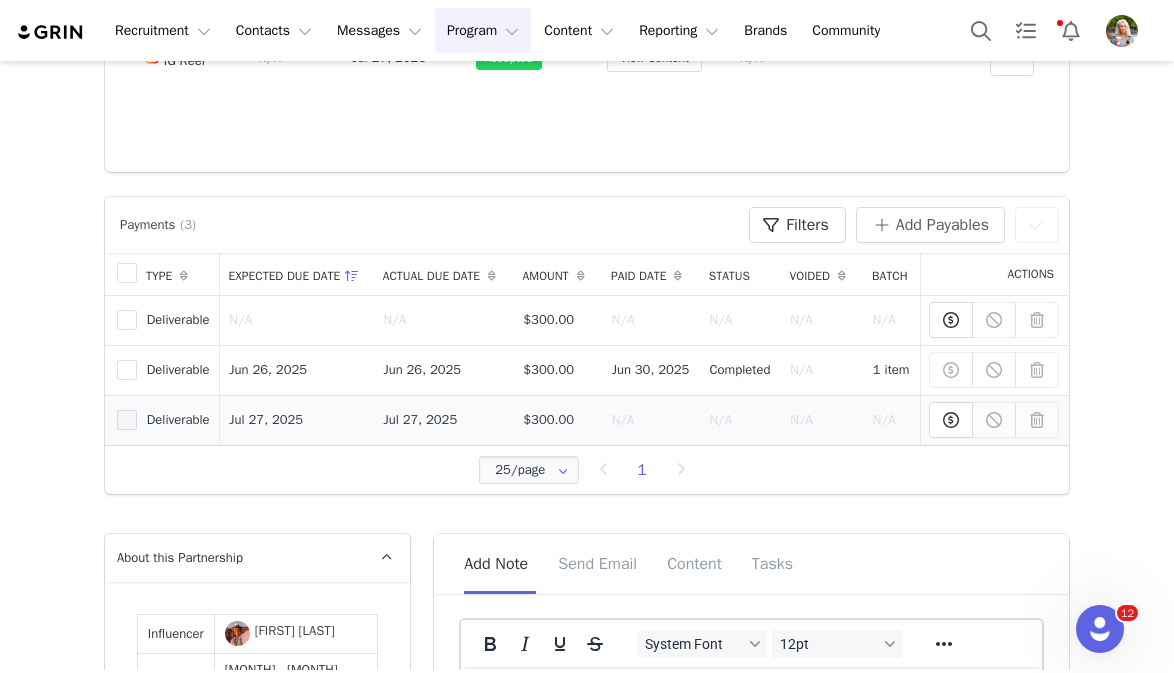 click at bounding box center [127, 420] 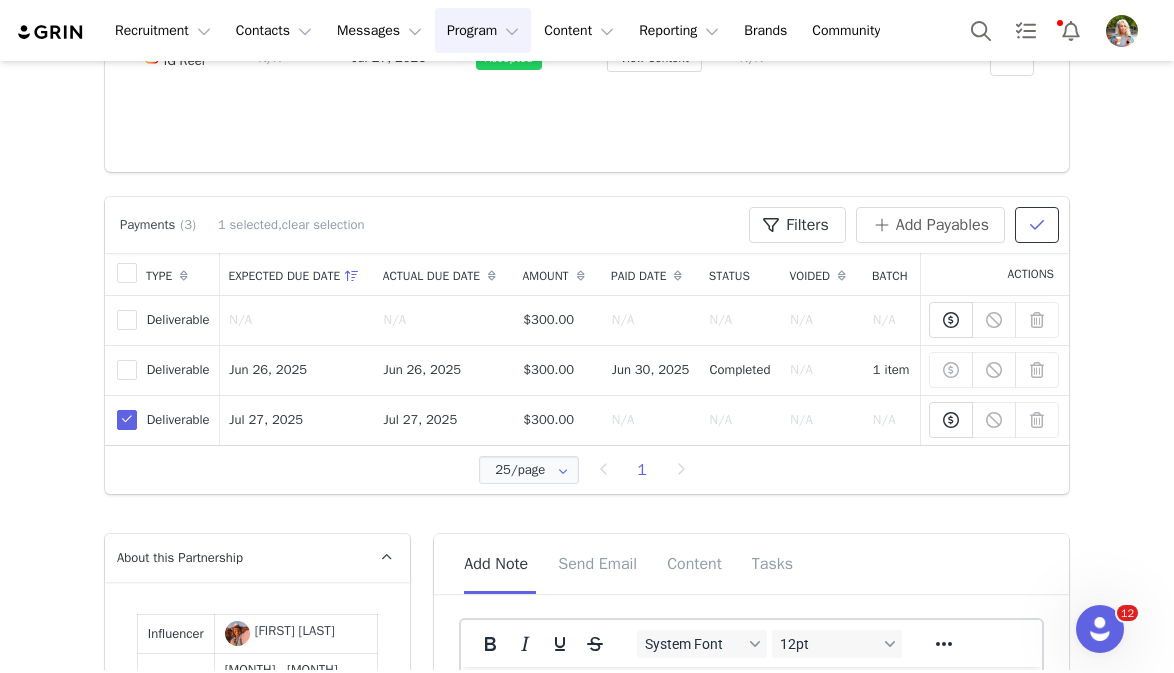 click at bounding box center [1037, 225] 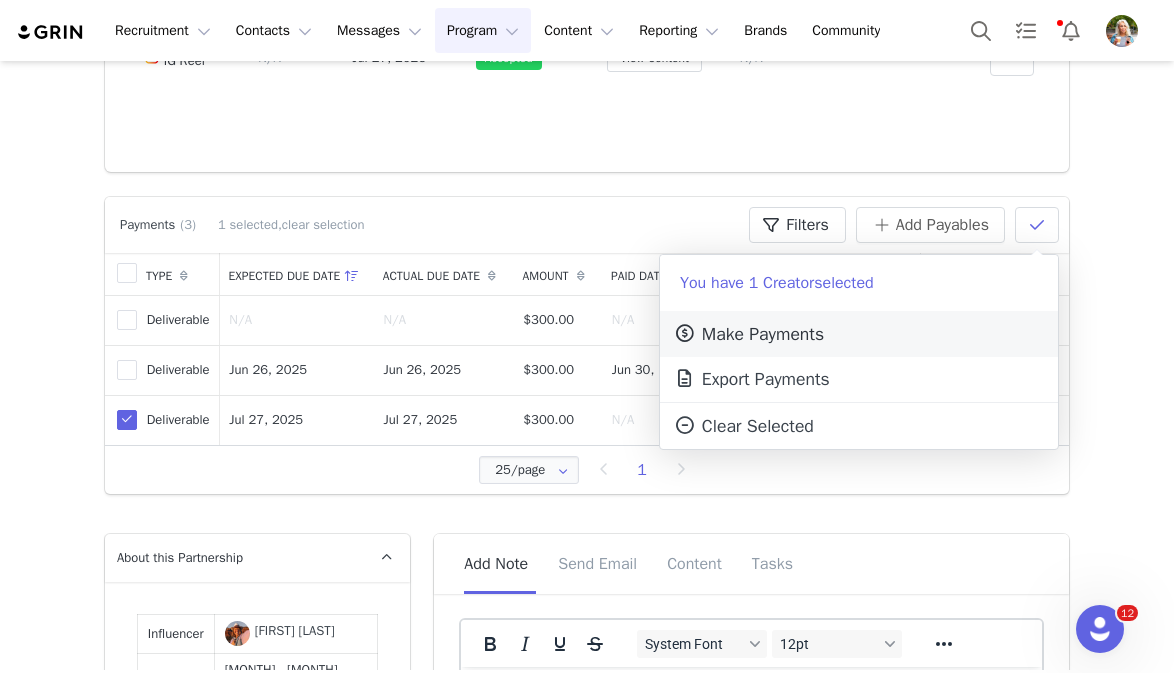 click on "Make Payments" at bounding box center (859, 334) 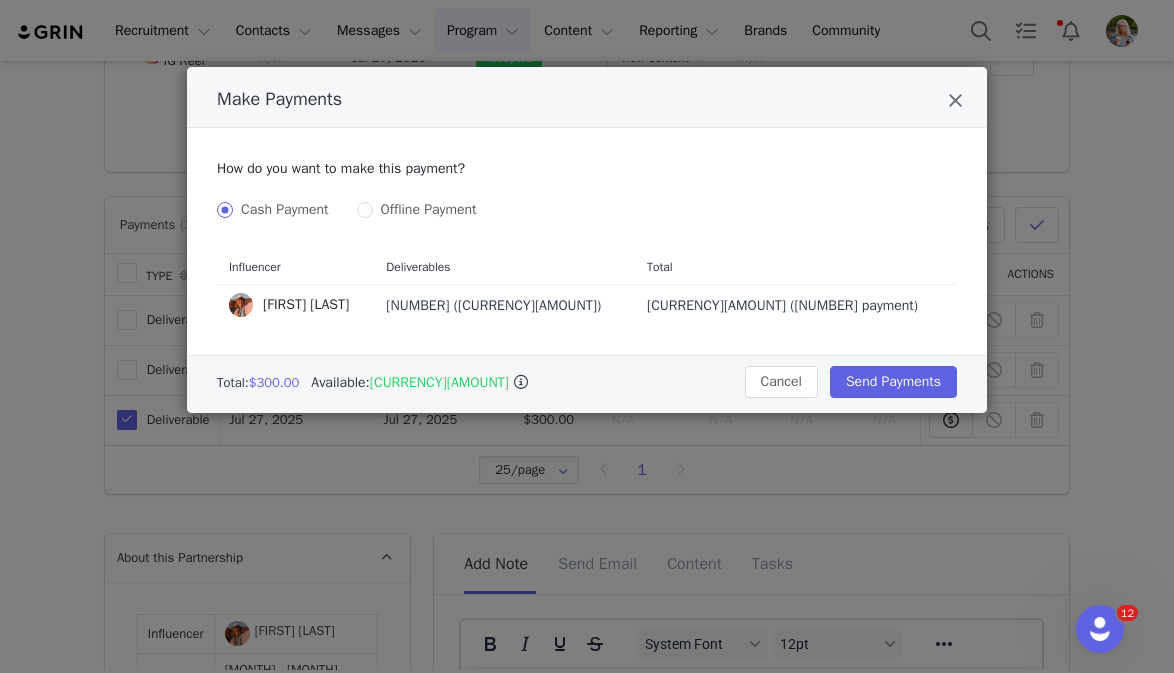 click on "Total:  $300.00 Available:  $1,820.40 Account Balance  You currently have  $1,820.40  in your account. You can use these funds to pay influencers.  Manage Funds     Cancel Send Payments" at bounding box center (587, 384) 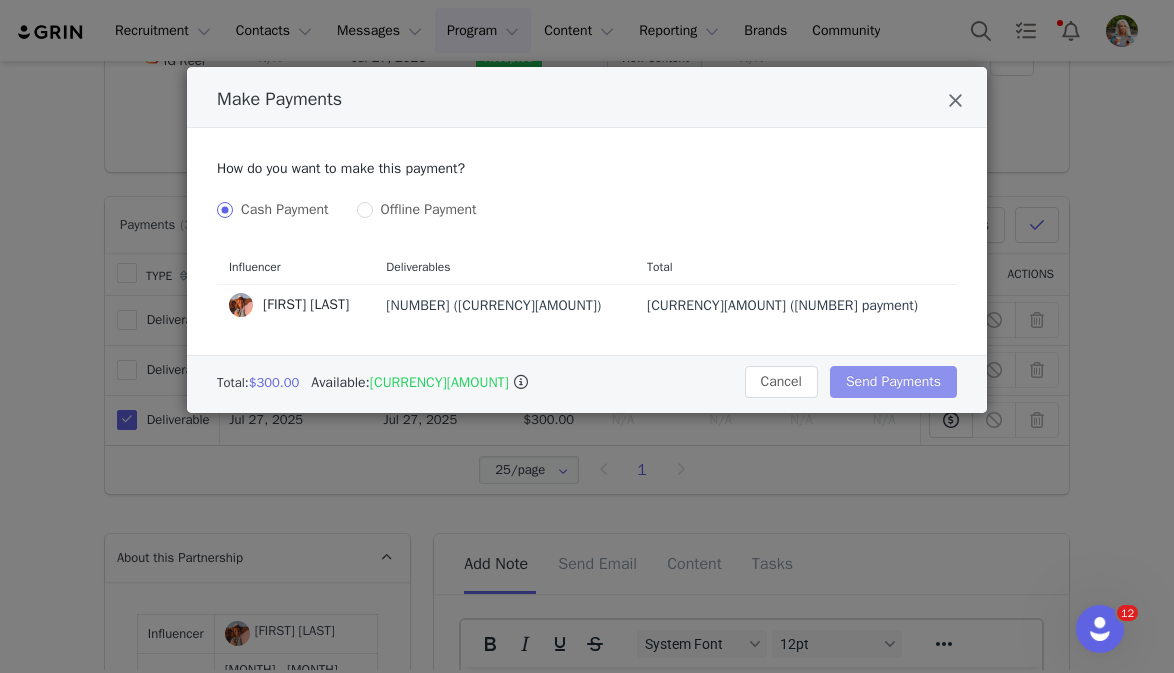 click on "Send Payments" at bounding box center [893, 382] 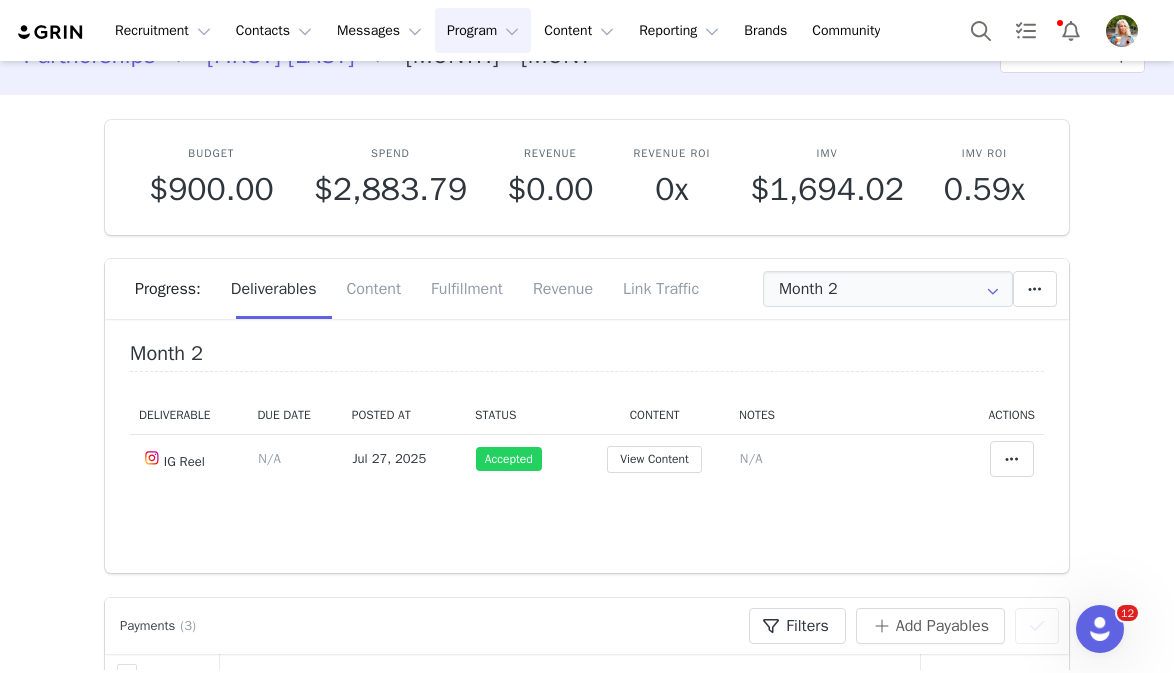 scroll, scrollTop: 0, scrollLeft: 0, axis: both 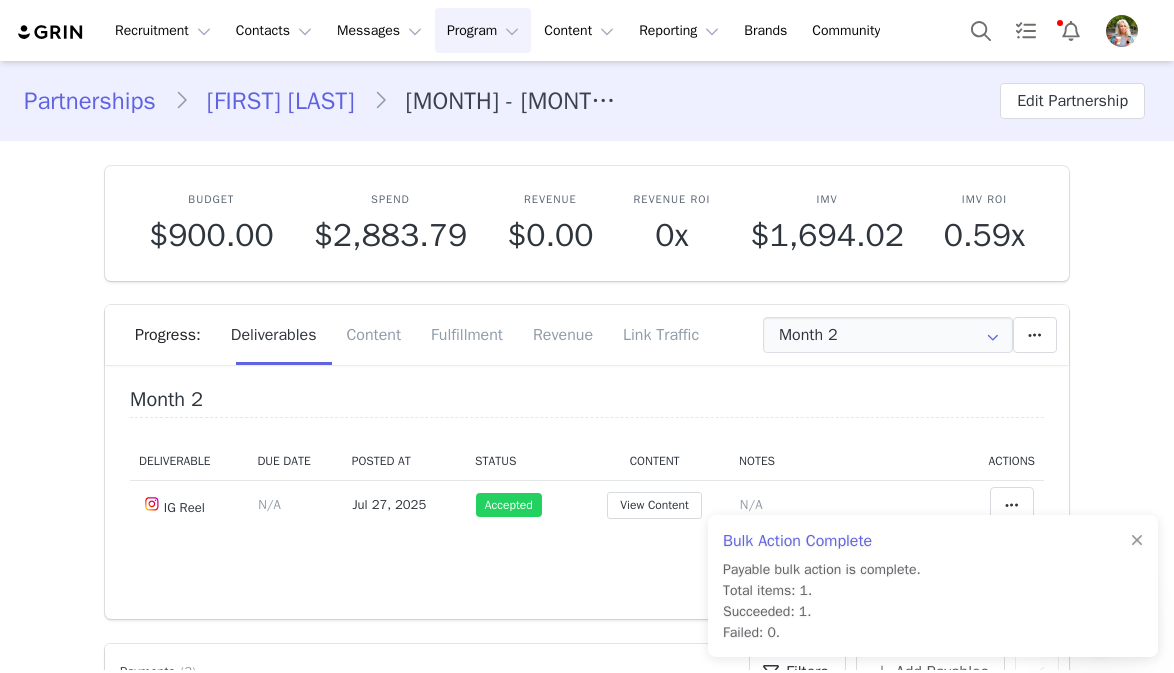 click on "Partnerships" at bounding box center (99, 101) 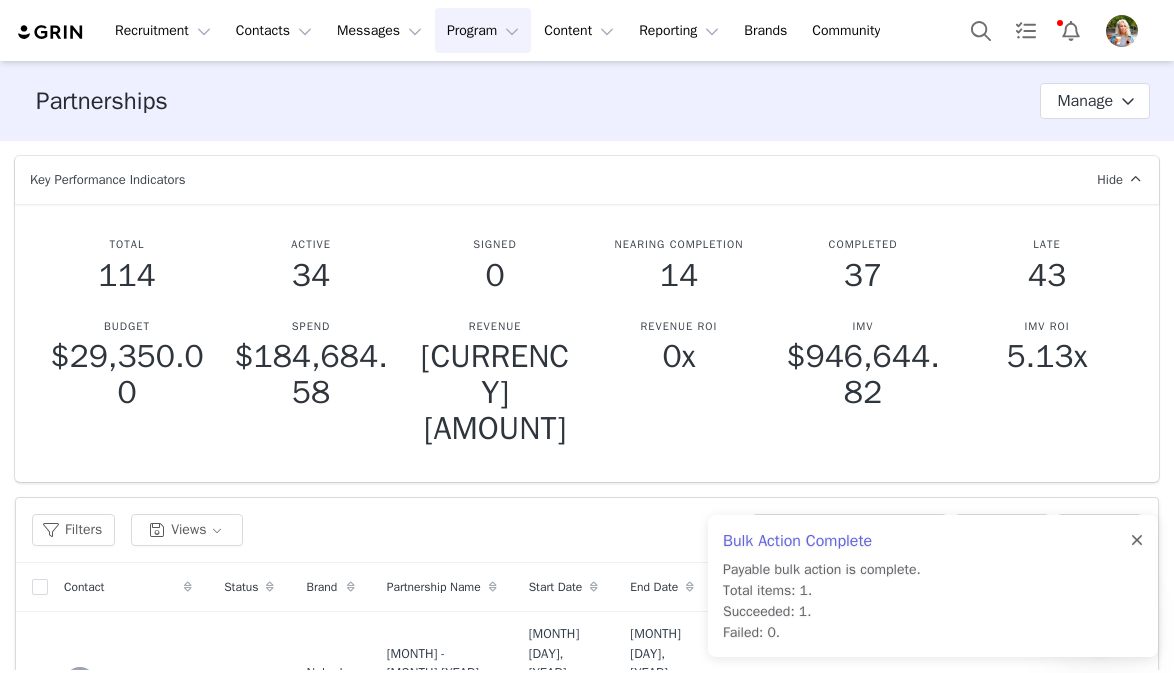 click at bounding box center [1137, 541] 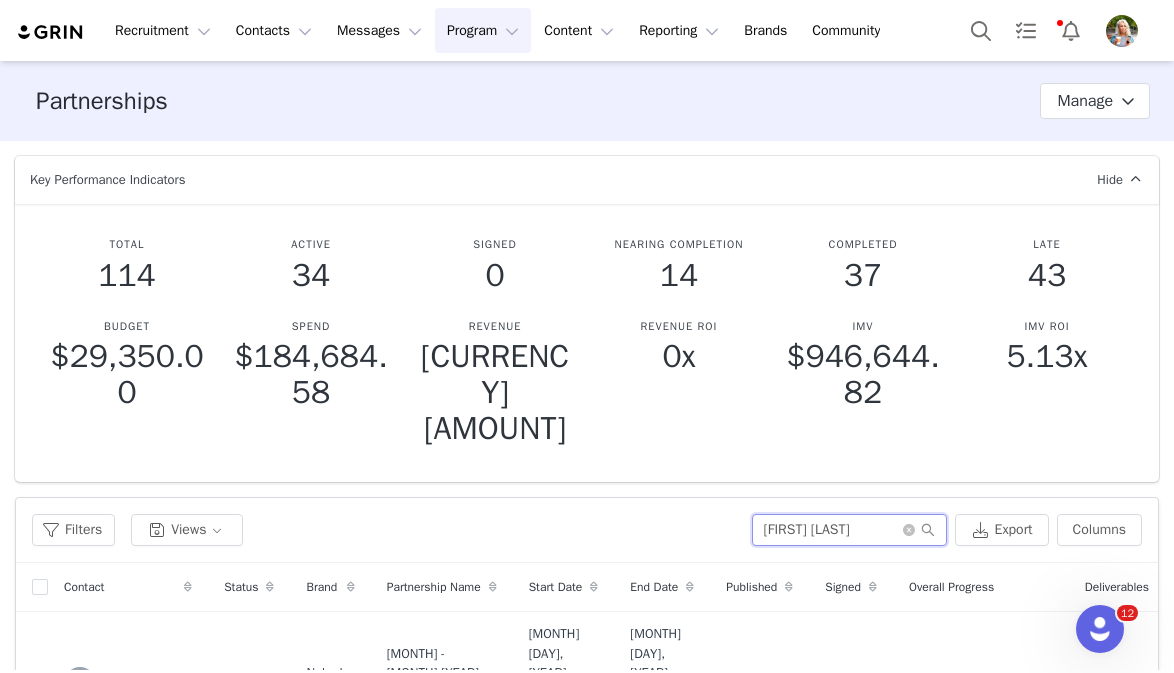 click on "kait sim" at bounding box center (849, 530) 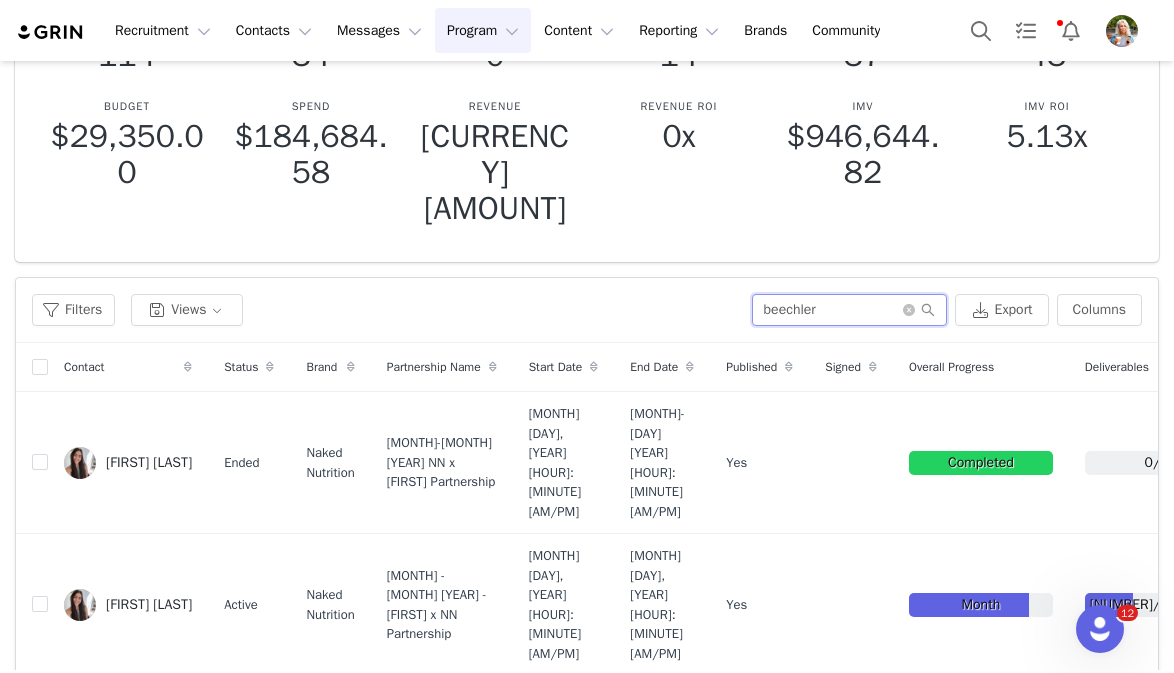 scroll, scrollTop: 214, scrollLeft: 0, axis: vertical 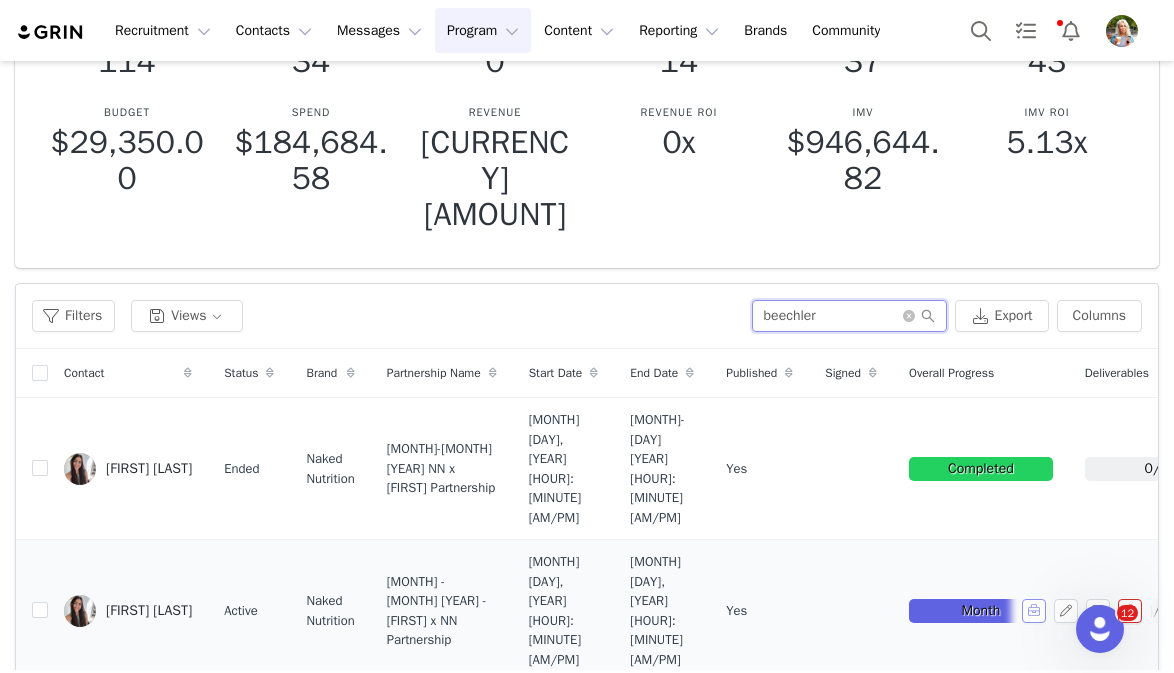 type on "beechler" 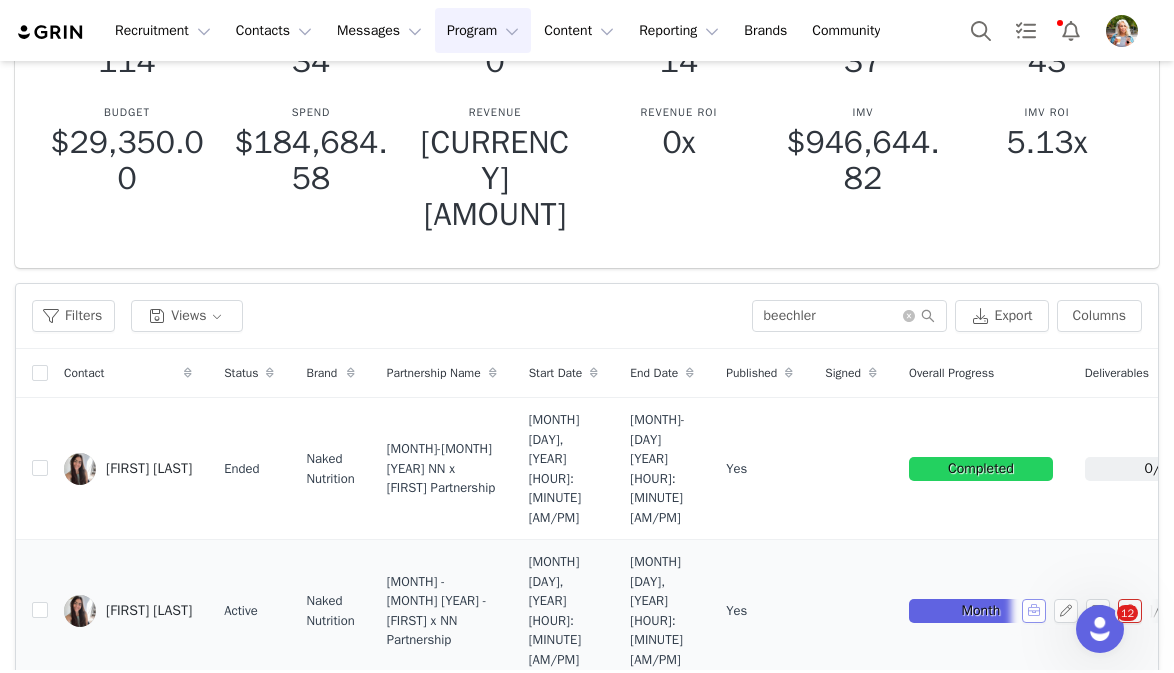 click at bounding box center (1034, 611) 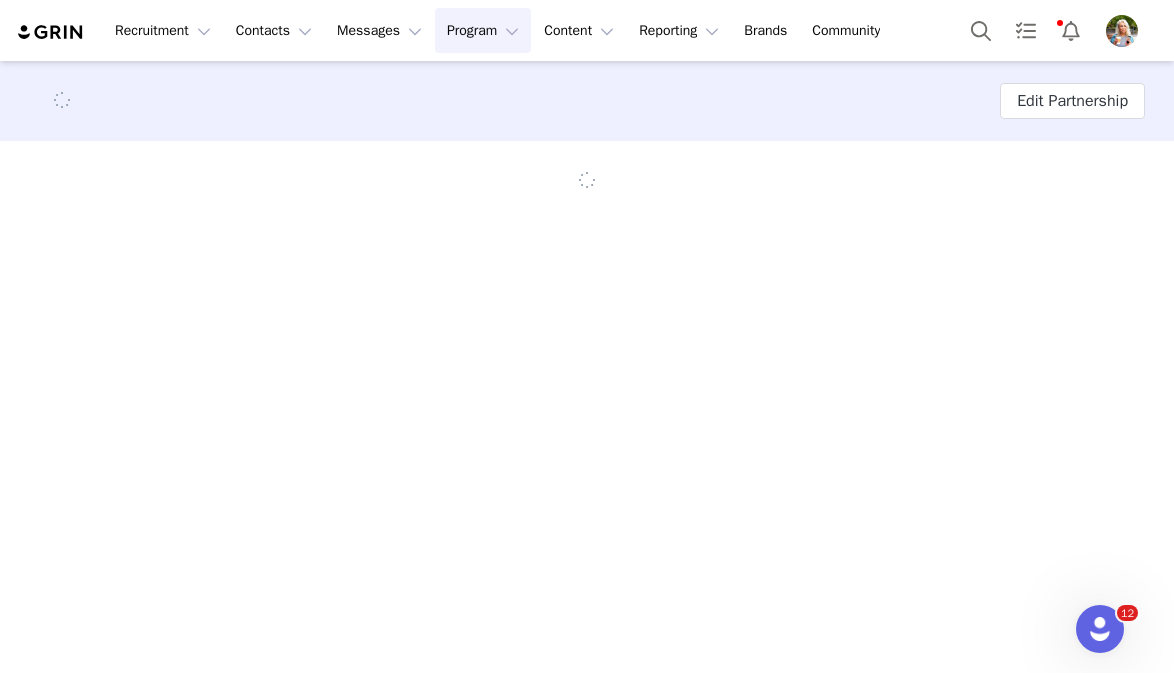 scroll, scrollTop: 0, scrollLeft: 0, axis: both 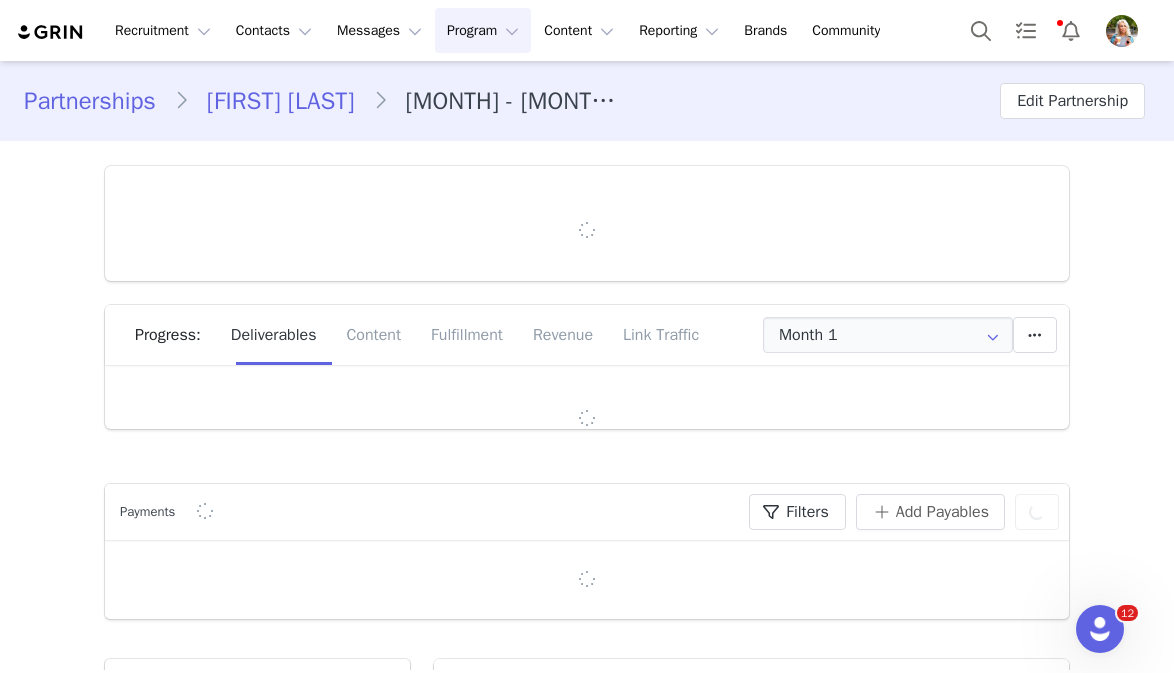 type on "+1 (United States)" 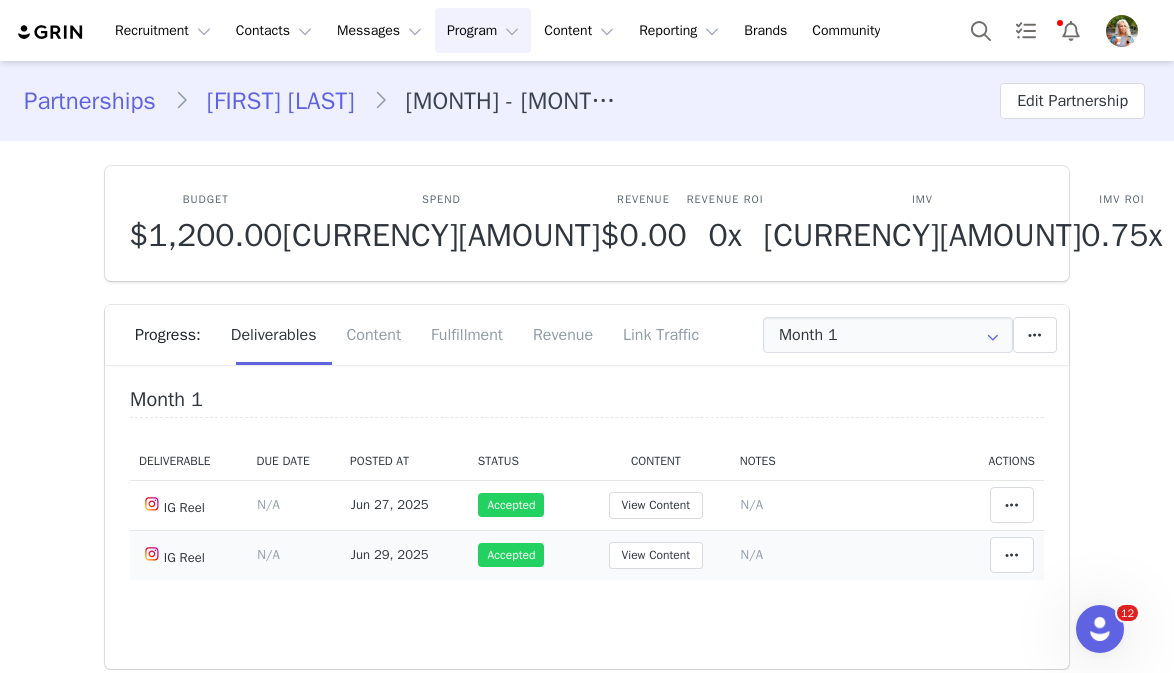 scroll, scrollTop: 237, scrollLeft: 0, axis: vertical 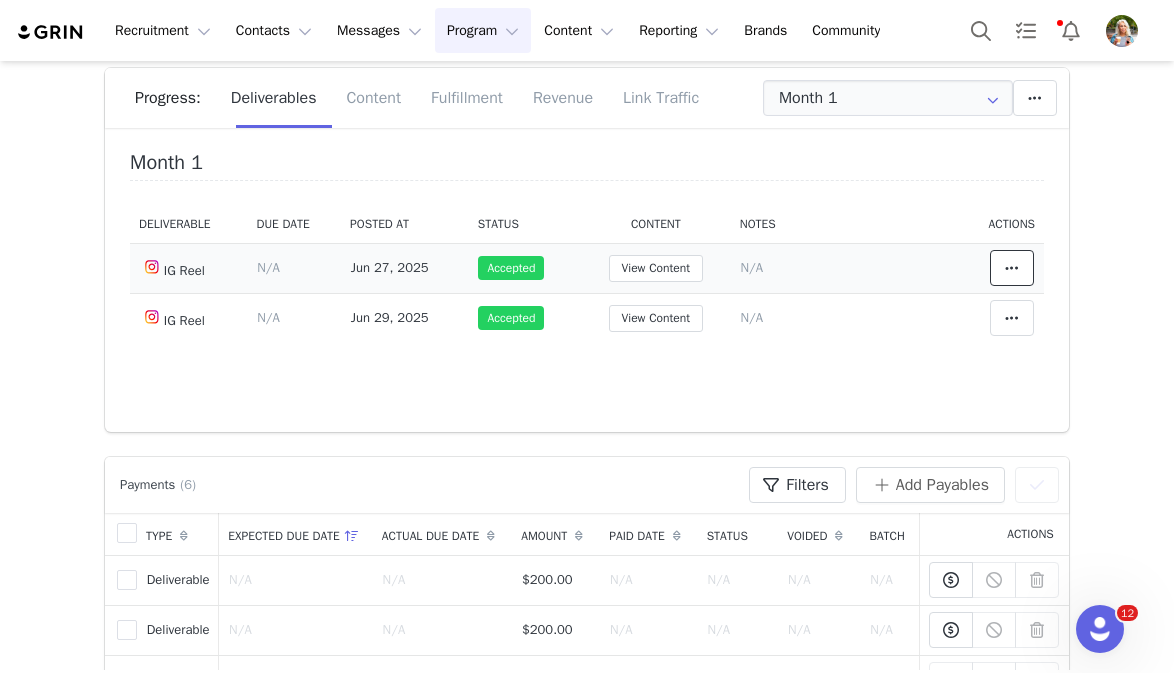 click at bounding box center (1012, 268) 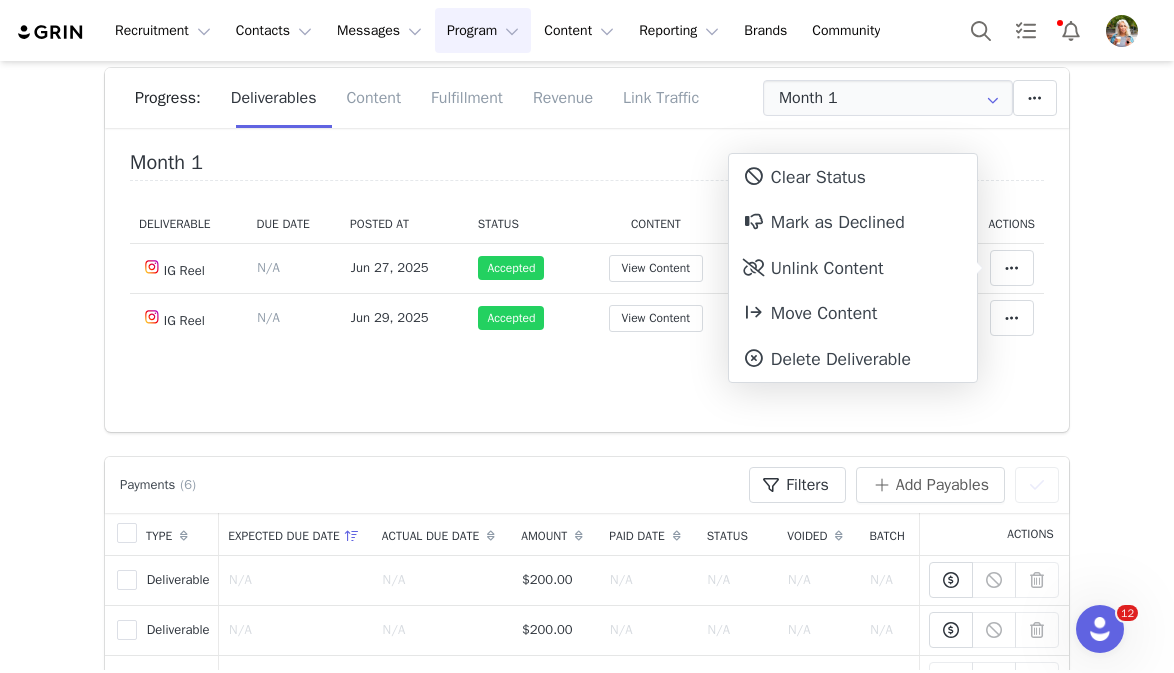 click on "Month 1  Deliverable Due Date Posted At Status Content Notes Actions  IG Reel Deliverable Due Date Set the date you expect this content to go live.  Save  Cancel N/A  Jun 27, 2025   Accepted  View Content Notes  Save  Cancel N/A Match Deliverable with Content  IG Reel Deliverable Due Date Set the date you expect this content to go live.  Save  Cancel N/A  Jun 29, 2025   Accepted  View Content Notes  Save  Cancel N/A  Clear Status   Reason for declining this deliverable   Decline   Mark as Declined   Unlink Content  Move Content  Move  Cancel  Move Content  Delete Deliverable  This will unlink any content, this cannot be undone.  Yes, delete deliverable  Delete Deliverable  Match Deliverable with Content" at bounding box center [587, 287] 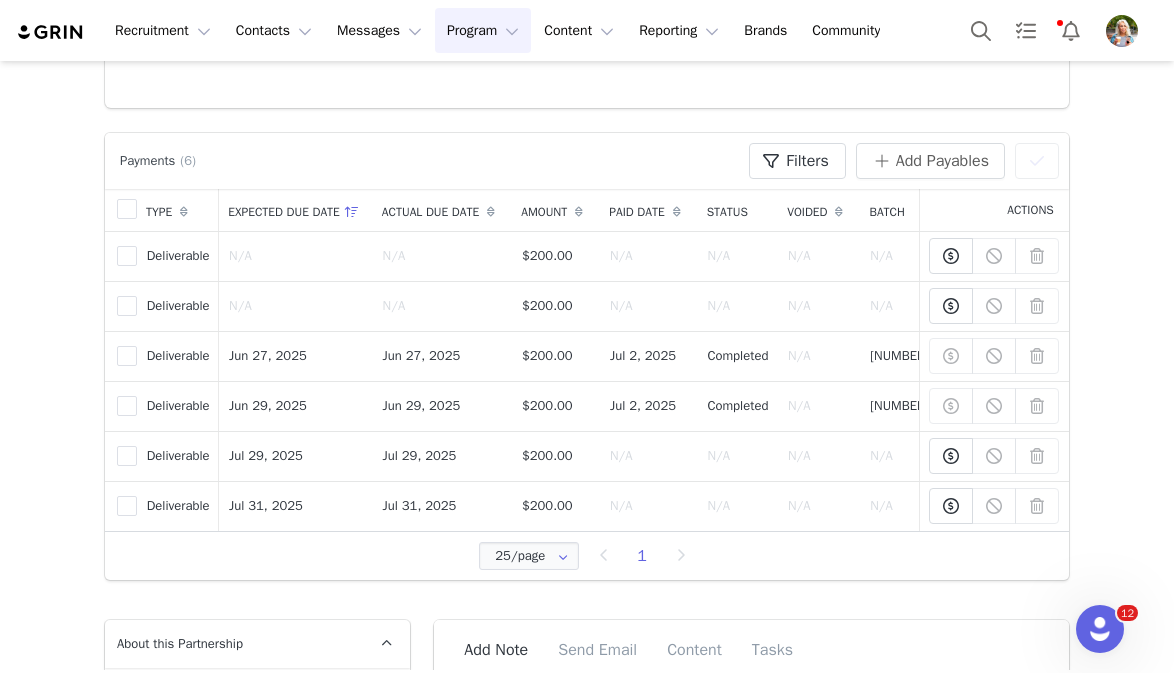 scroll, scrollTop: 569, scrollLeft: 0, axis: vertical 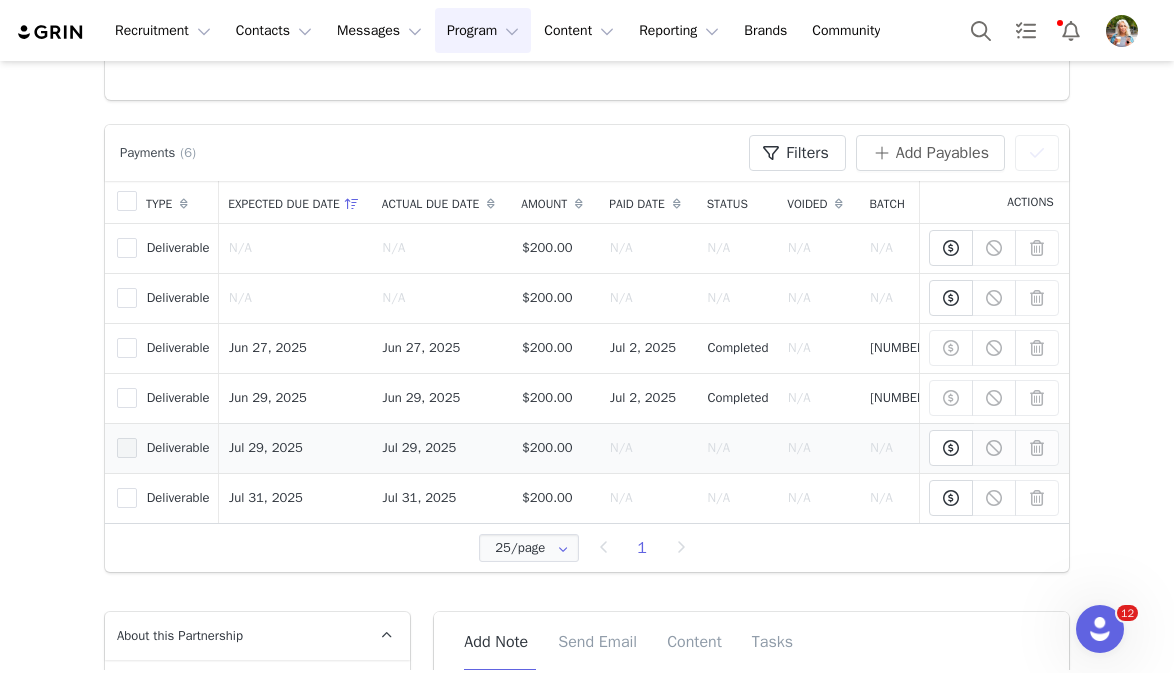 click at bounding box center (127, 448) 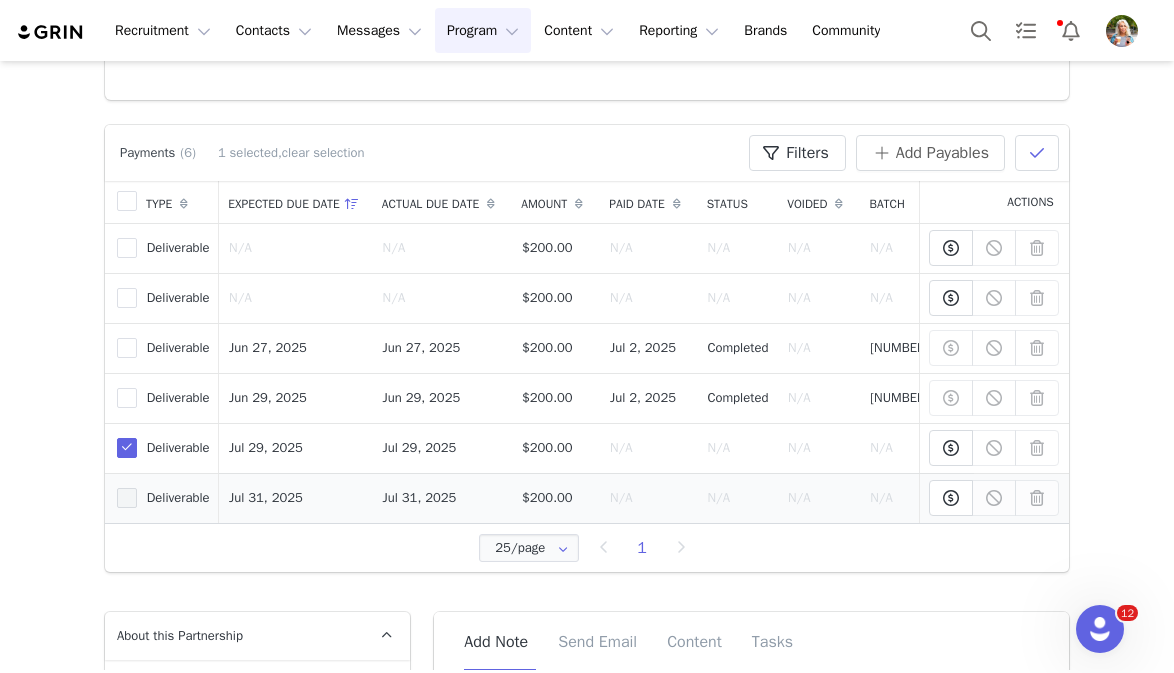 click at bounding box center (127, 498) 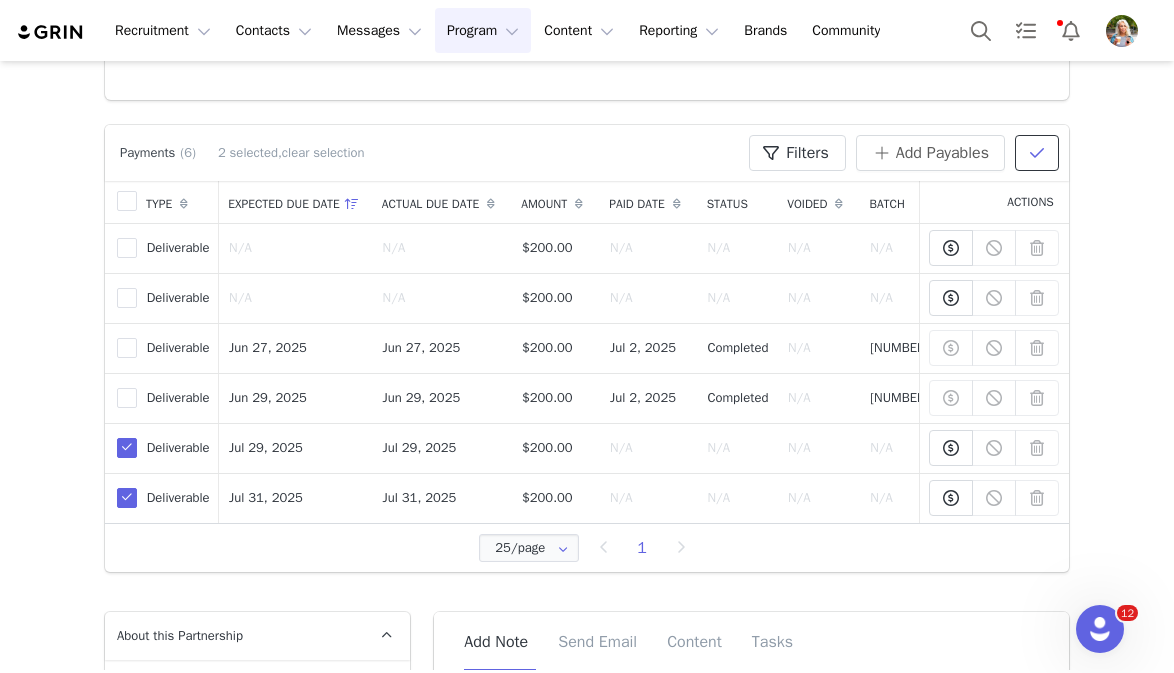 click at bounding box center (1037, 153) 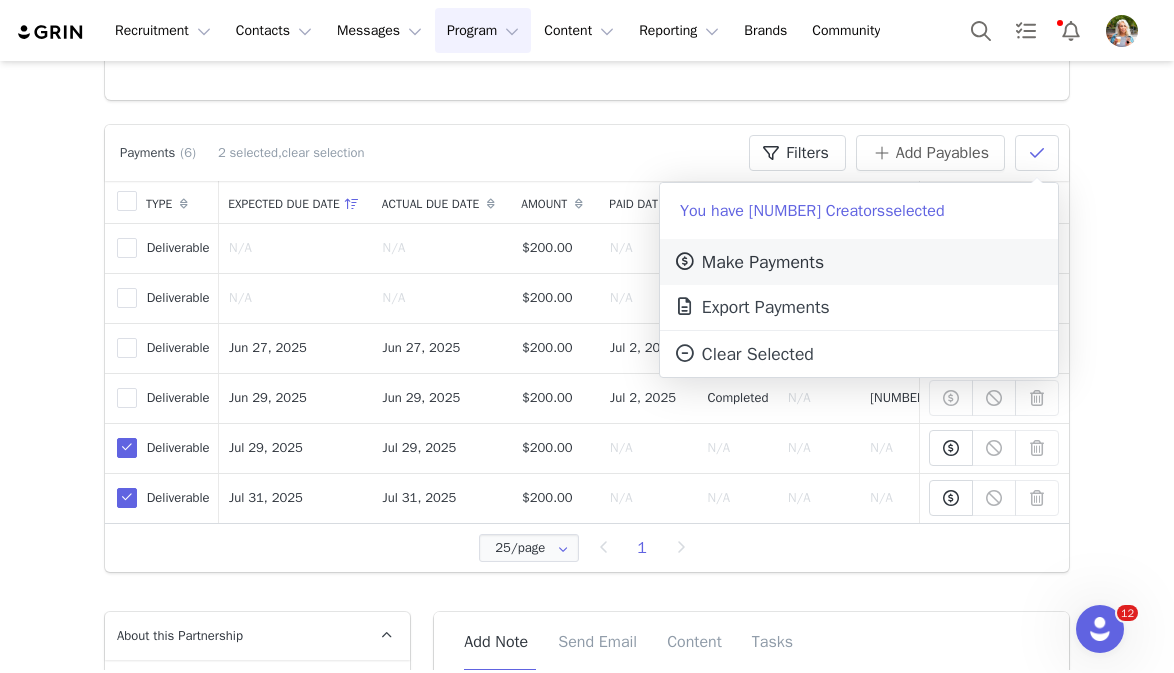 click on "Make Payments" at bounding box center (859, 262) 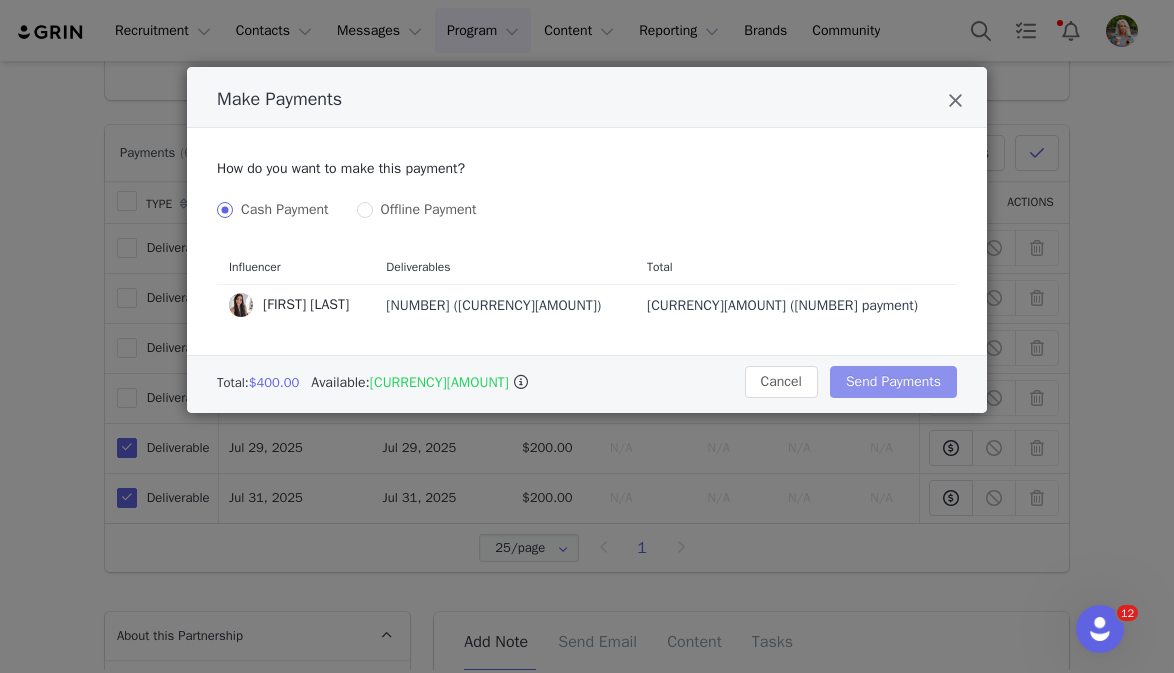click on "Send Payments" at bounding box center [893, 382] 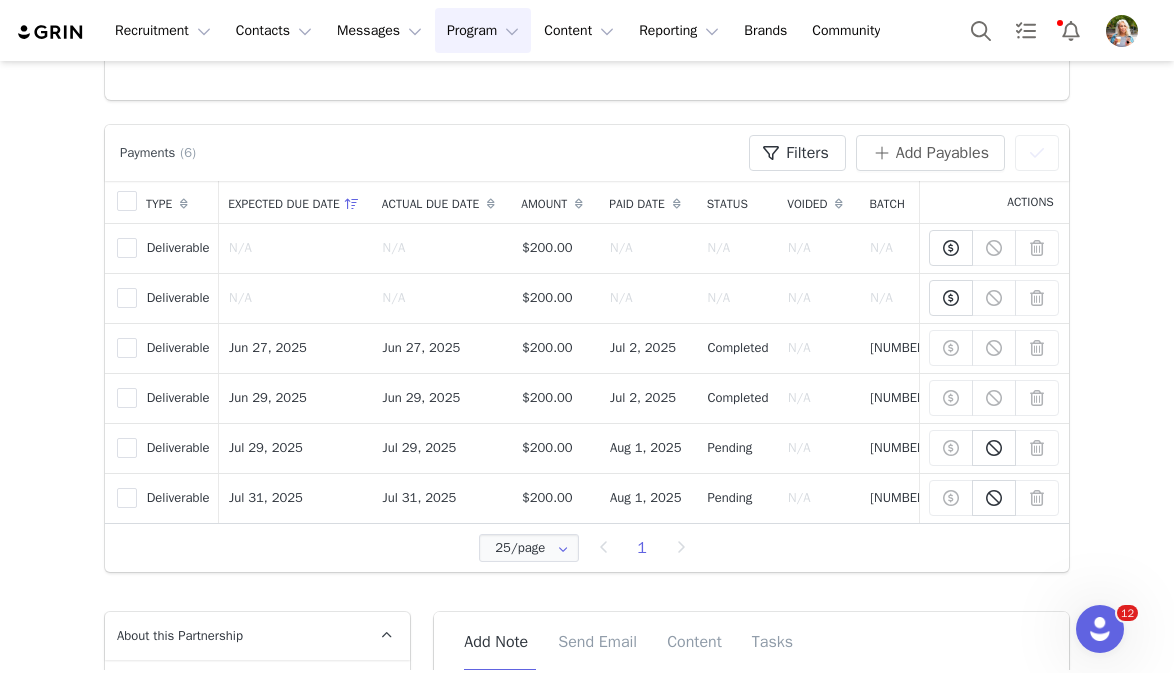 scroll, scrollTop: 0, scrollLeft: 0, axis: both 